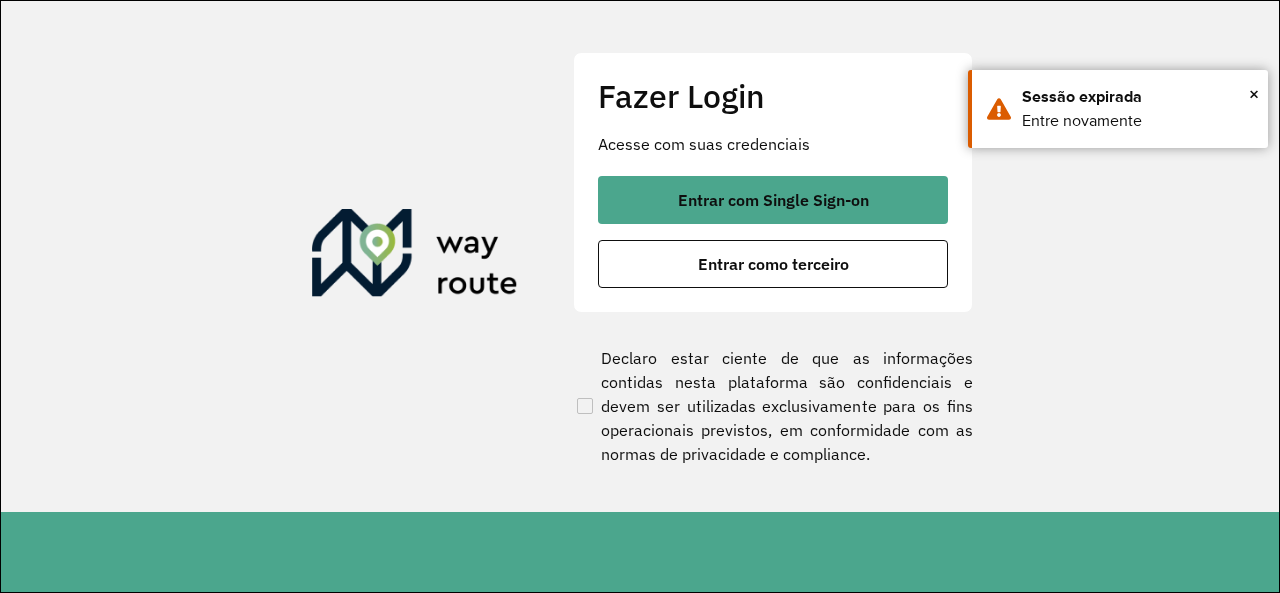 scroll, scrollTop: 0, scrollLeft: 0, axis: both 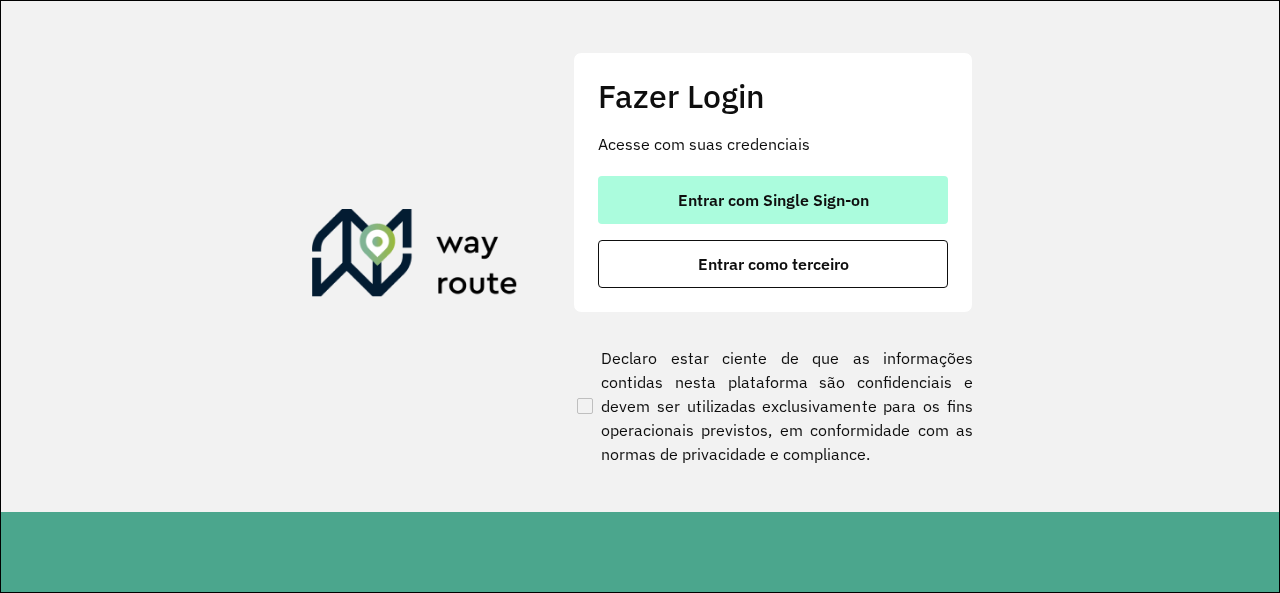 click on "Entrar com Single Sign-on" at bounding box center (773, 200) 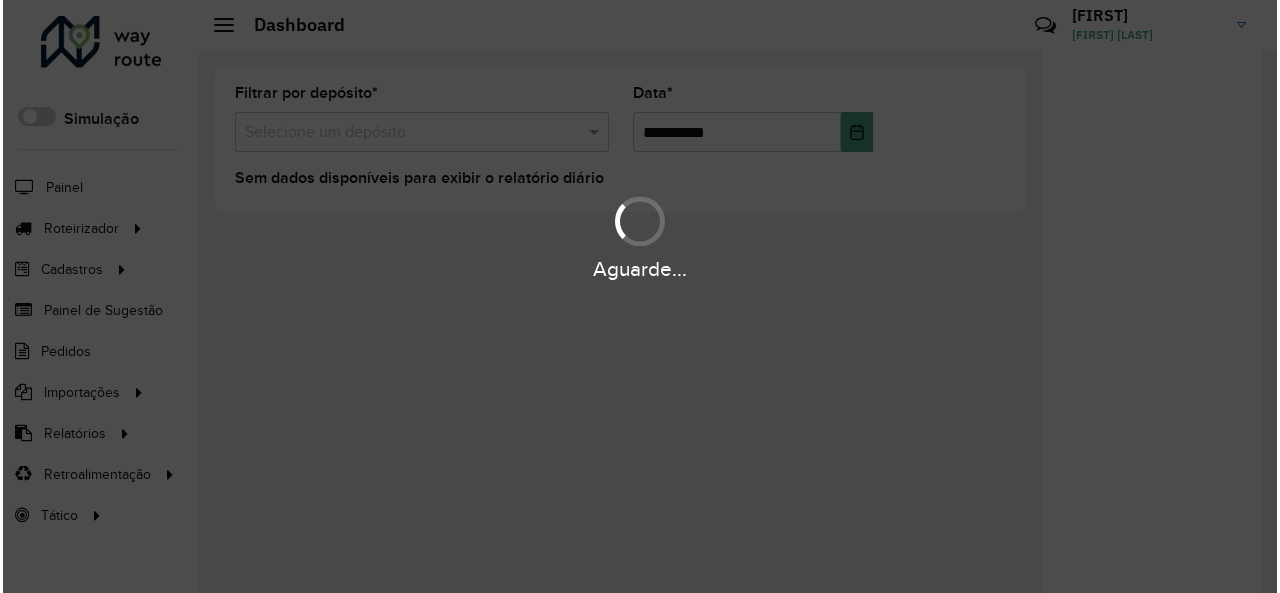 scroll, scrollTop: 0, scrollLeft: 0, axis: both 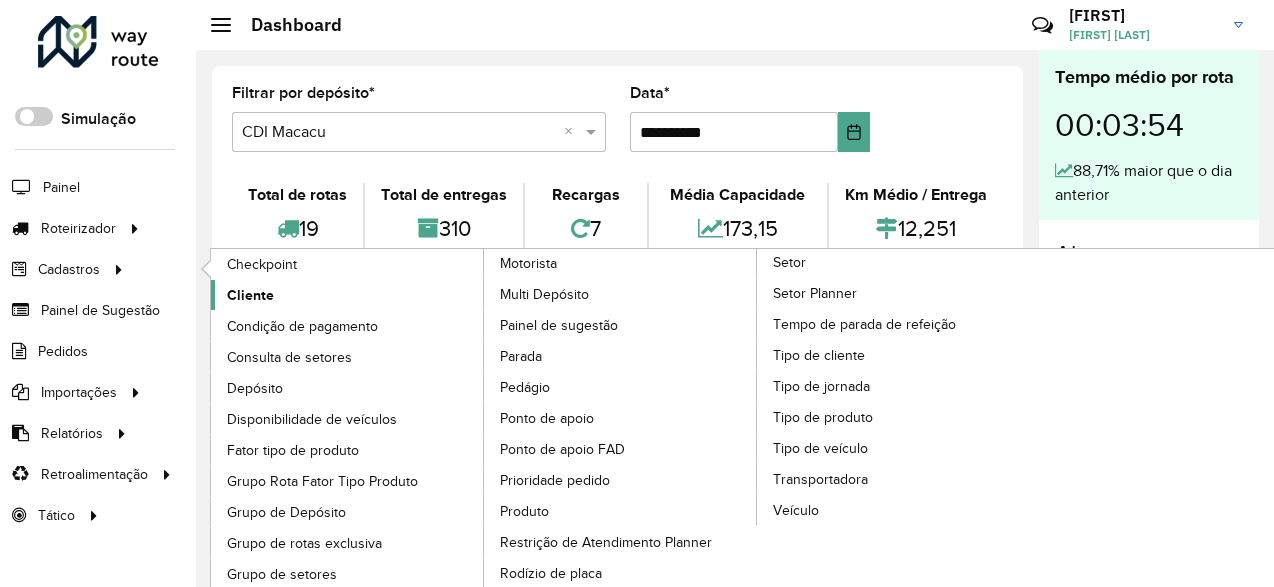 click on "Cliente" 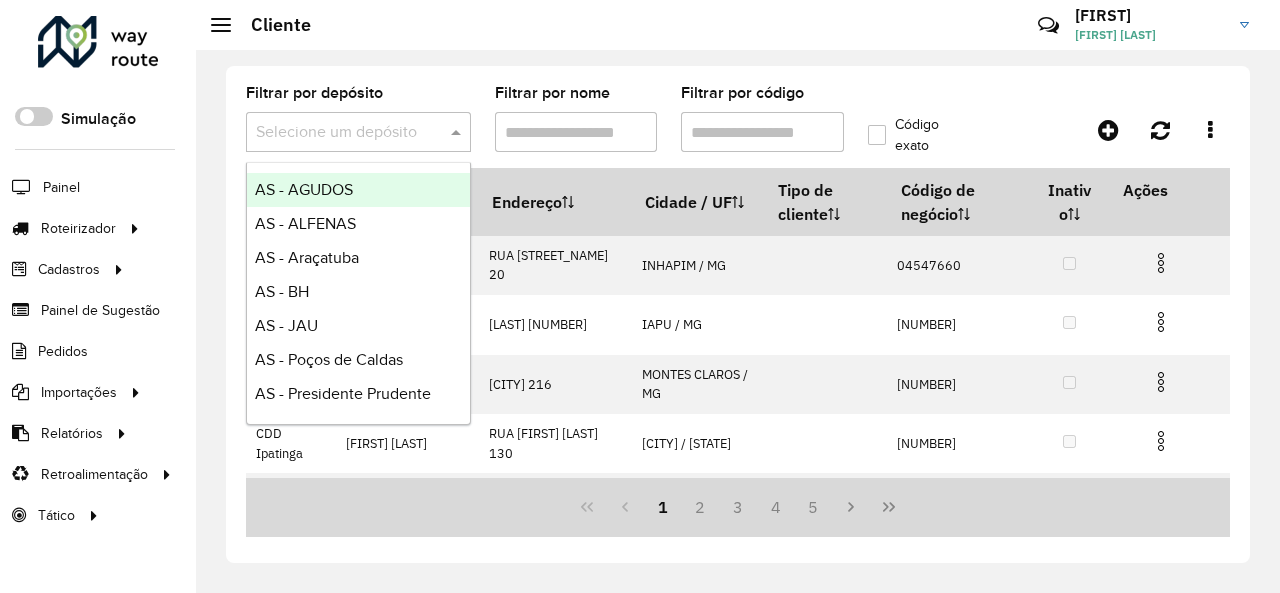 click at bounding box center (358, 132) 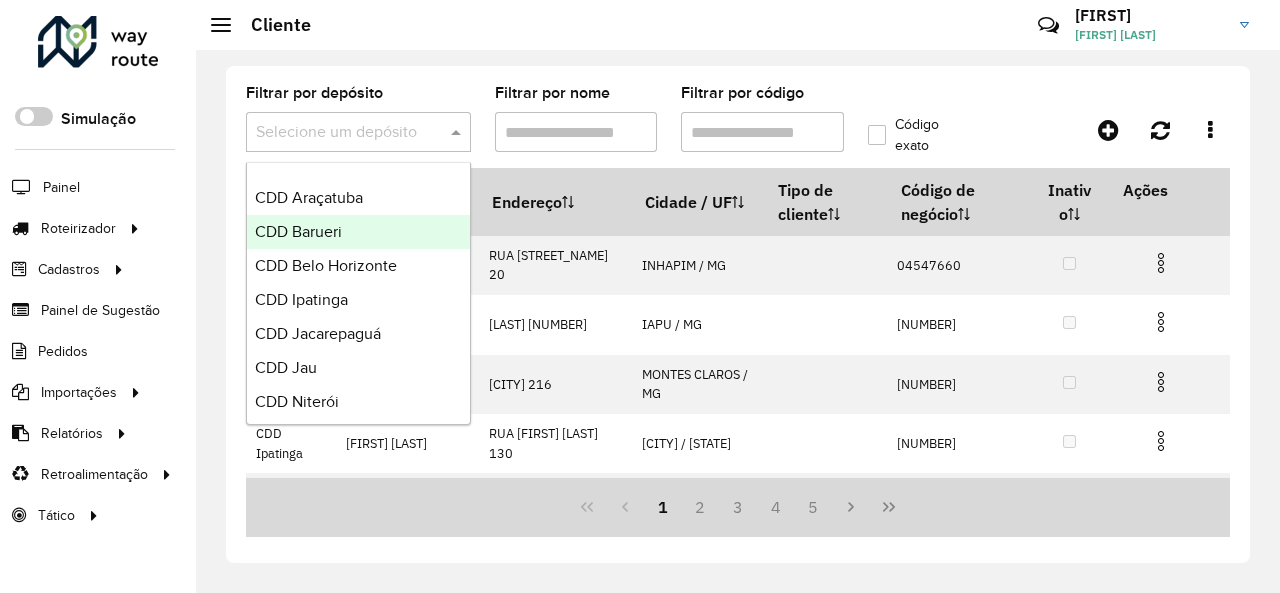 scroll, scrollTop: 500, scrollLeft: 0, axis: vertical 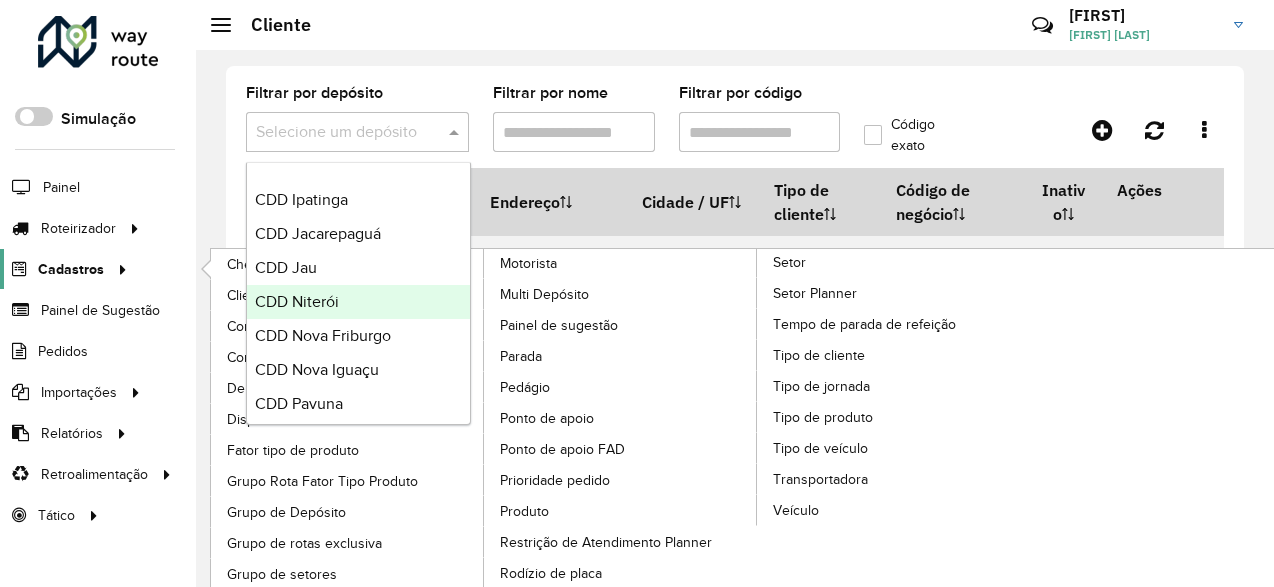 click 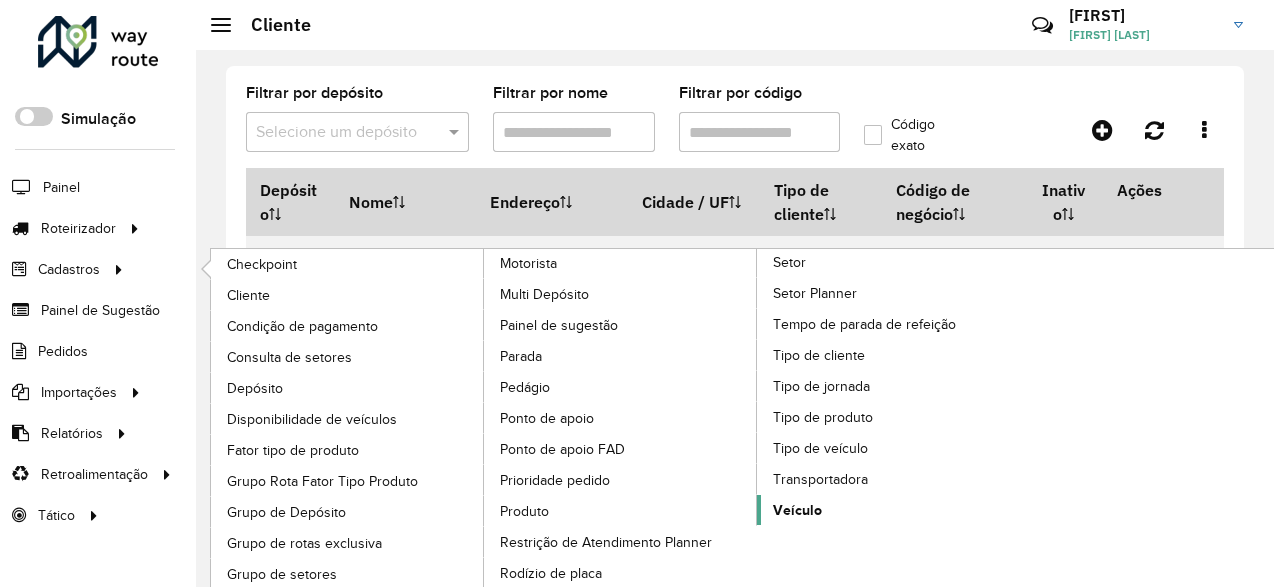 click on "Veículo" 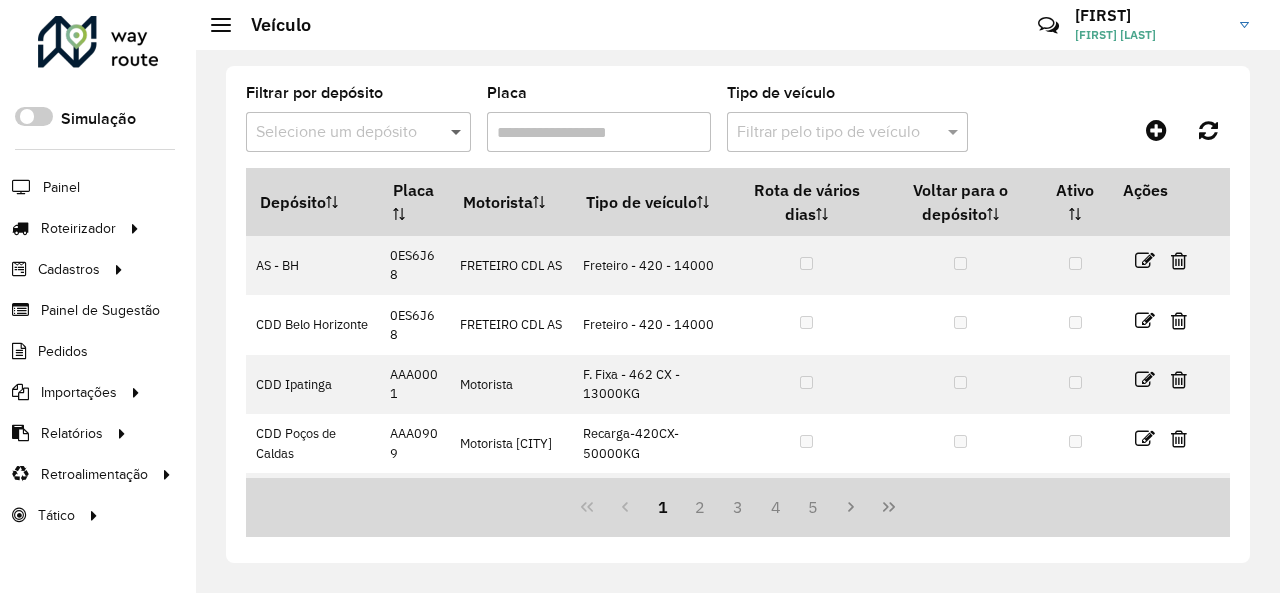 click at bounding box center (458, 132) 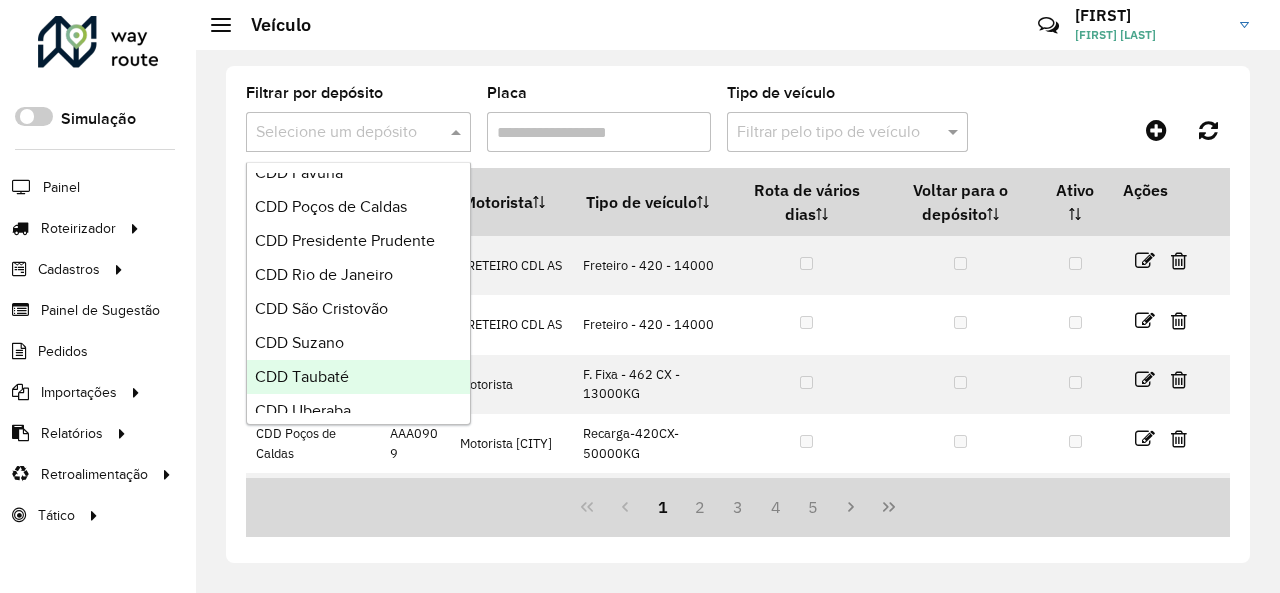 scroll, scrollTop: 682, scrollLeft: 0, axis: vertical 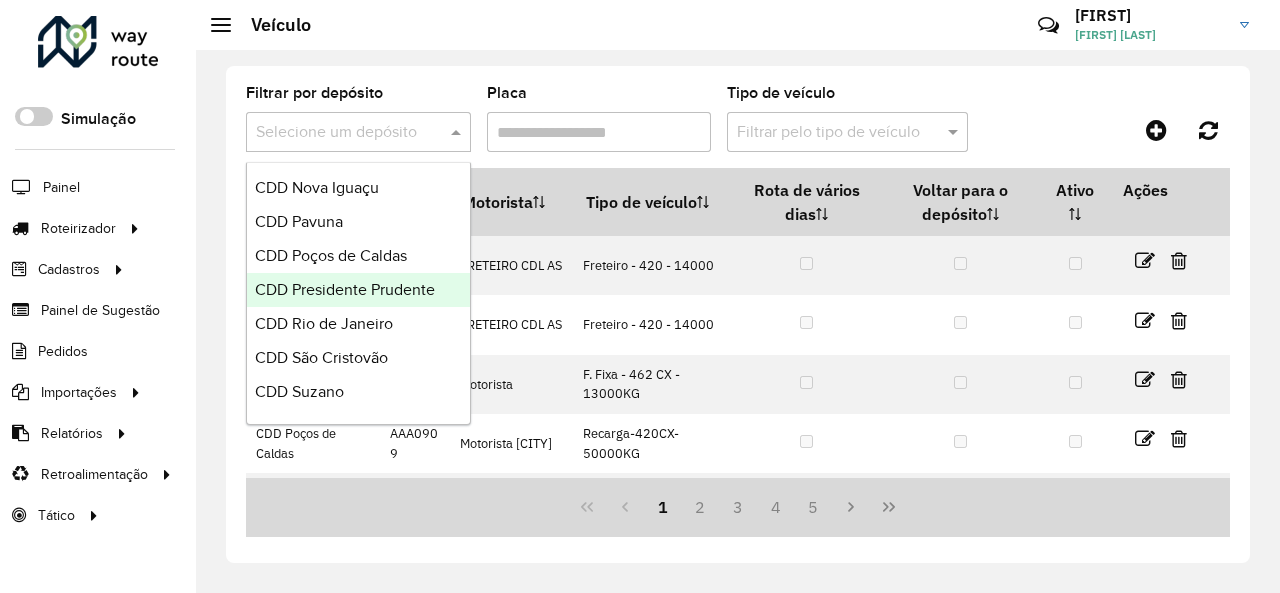 click on "CDD Presidente Prudente" at bounding box center (345, 289) 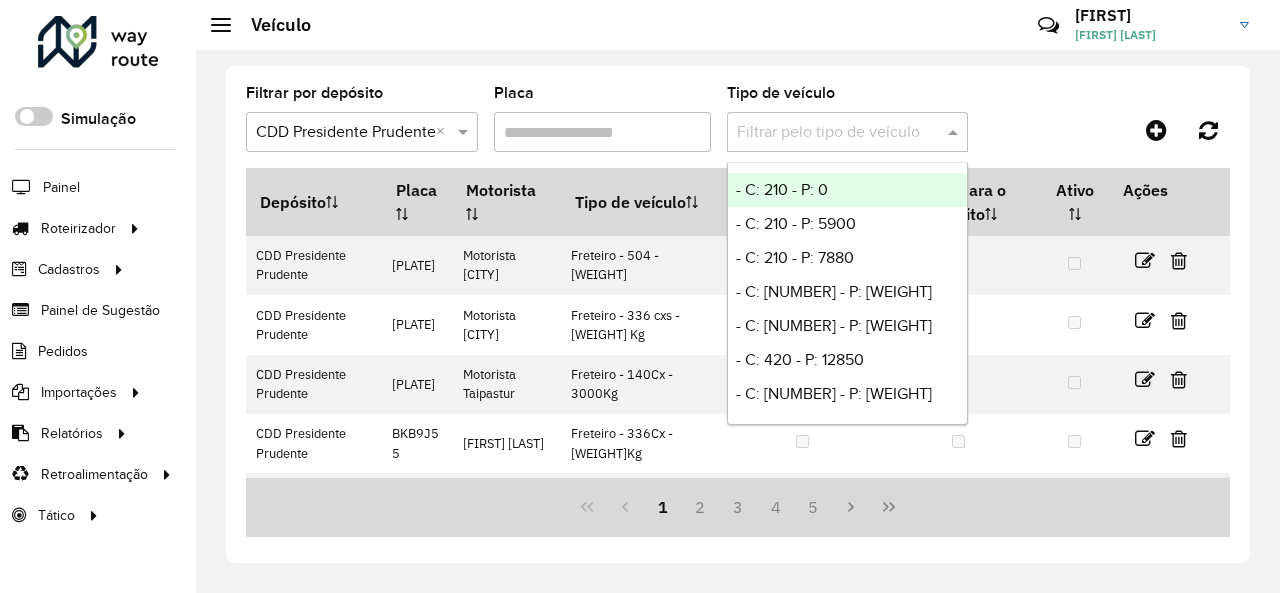 click at bounding box center (827, 133) 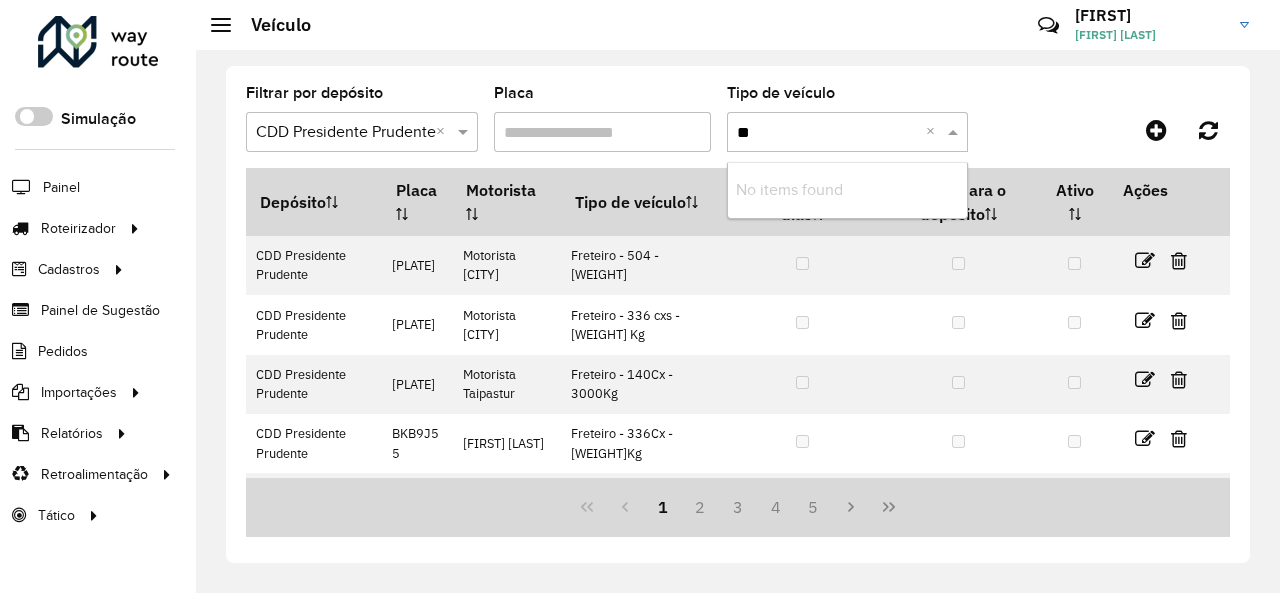 type on "*" 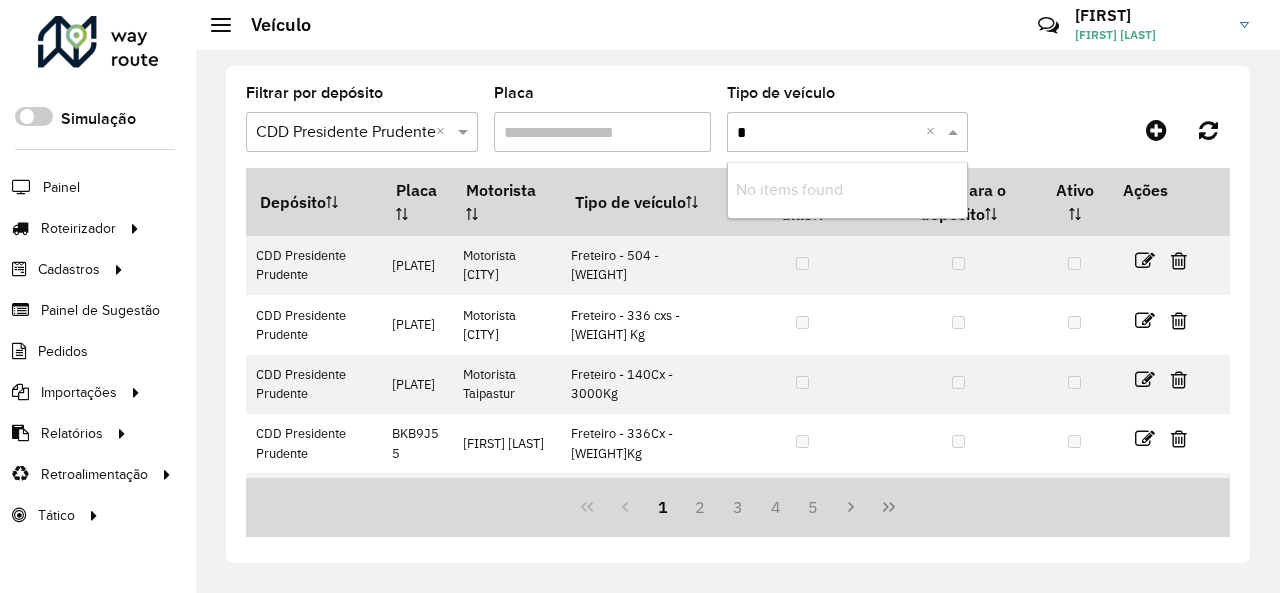 type 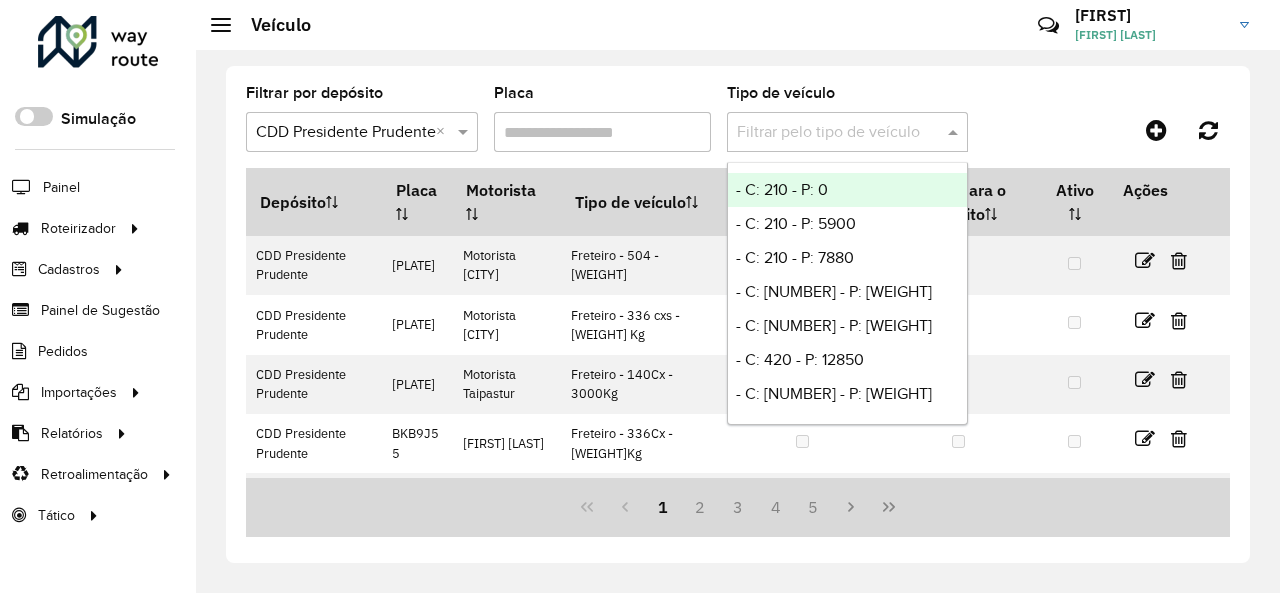 click on "Placa" at bounding box center (602, 132) 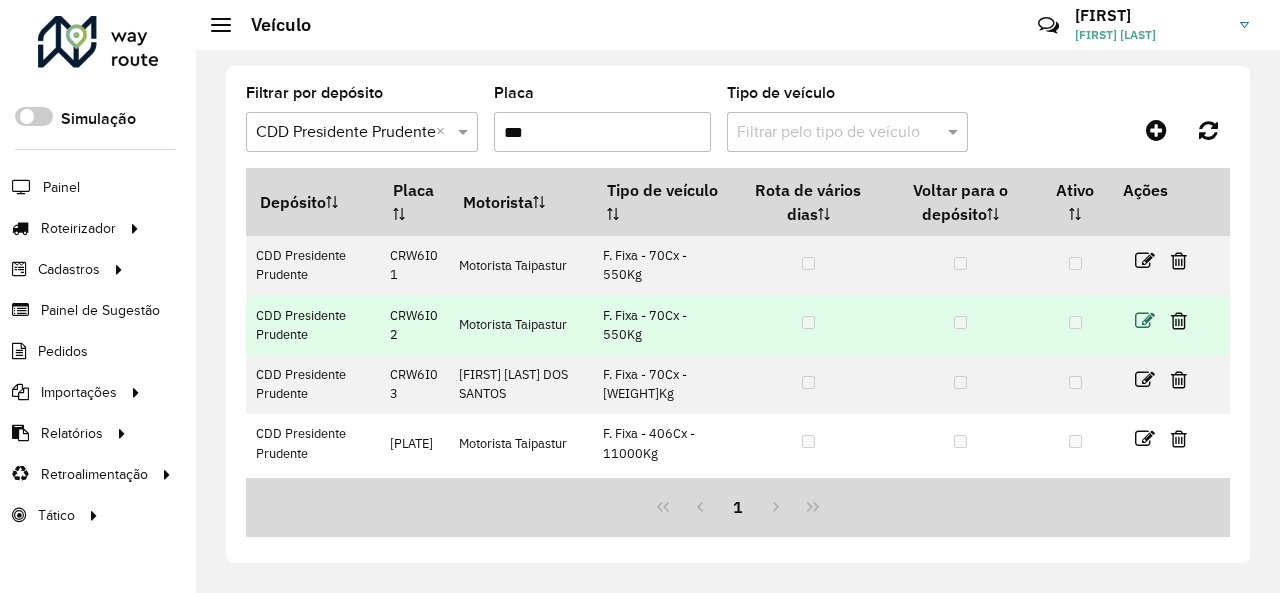 type on "***" 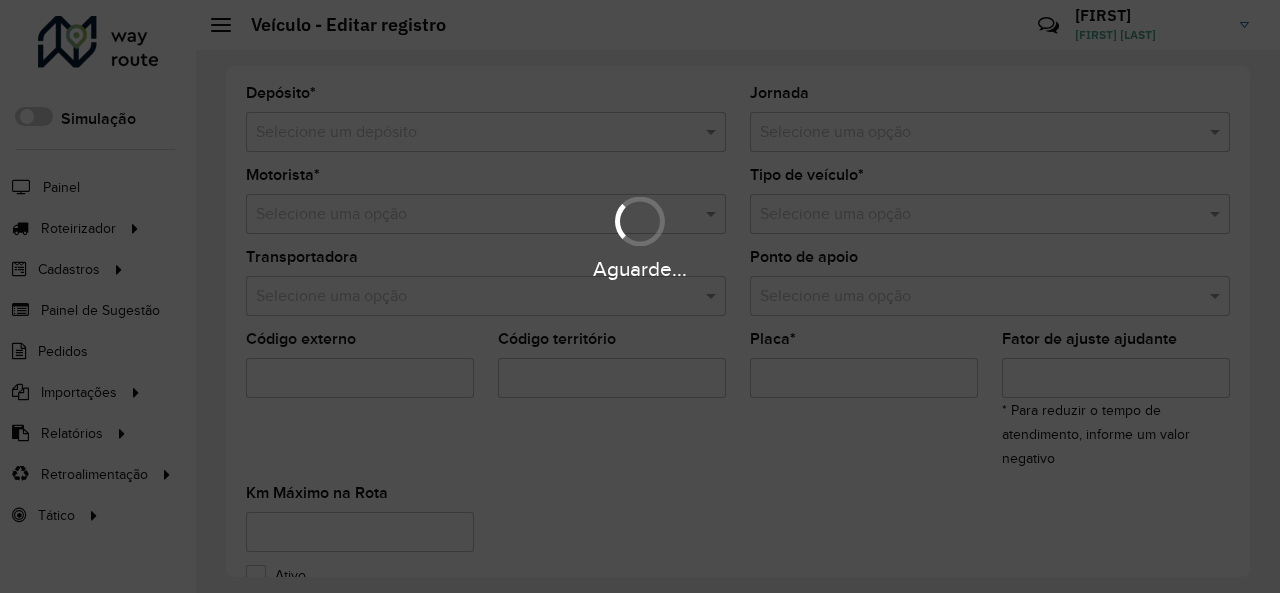 type on "***" 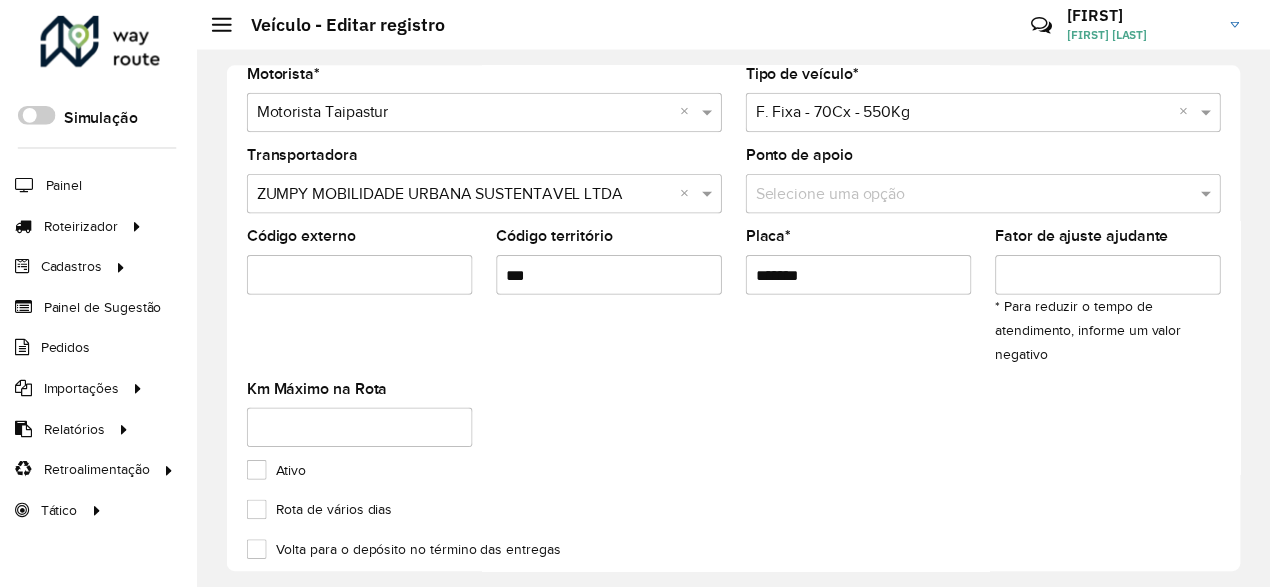 scroll, scrollTop: 0, scrollLeft: 0, axis: both 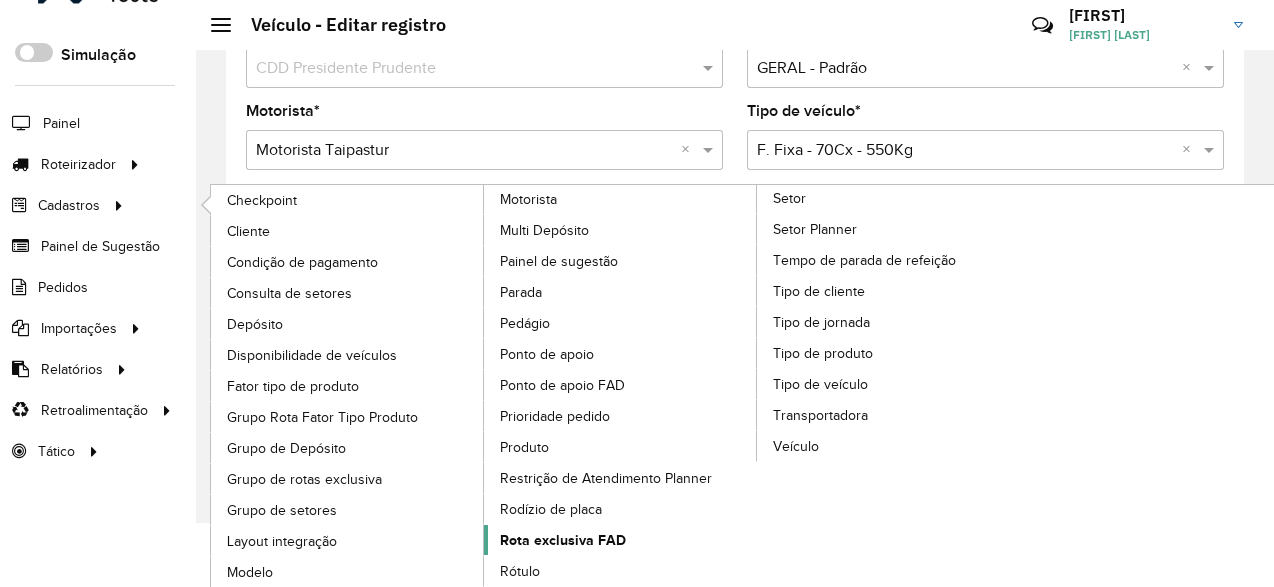 click on "Rota exclusiva FAD" 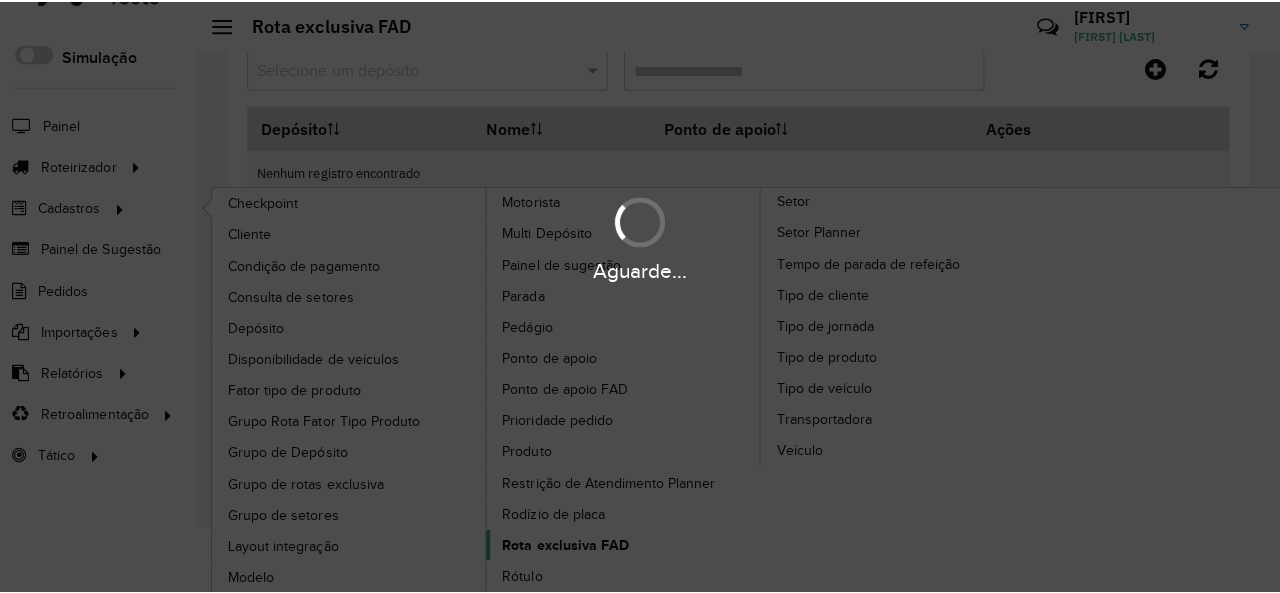 scroll, scrollTop: 0, scrollLeft: 0, axis: both 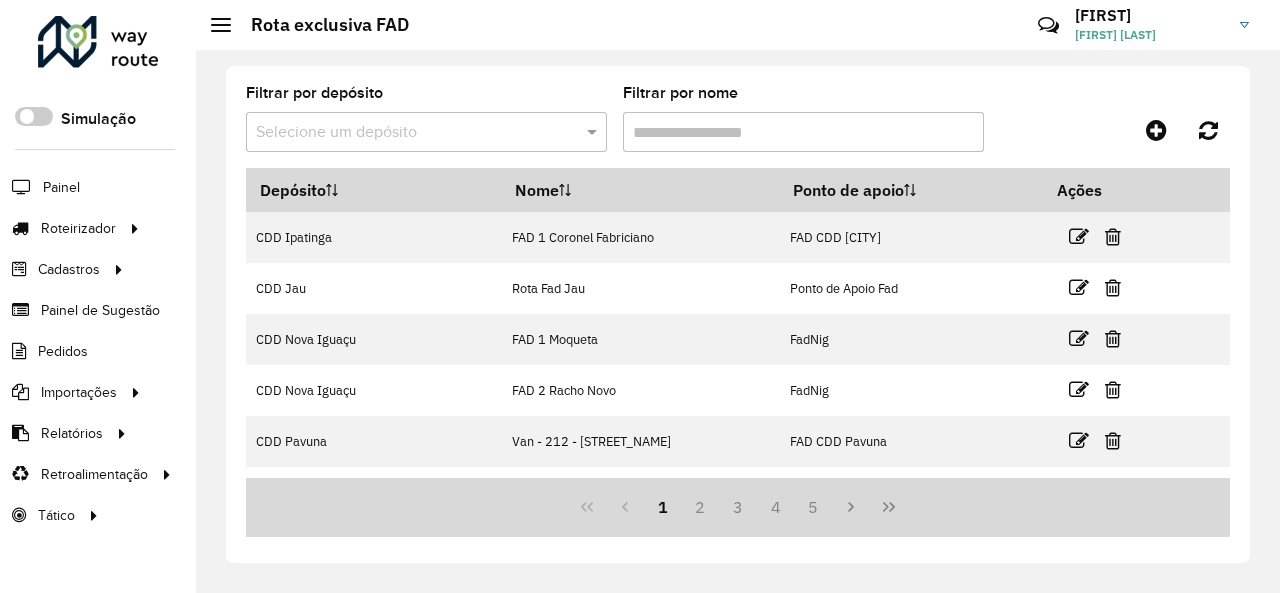 click at bounding box center (406, 133) 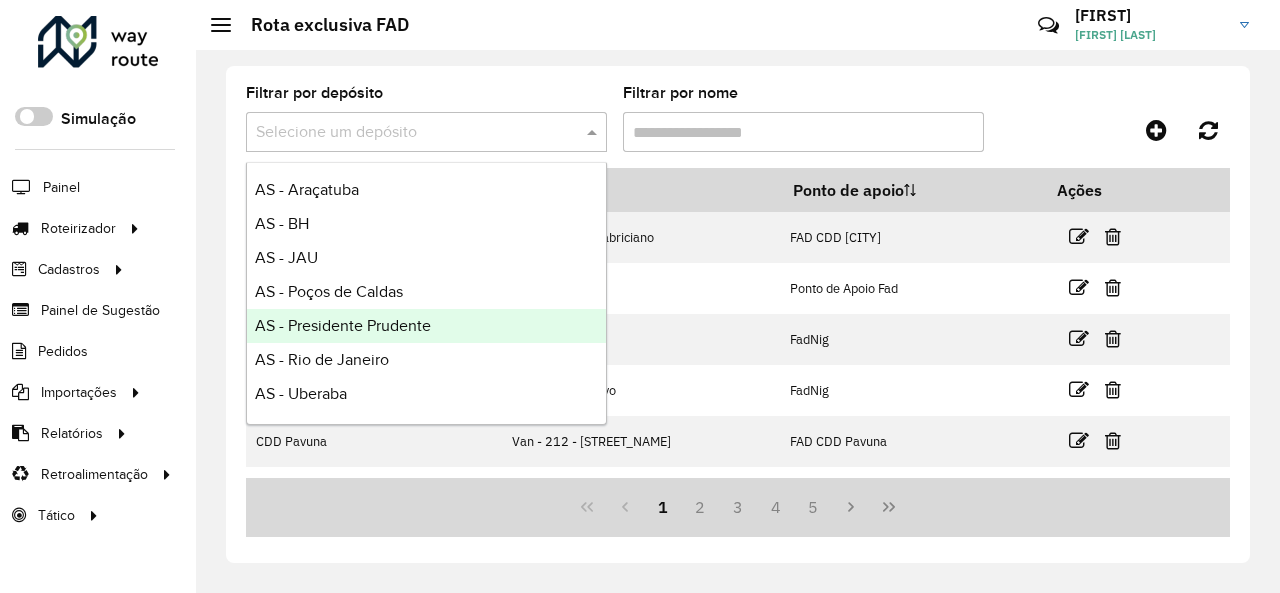 scroll, scrollTop: 0, scrollLeft: 0, axis: both 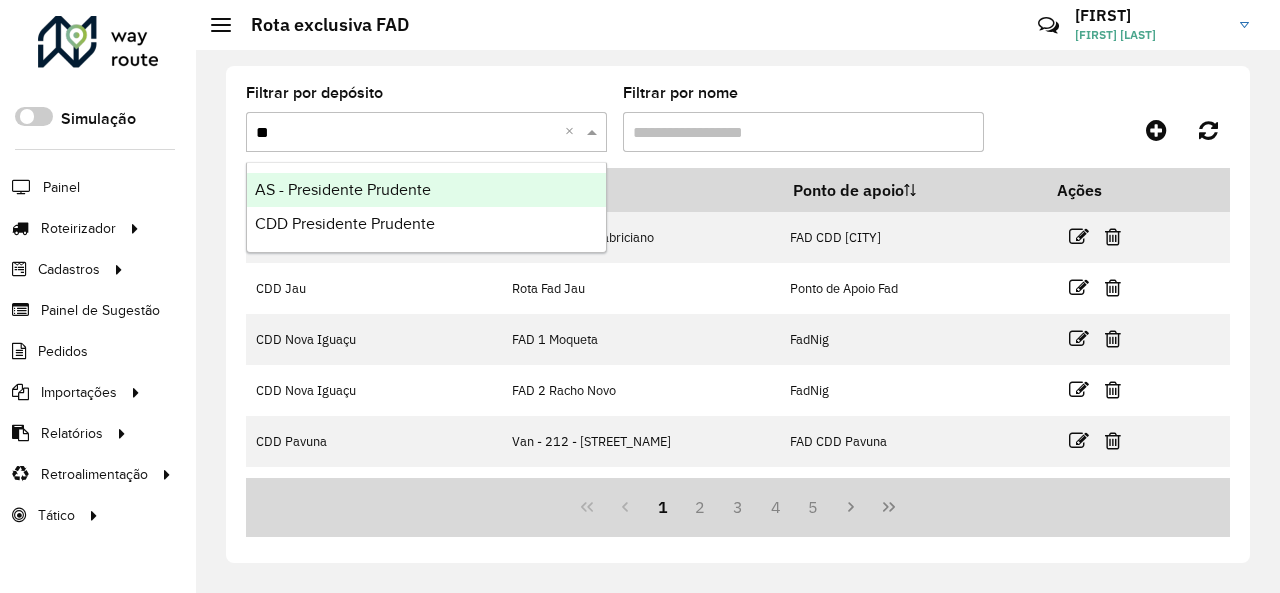 type on "***" 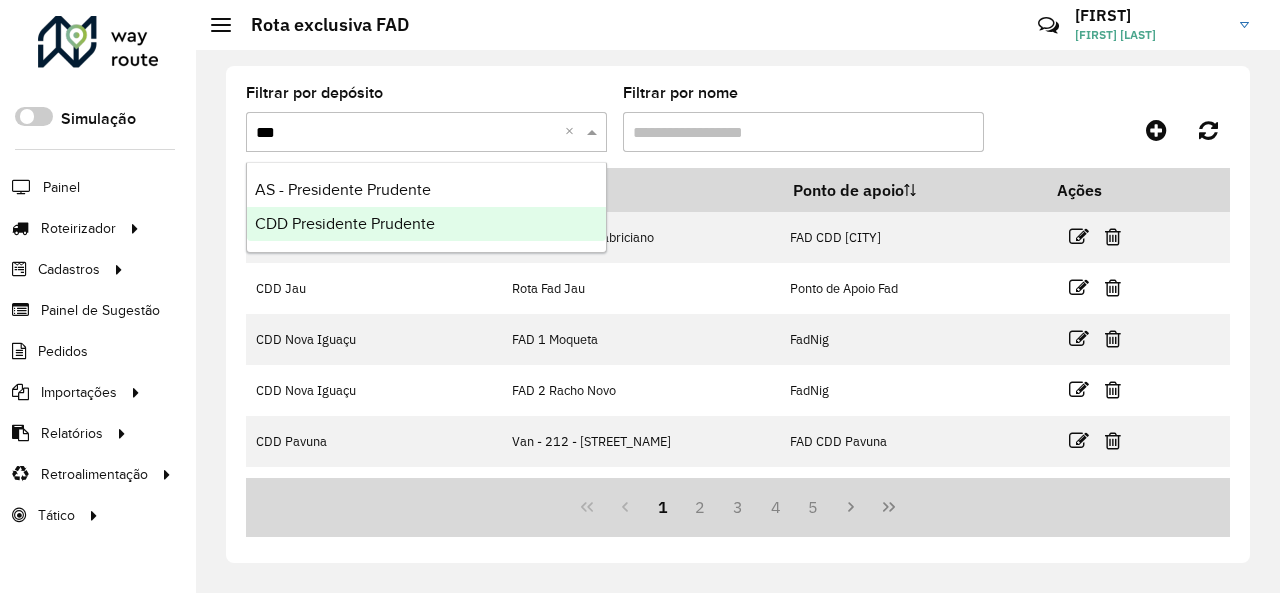 click on "CDD Presidente Prudente" at bounding box center (345, 223) 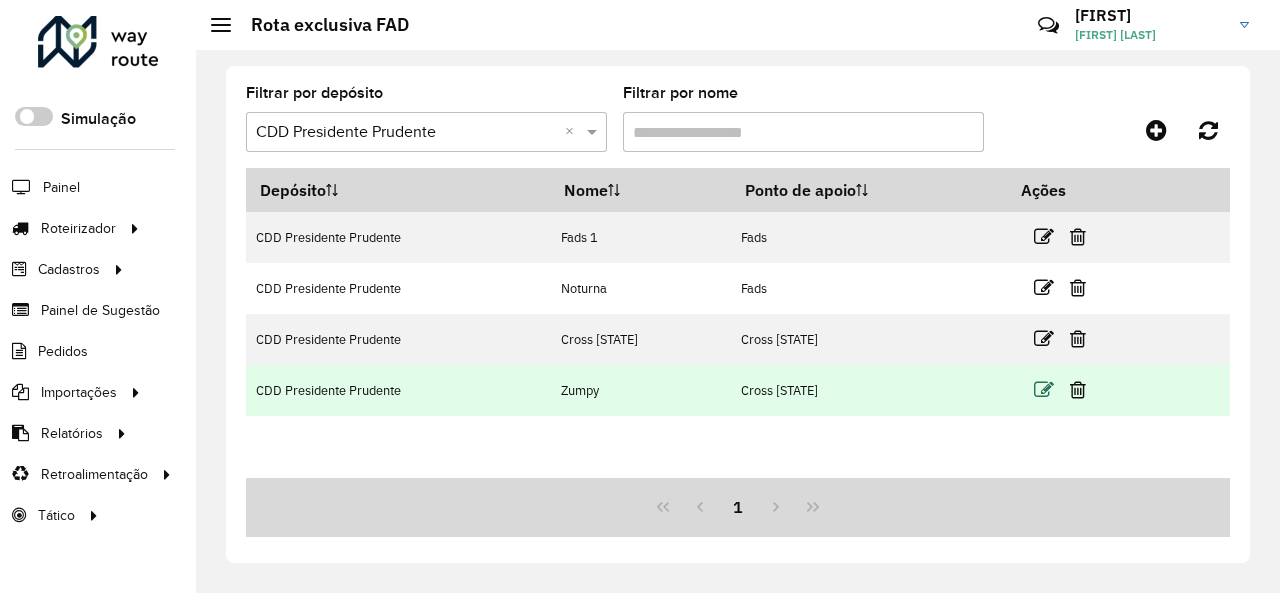 click at bounding box center (1044, 390) 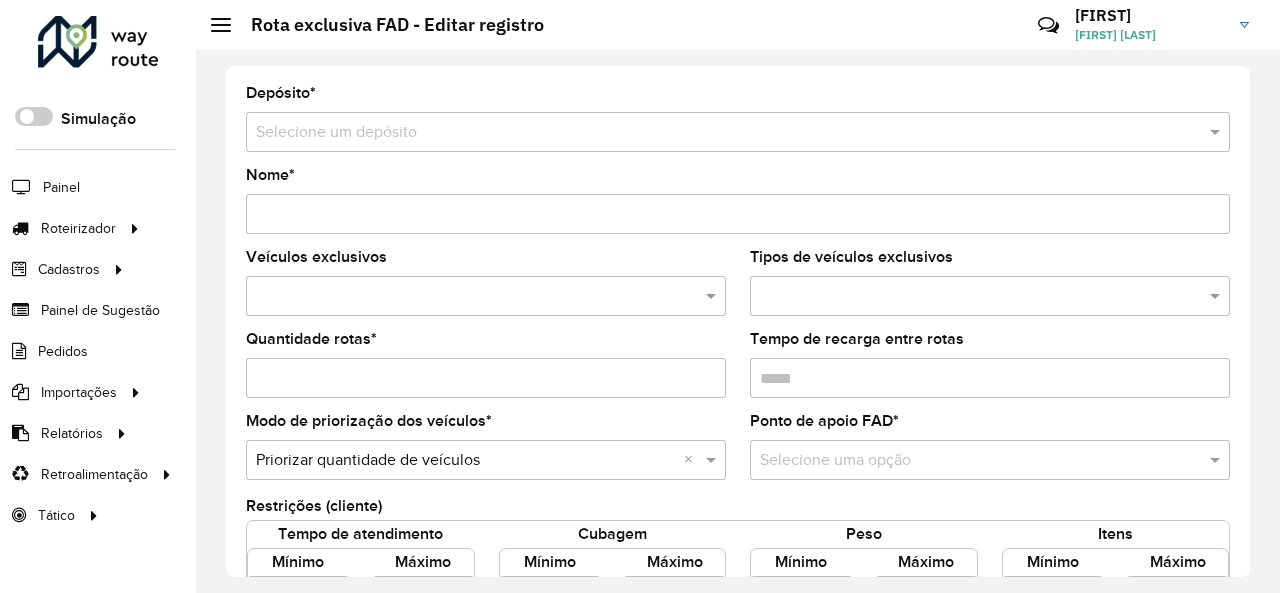 type on "*****" 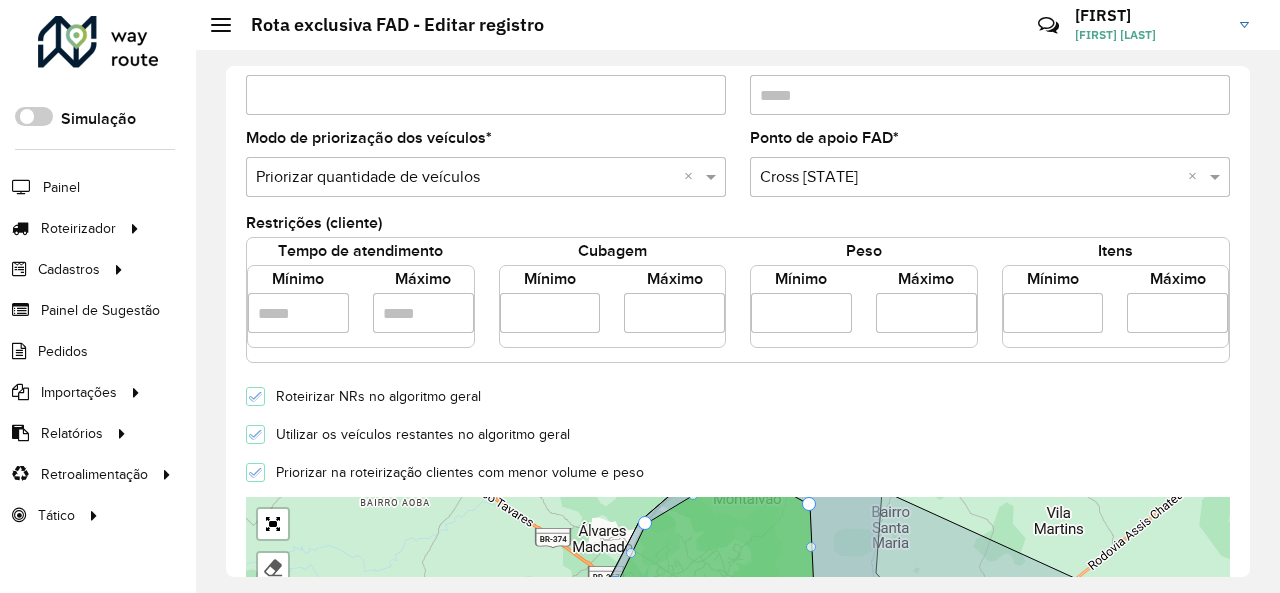 scroll, scrollTop: 400, scrollLeft: 0, axis: vertical 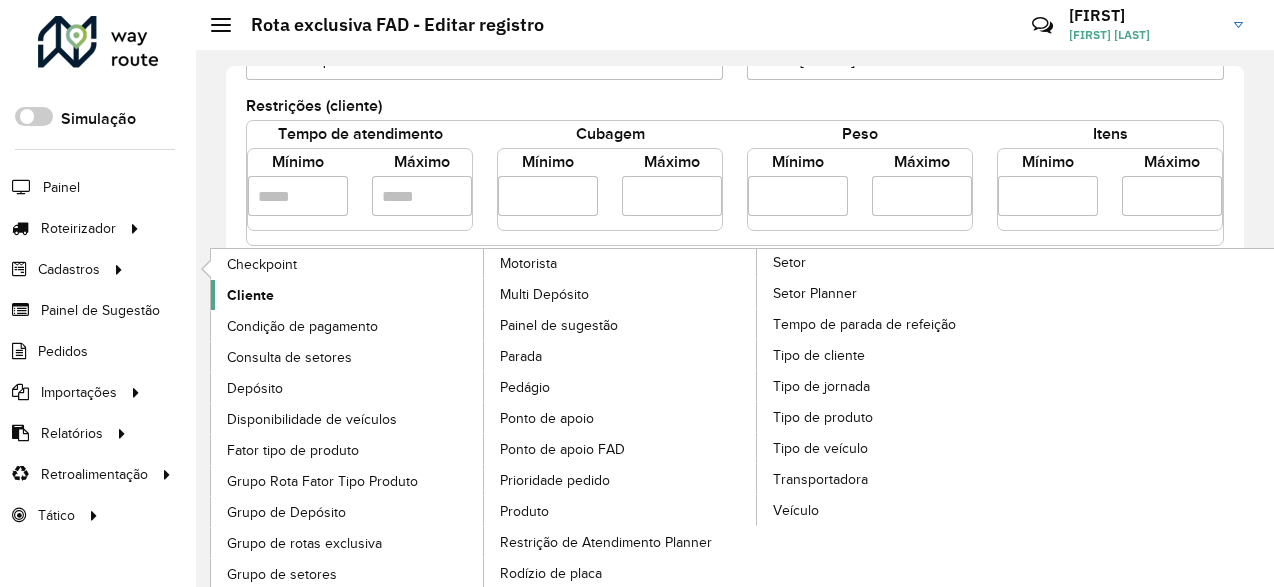 click on "Cliente" 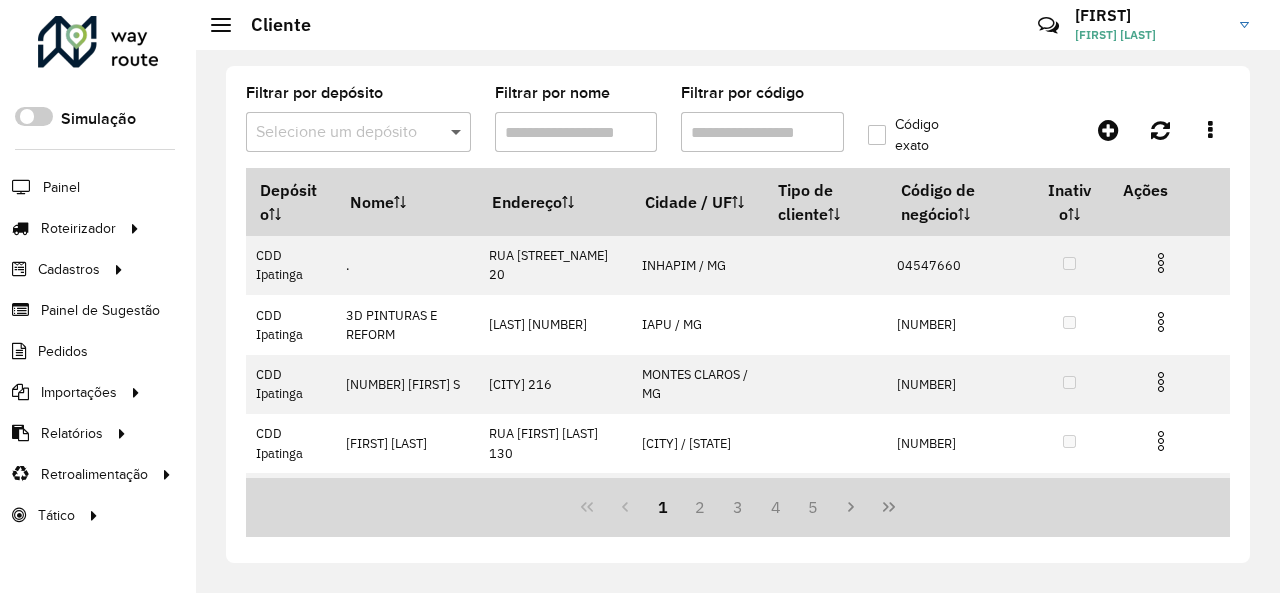 click at bounding box center (458, 132) 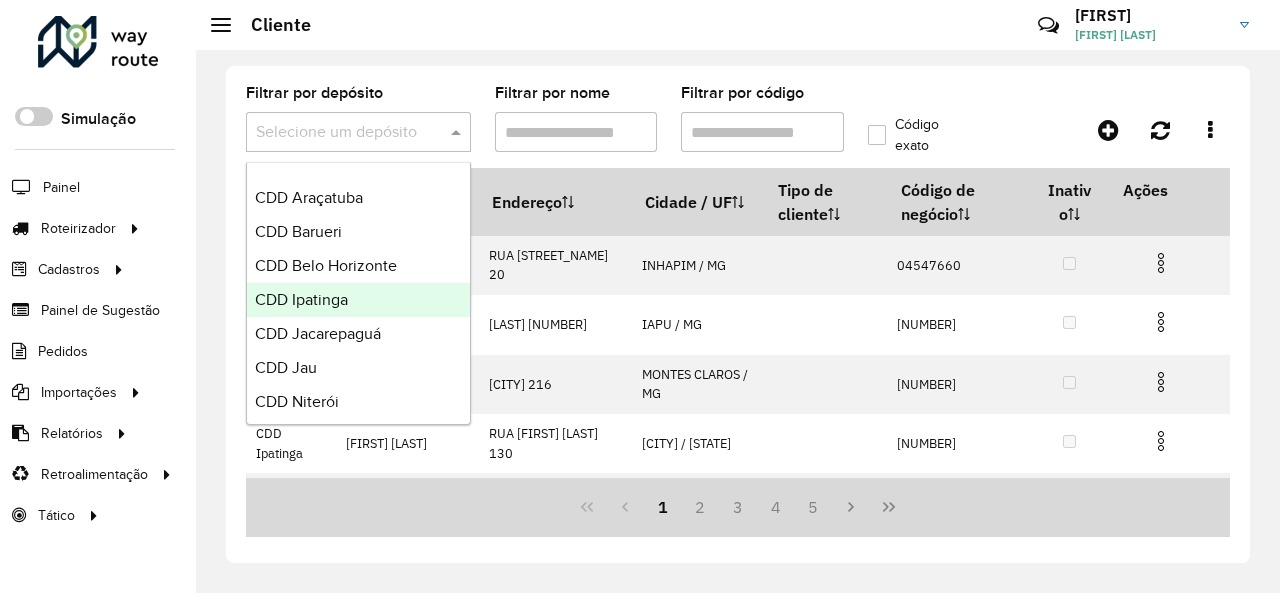 scroll, scrollTop: 300, scrollLeft: 0, axis: vertical 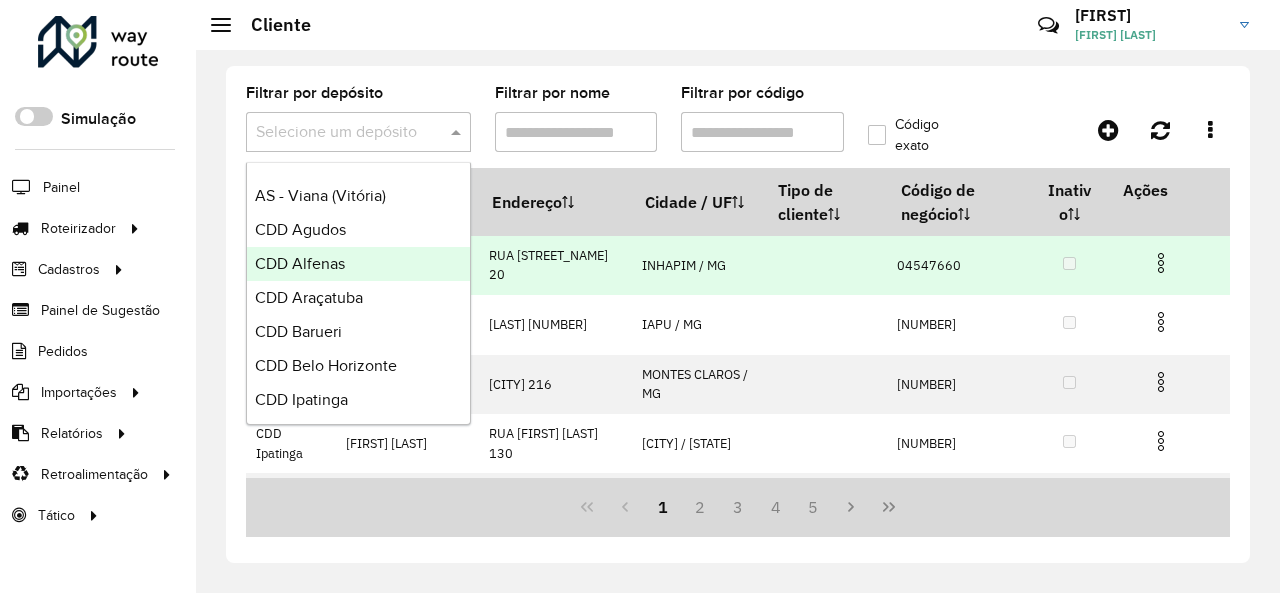 click on "CDD Alfenas" at bounding box center [358, 264] 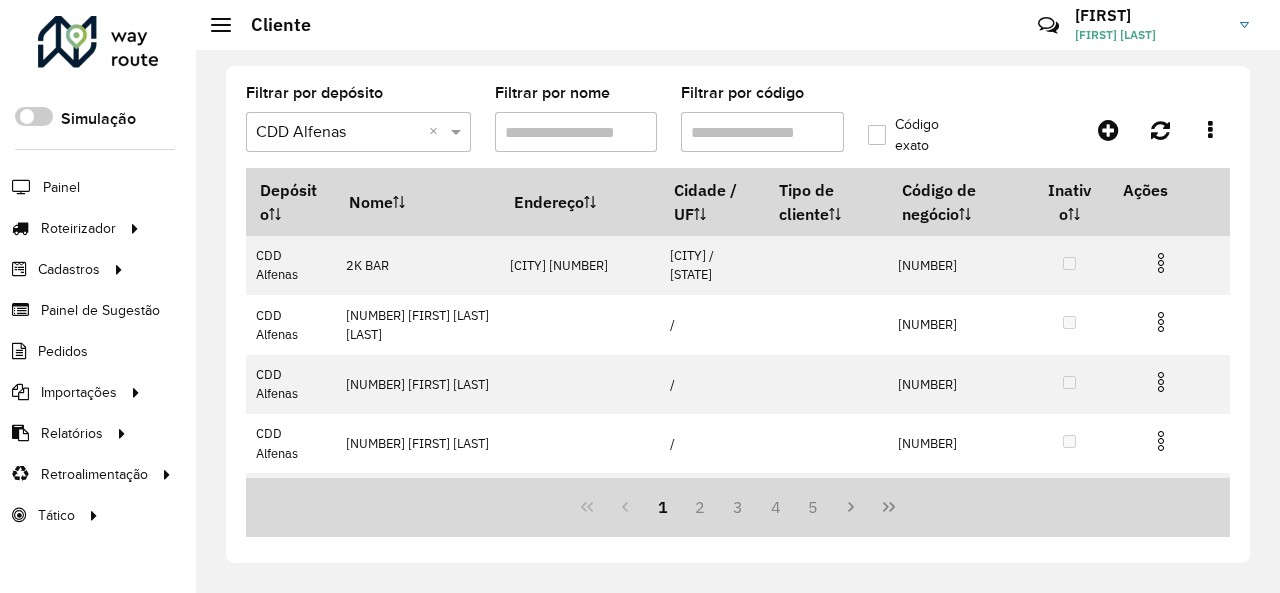 click on "Filtrar por código" at bounding box center [762, 132] 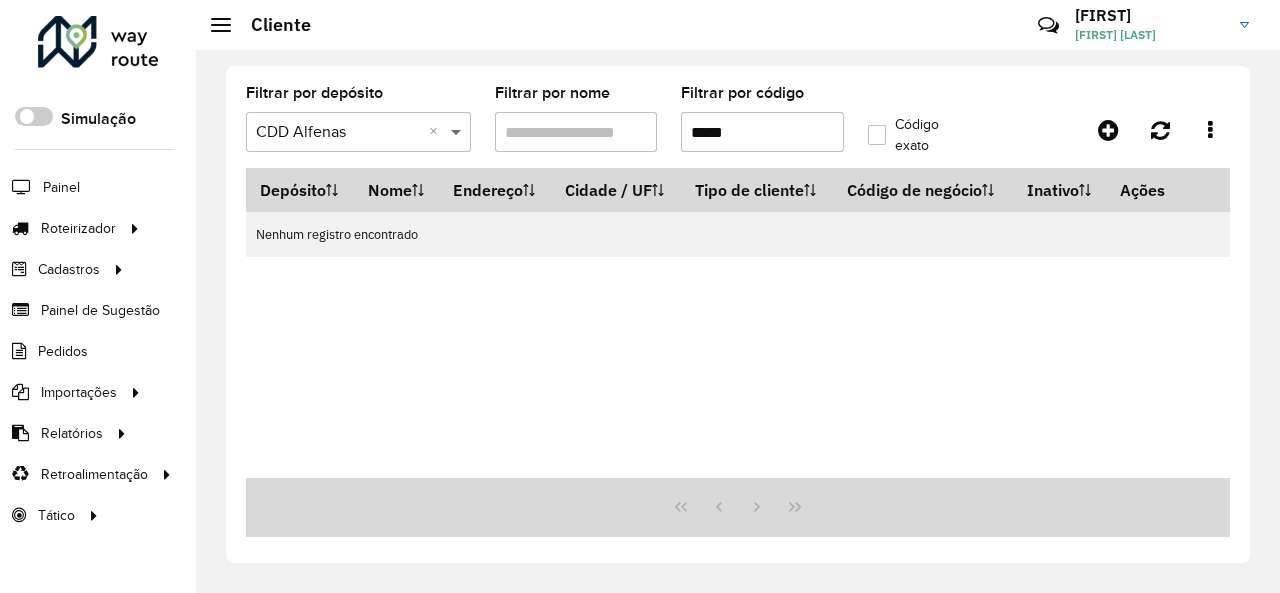 type on "*****" 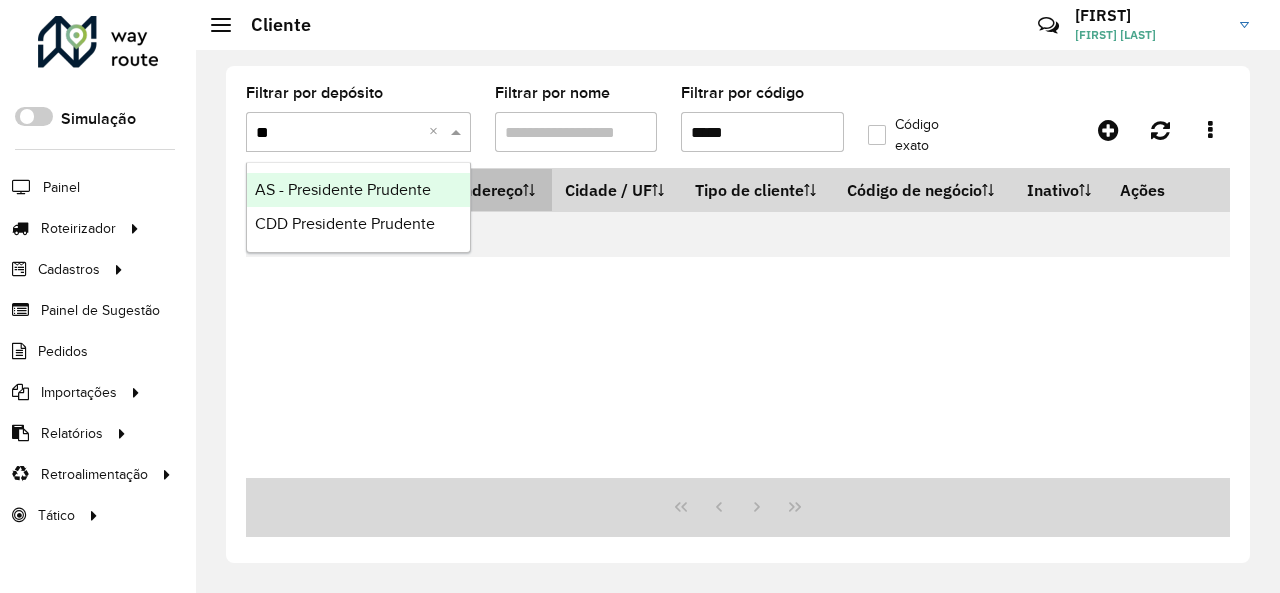 type on "***" 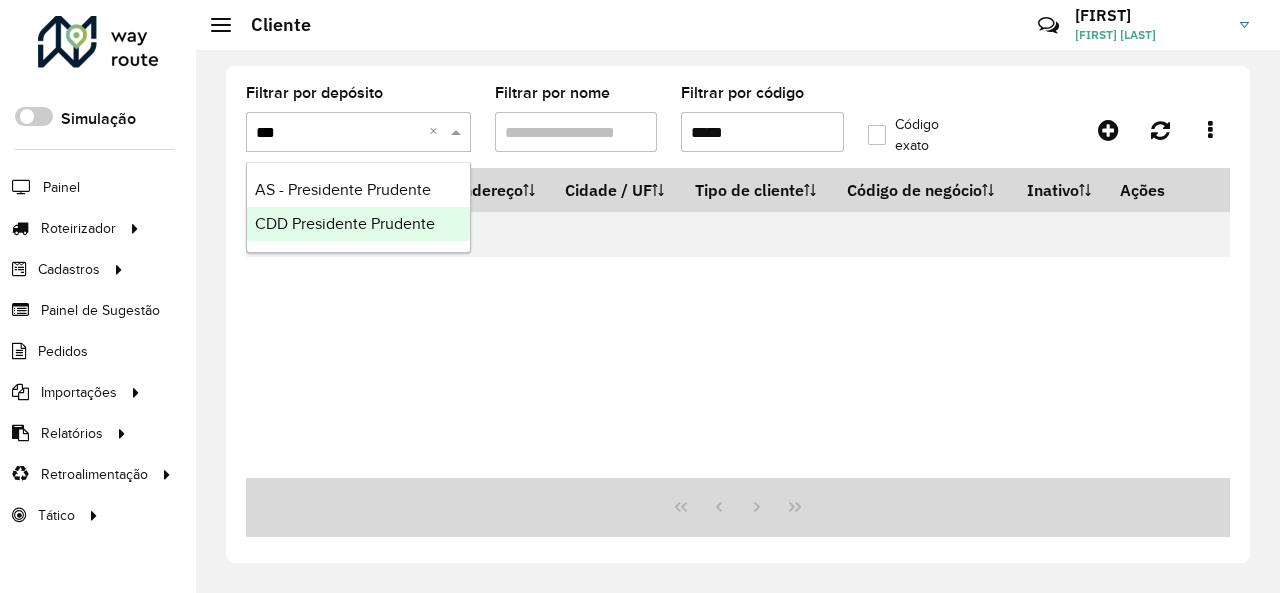 click on "CDD Presidente Prudente" at bounding box center [345, 223] 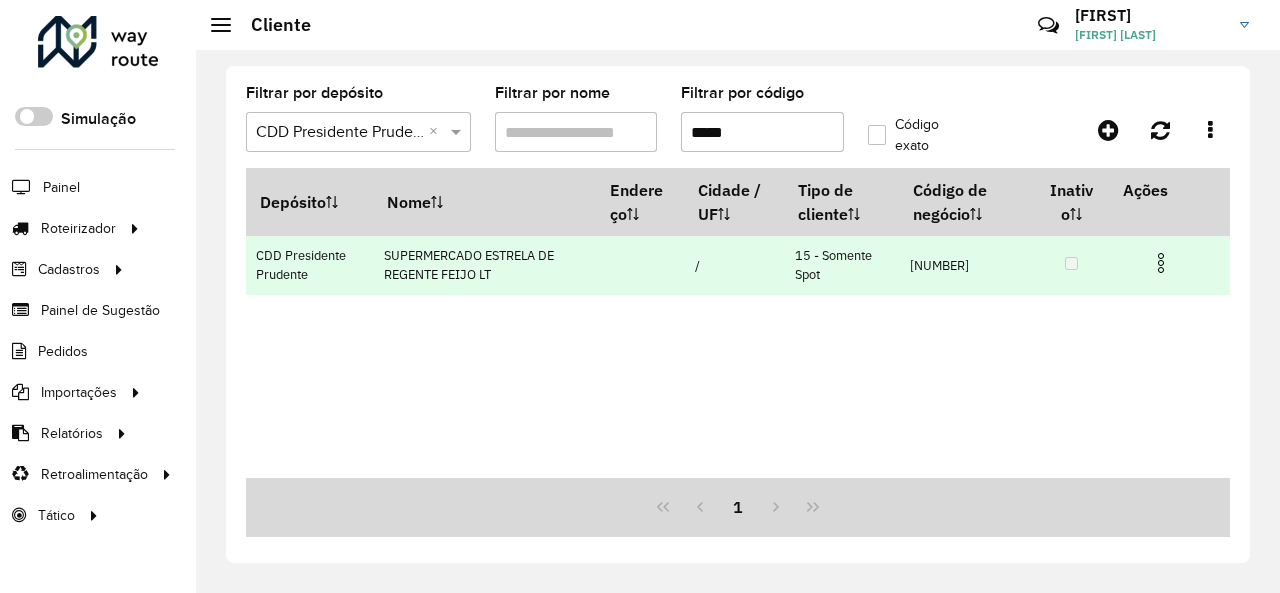 click at bounding box center (1169, 261) 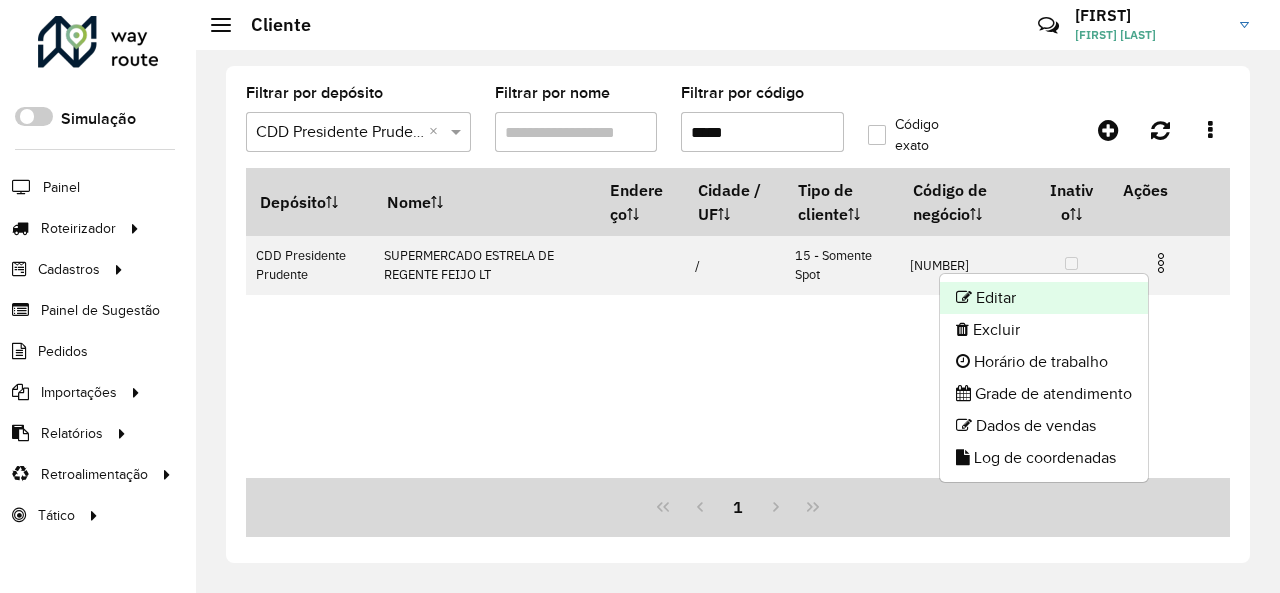 click on "Editar" 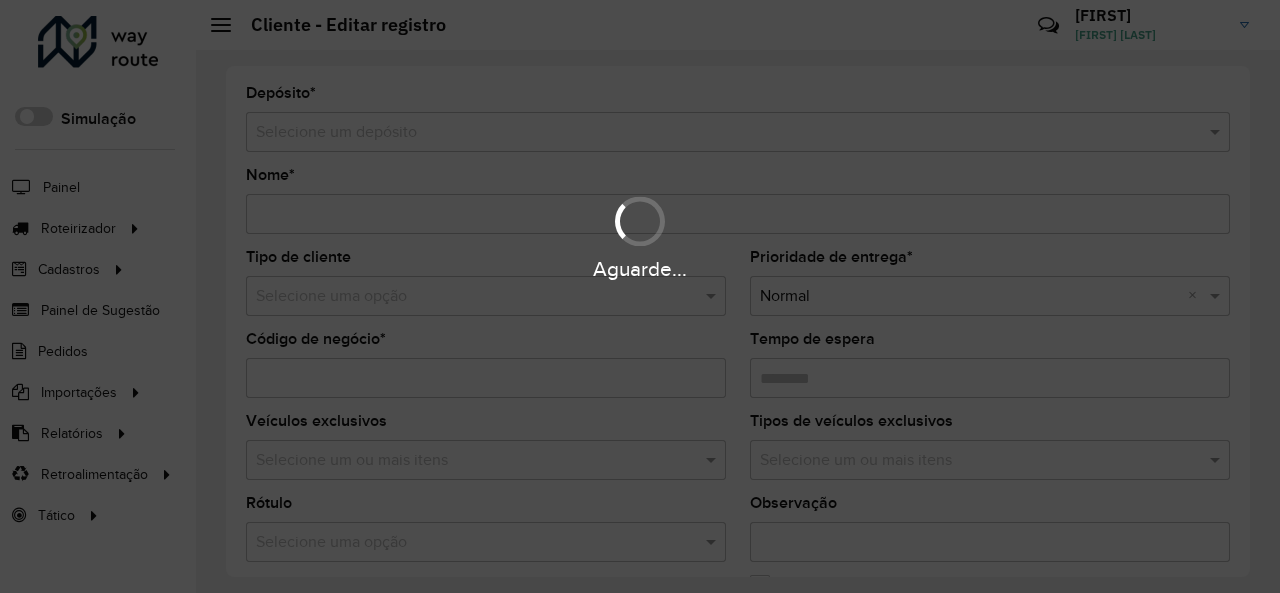 type on "**********" 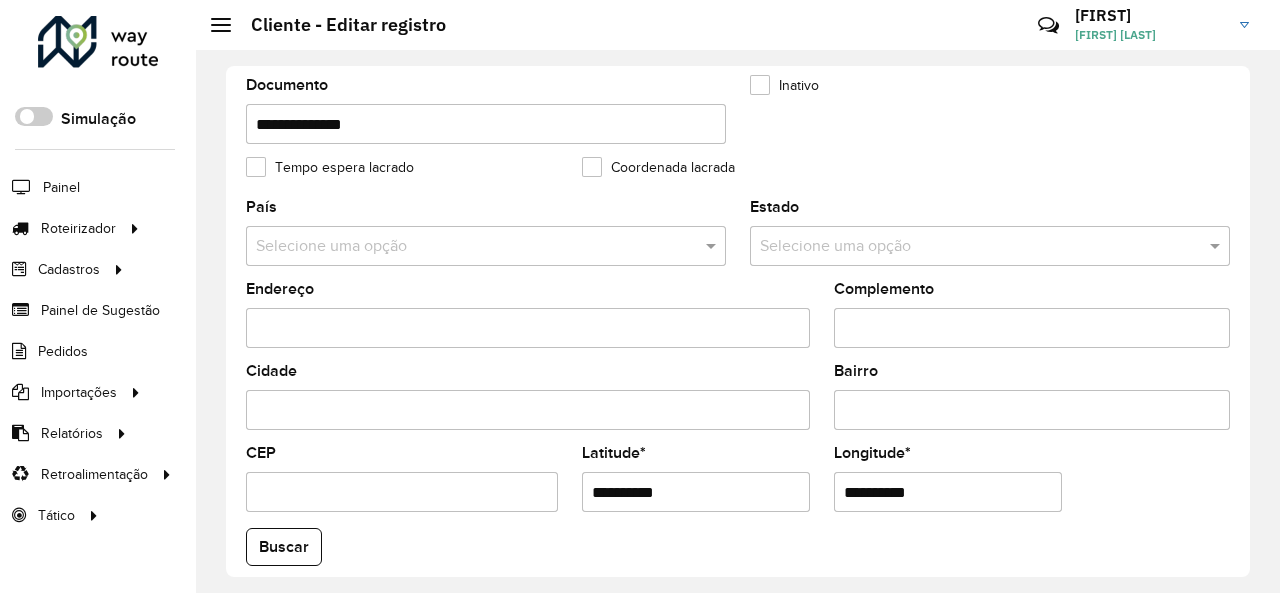 scroll, scrollTop: 300, scrollLeft: 0, axis: vertical 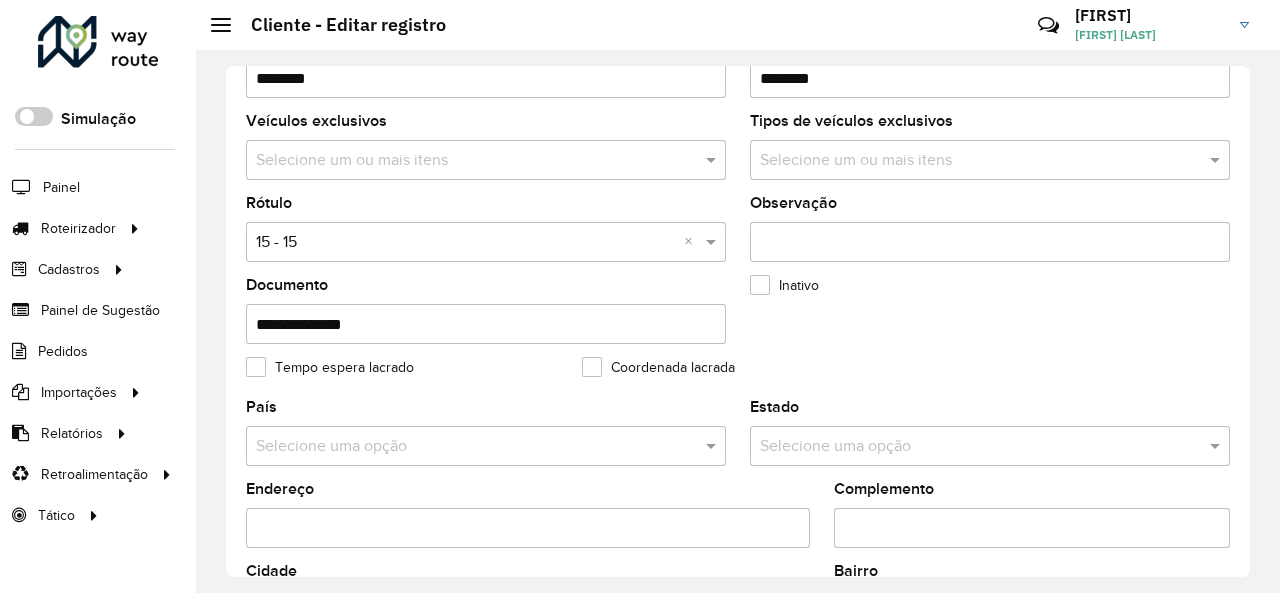 click at bounding box center [476, 161] 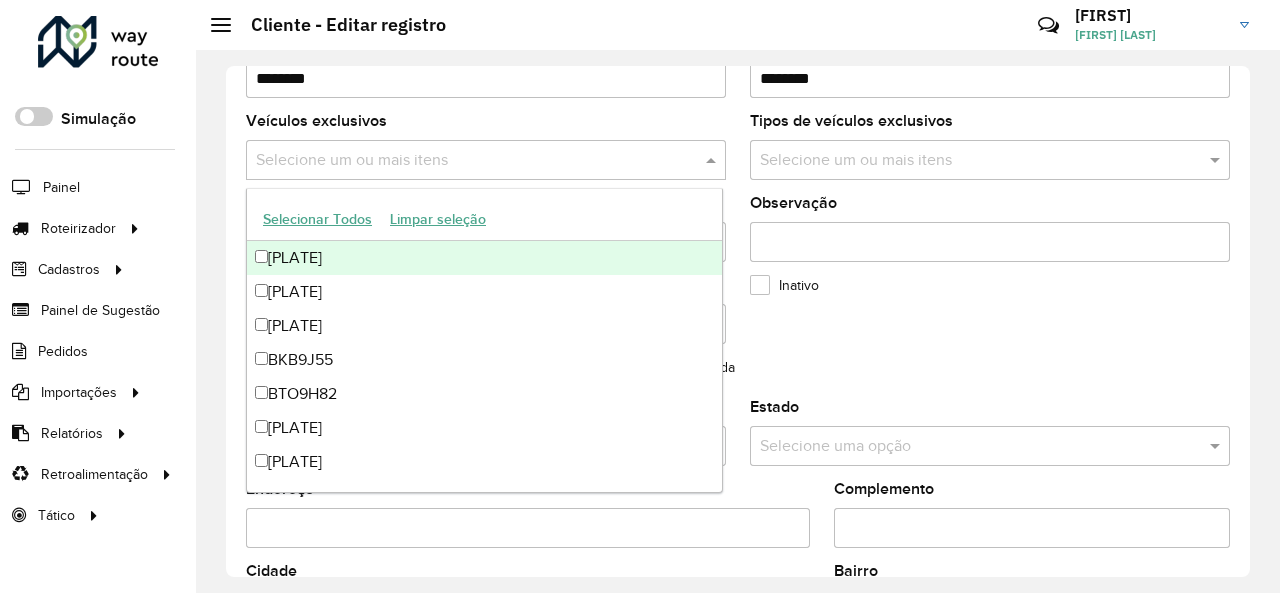 click at bounding box center (980, 161) 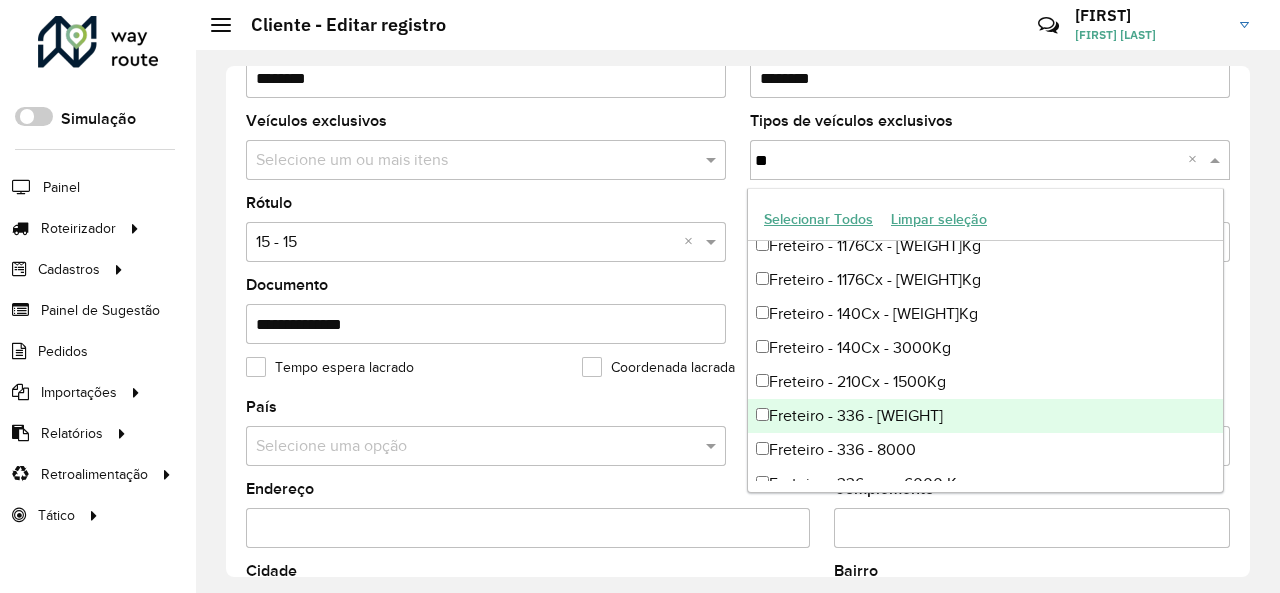 scroll, scrollTop: 0, scrollLeft: 0, axis: both 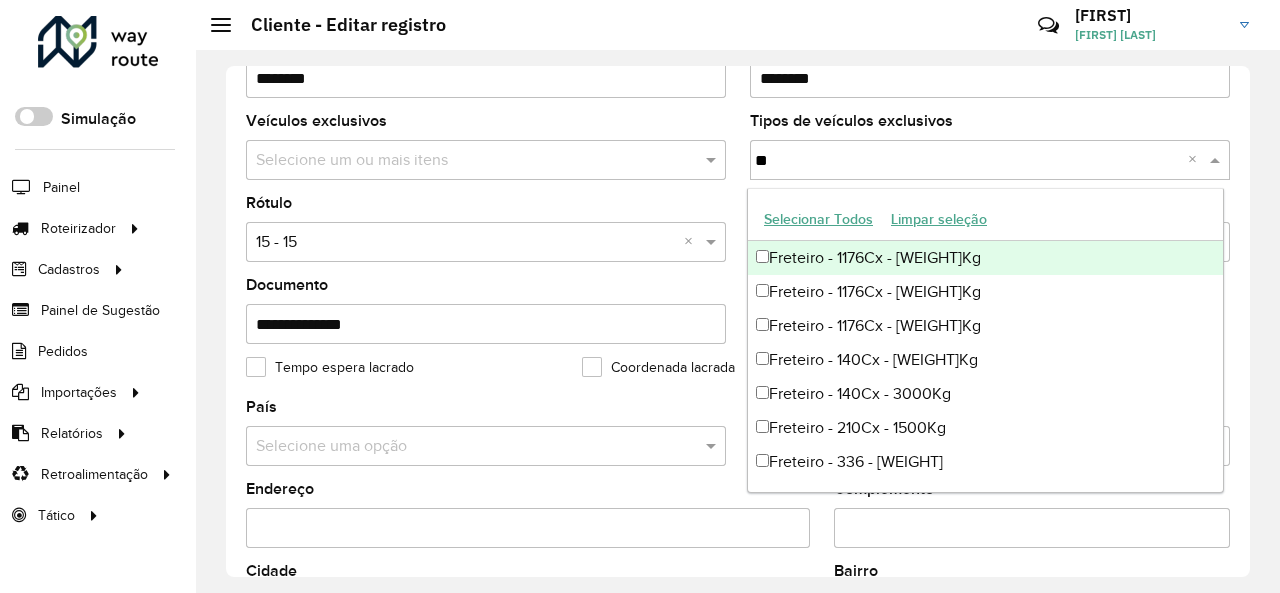 type on "**" 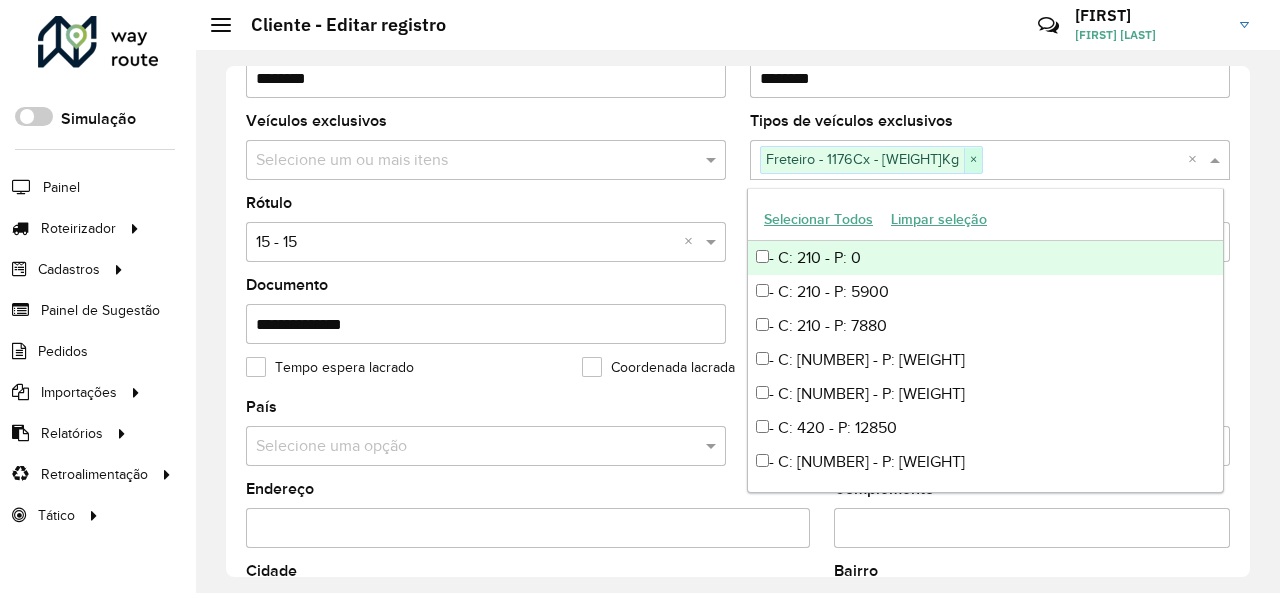 click on "×" at bounding box center [973, 160] 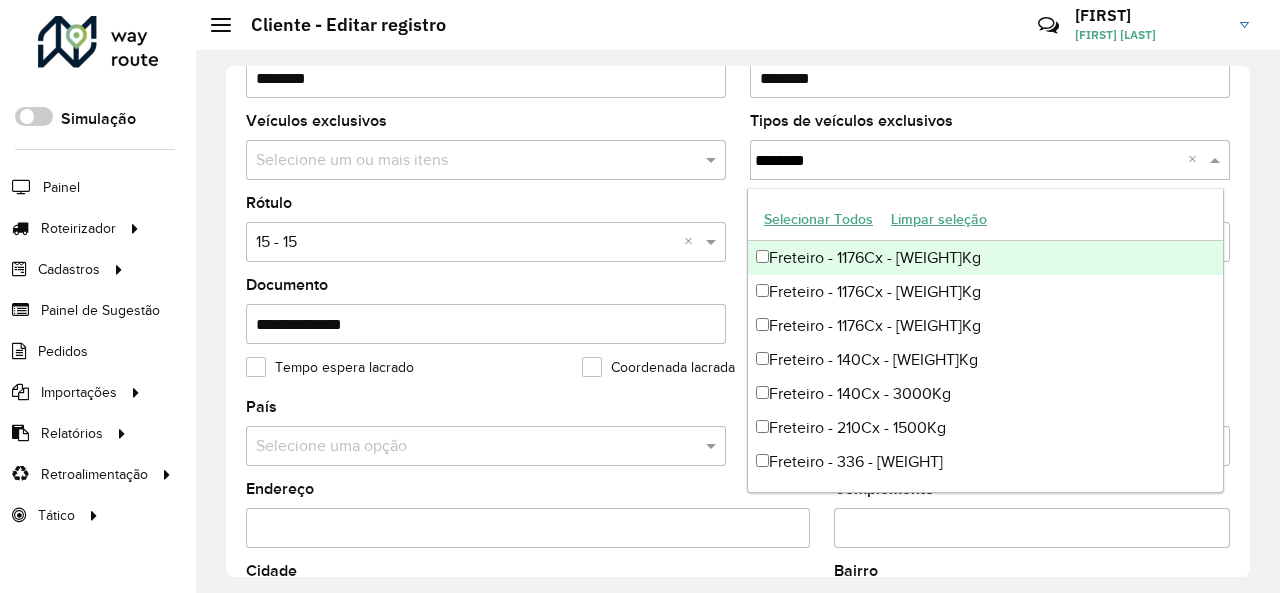 click on "Selecionar Todos" at bounding box center [818, 219] 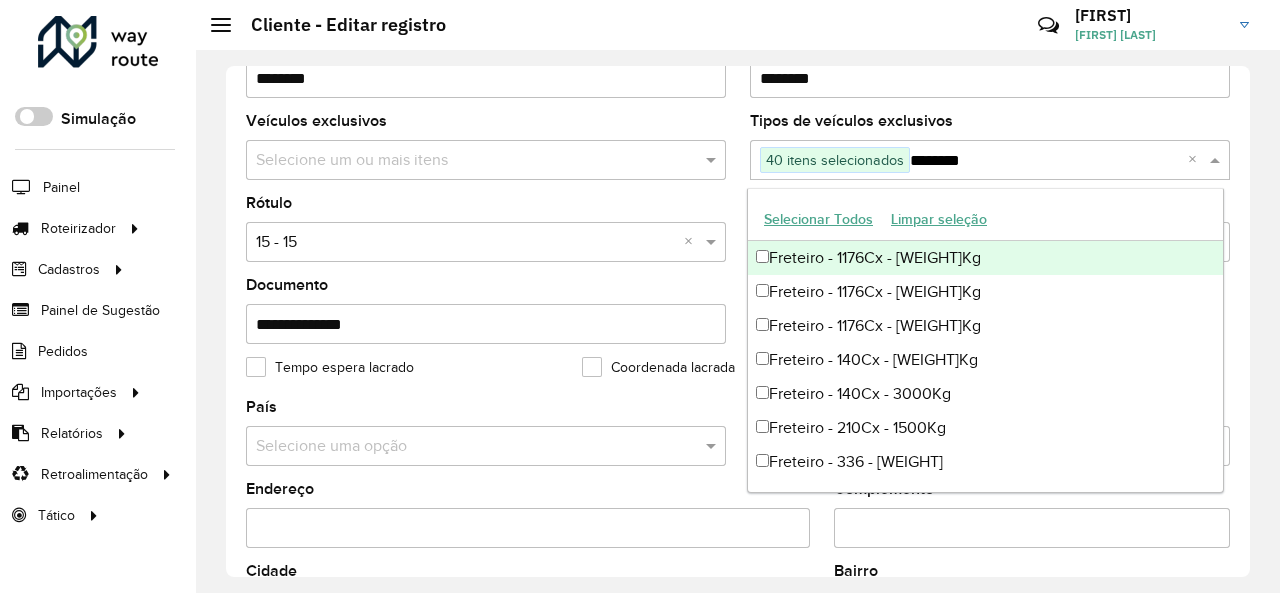 drag, startPoint x: 990, startPoint y: 171, endPoint x: 942, endPoint y: 153, distance: 51.264023 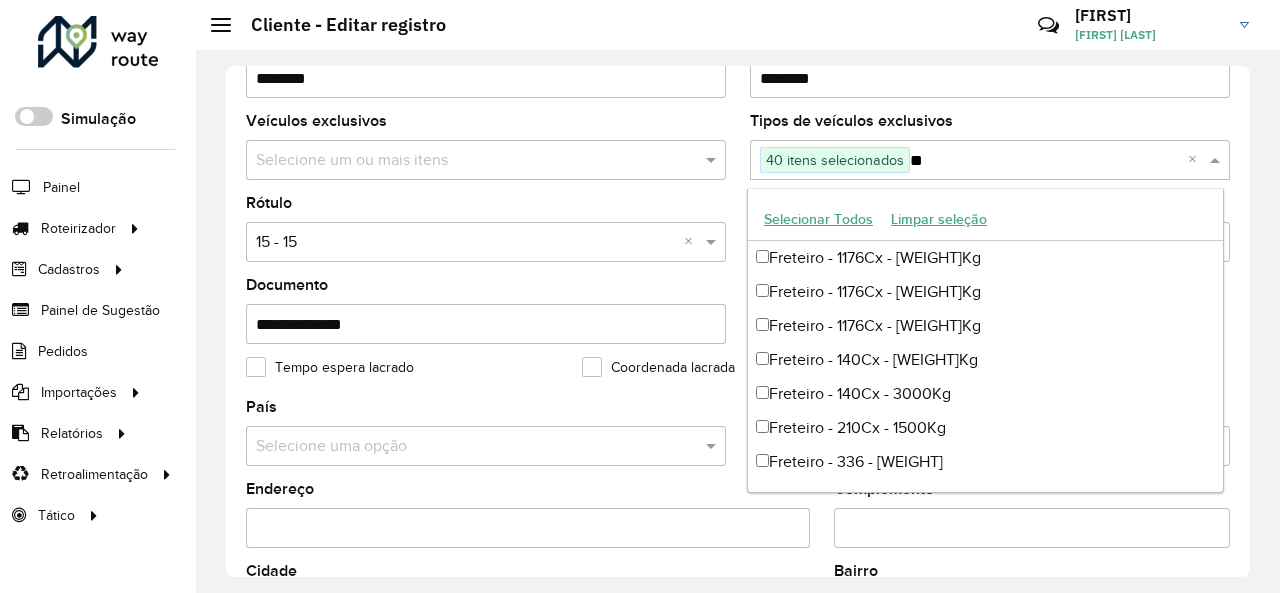 type on "*" 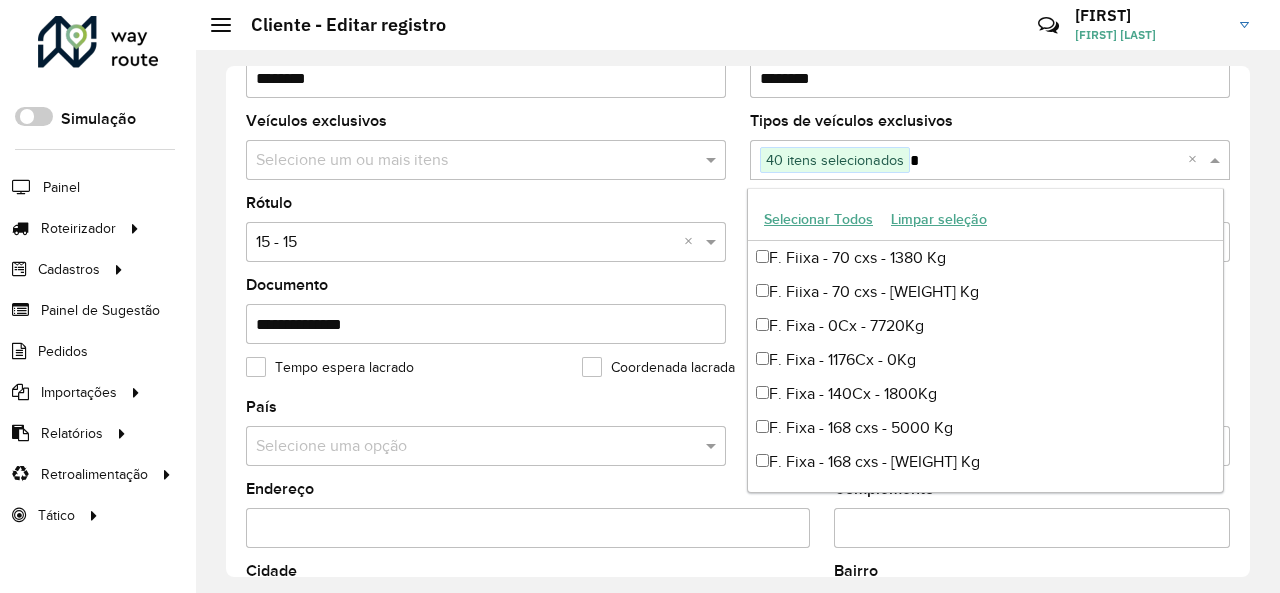 type 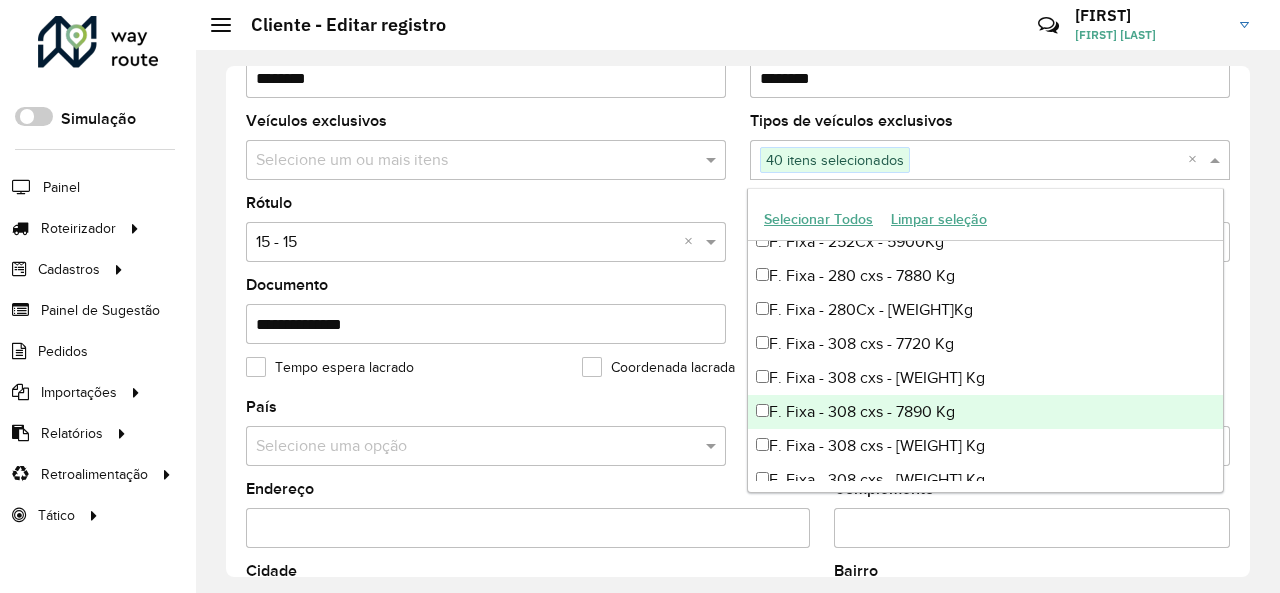 scroll, scrollTop: 1100, scrollLeft: 0, axis: vertical 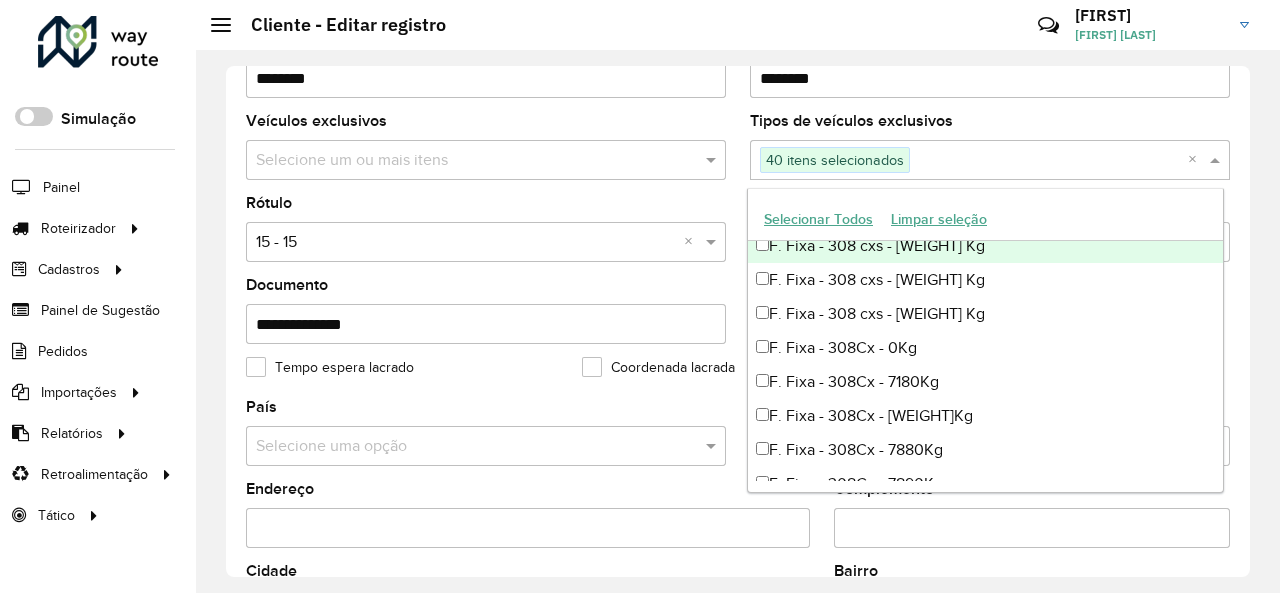 click on "Selecionar Todos Limpar seleção - C: [NUMBER] - P: [WEIGHT] - C: [NUMBER] - P: [WEIGHT] - C: [NUMBER] - P: [WEIGHT] - C: [NUMBER] - P: [WEIGHT] - C: [NUMBER] - P: [WEIGHT] - C: [NUMBER] - P: [WEIGHT] - C: [NUMBER] - P: [WEIGHT] F. Fiixa - 70 cxs - [WEIGHT] Kg [WEIGHT]x [WEIGHT] F. Fiixa - 70 cxs - [WEIGHT] Kg F. Fixa - 0Cx - [WEIGHT]Kg F. Fixa - 1176Cx - [WEIGHT]Kg F. Fixa - 140Cx - [WEIGHT]Kg F. Fixa - 168 cxs - [WEIGHT] Kg F. Fixa - 168 cxs - [WEIGHT] Kg F. Fixa - 168Cx - [WEIGHT]Kg F. Fixa - 168Cx - [WEIGHT]Kg F. Fixa - 210 cxs - [WEIGHT] Kg F. Fixa - 210 cxs - [WEIGHT] Kg F. Fixa - 210Cx - [WEIGHT]Kg F. Fixa - 210Cx - [WEIGHT]Kg F. Fixa - 210Cx - [WEIGHT]Kg F. Fixa - 210Cx - [WEIGHT]Kg F. Fixa - 210Cx - [WEIGHT]Kg F. Fixa - 210Cx - [WEIGHT]Kg F. Fixa - 252Cx - [WEIGHT]Kg F. Fixa - 252Cx - [WEIGHT]Kg F. Fixa - 280 cxs - [WEIGHT] Kg F. Fixa - 280Cx - [WEIGHT]Kg F. Fixa - 308 cxs - [WEIGHT] Kg F. Fixa - 308 cxs - [WEIGHT] Kg F. Fixa - 308 cxs - [WEIGHT] Kg F. Fixa - 308 cxs - [WEIGHT] Kg F. Fixa - 308 cxs - [WEIGHT] Kg F. Fixa - 308 cxs - [WEIGHT] Kg F. Fixa - 308Cx - [WEIGHT]Kg" at bounding box center [985, 340] 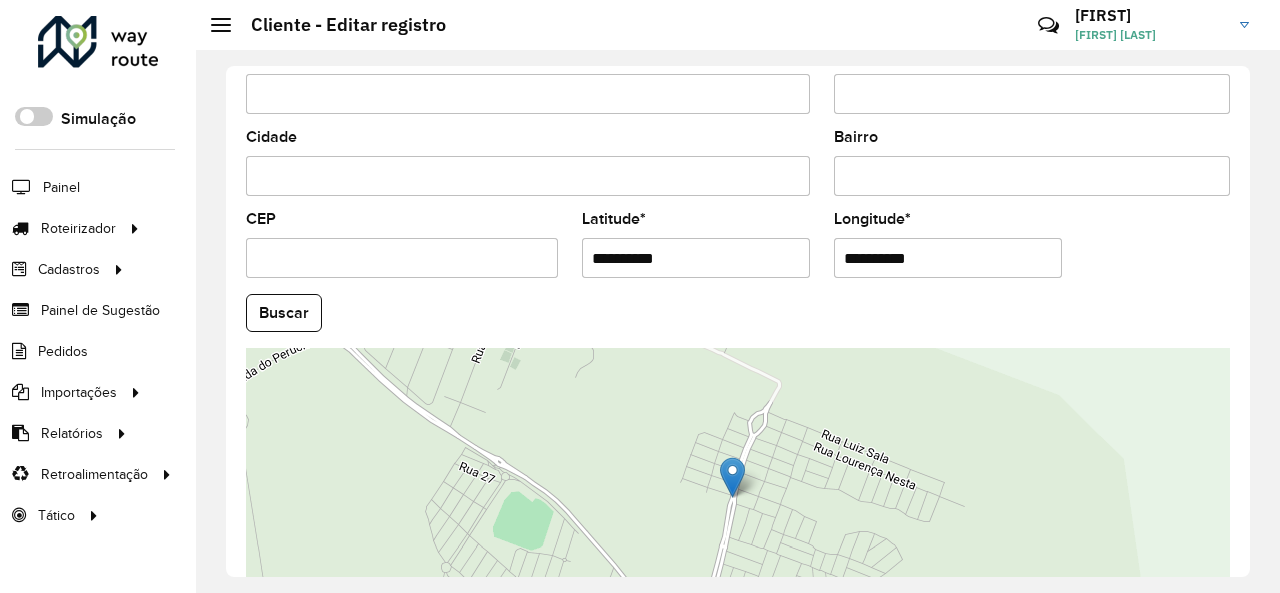 scroll, scrollTop: 890, scrollLeft: 0, axis: vertical 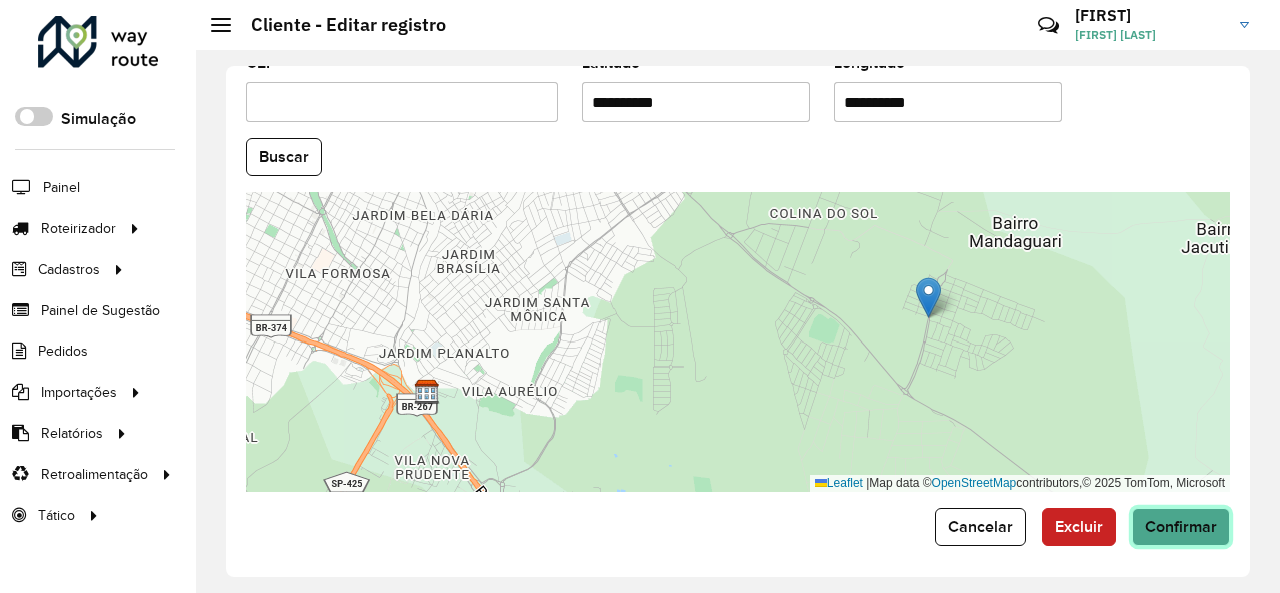 click on "Confirmar" 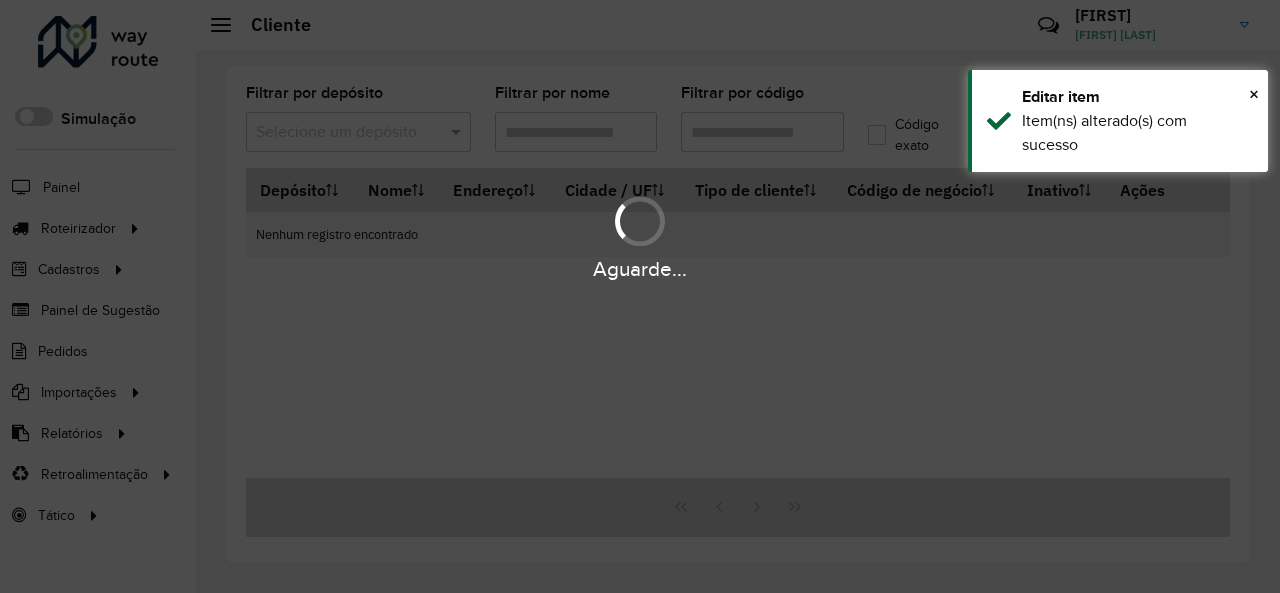 type on "*****" 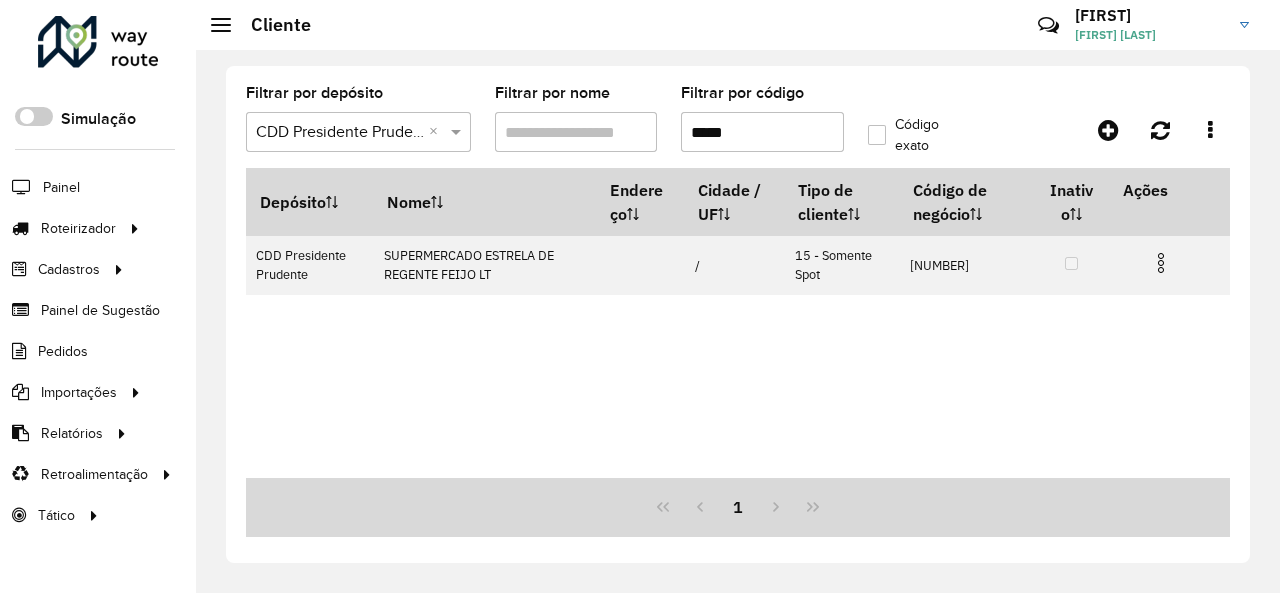 drag, startPoint x: 770, startPoint y: 137, endPoint x: 655, endPoint y: 132, distance: 115.10864 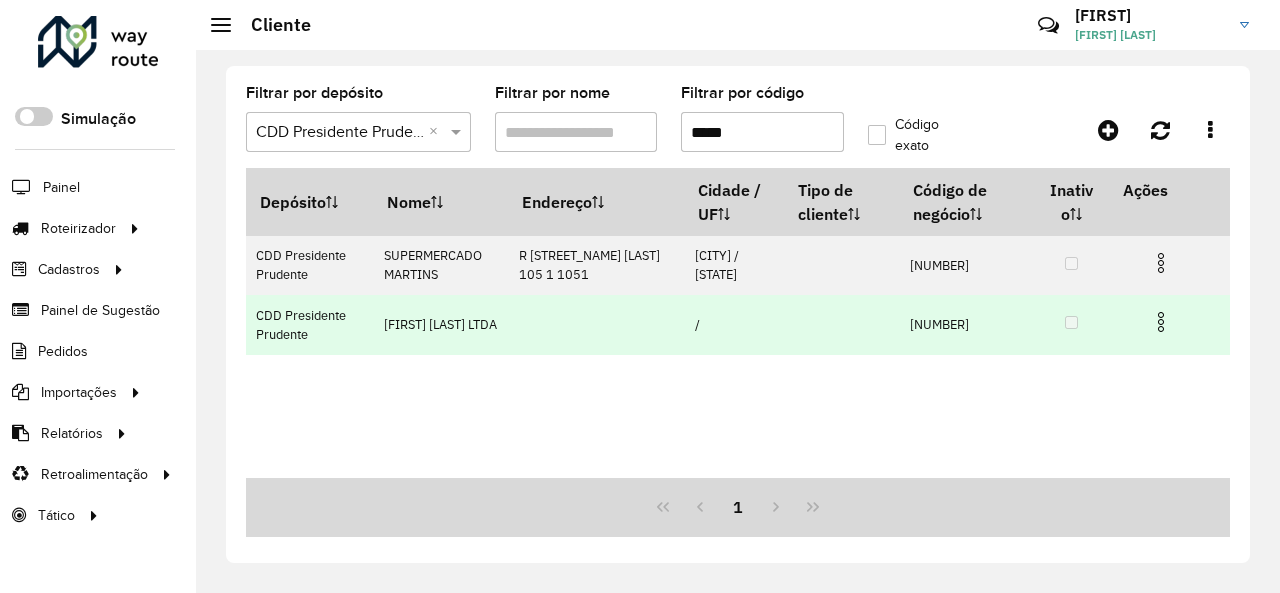 type on "*****" 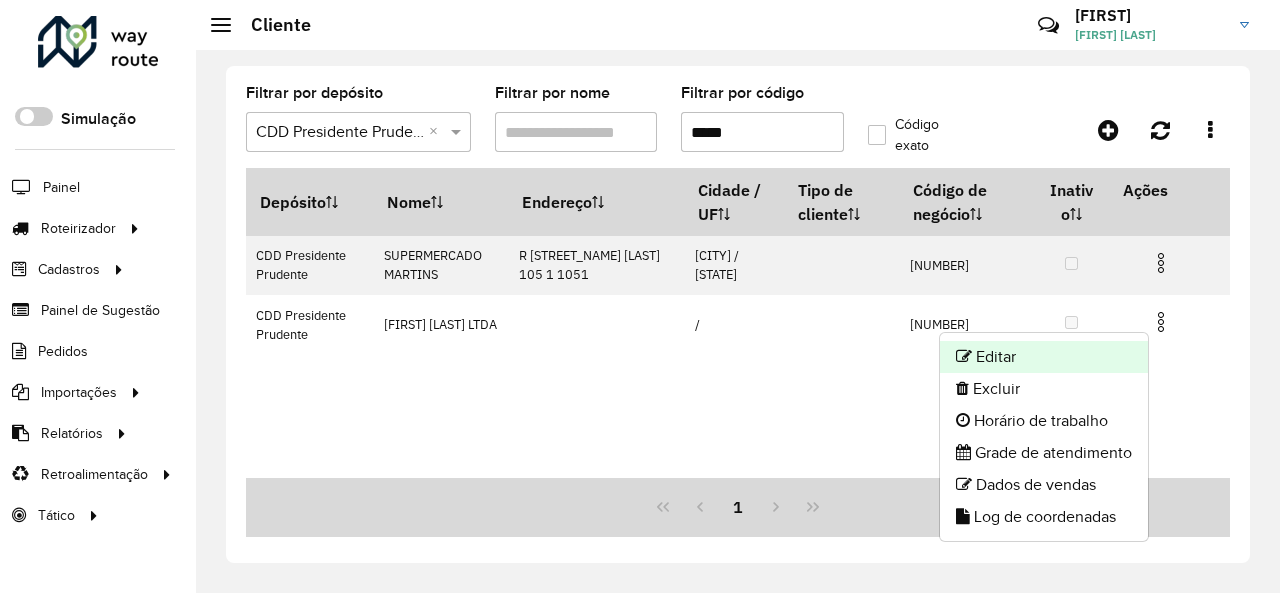 click on "Editar" 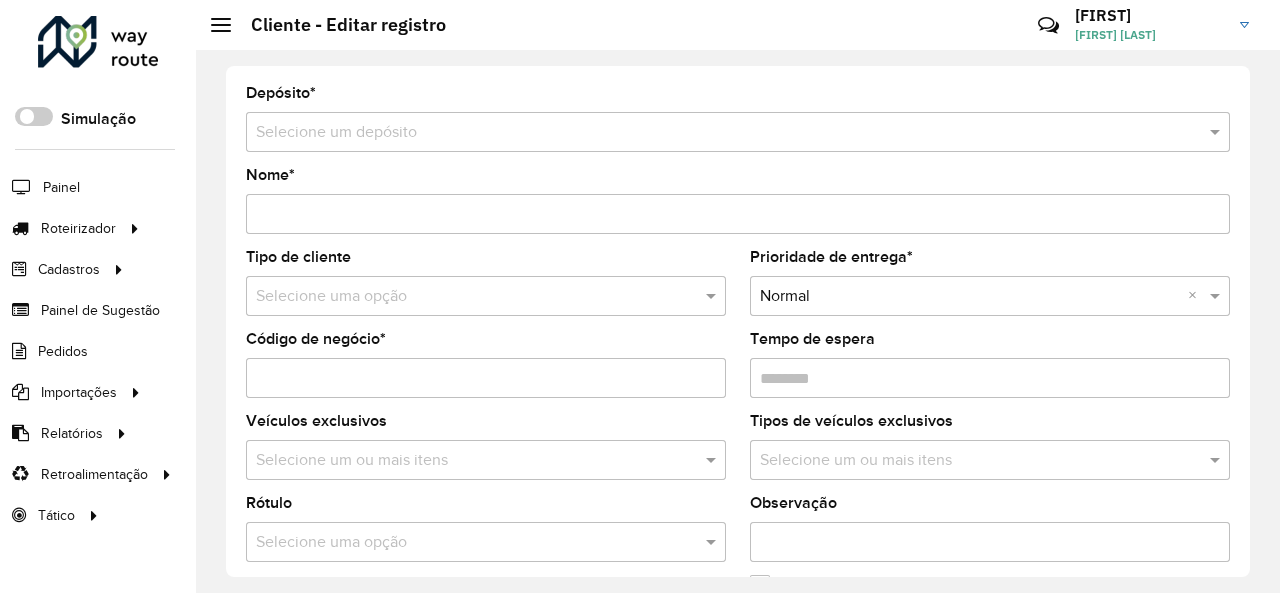 type on "**********" 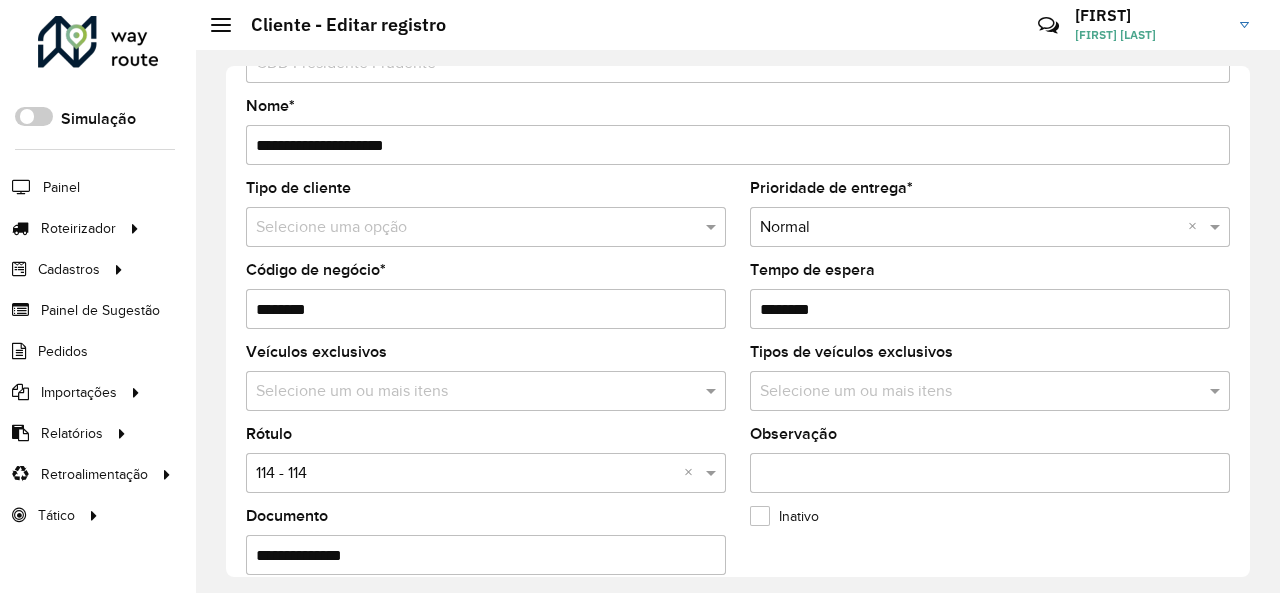 scroll, scrollTop: 100, scrollLeft: 0, axis: vertical 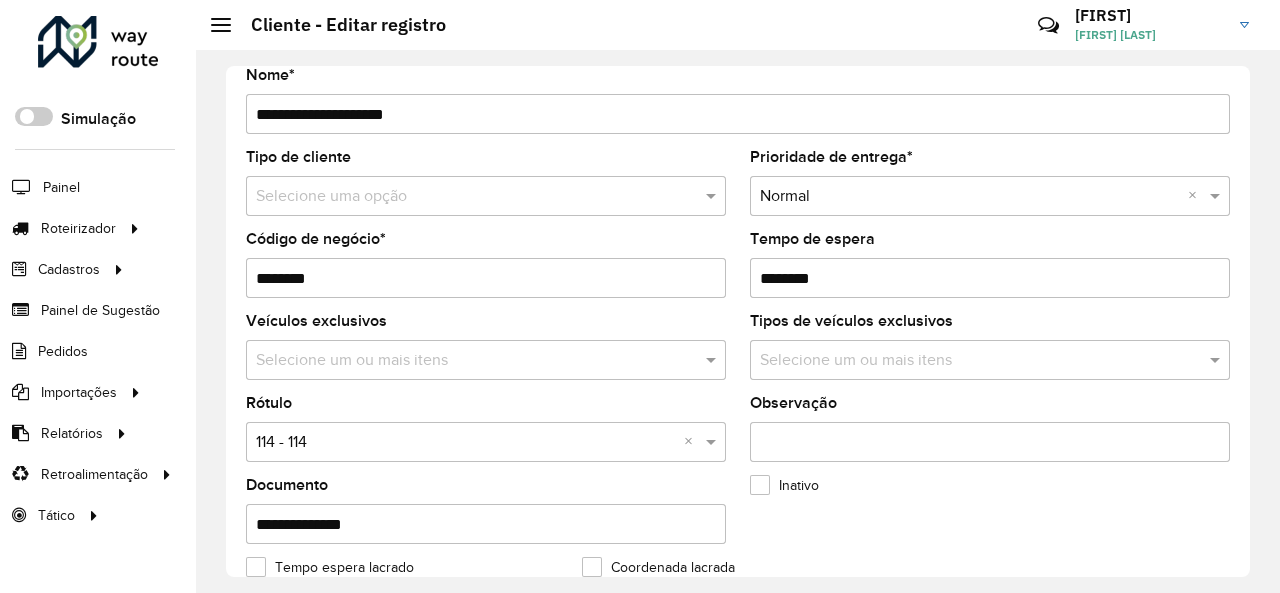 click at bounding box center (466, 197) 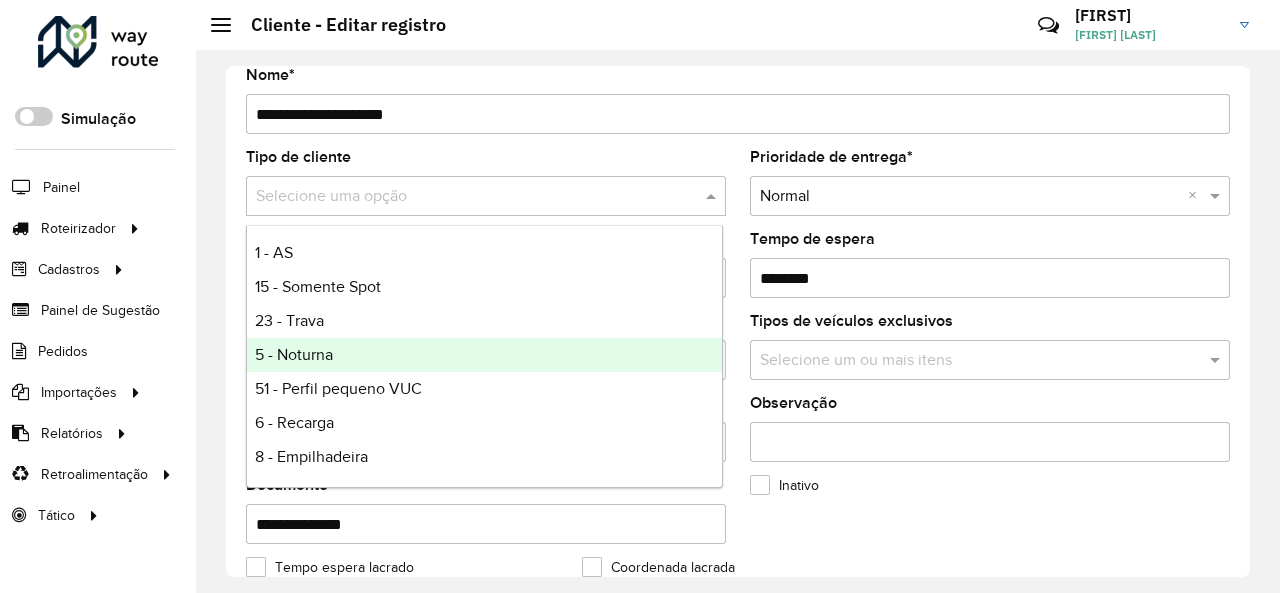 click on "5 - Noturna" at bounding box center (484, 355) 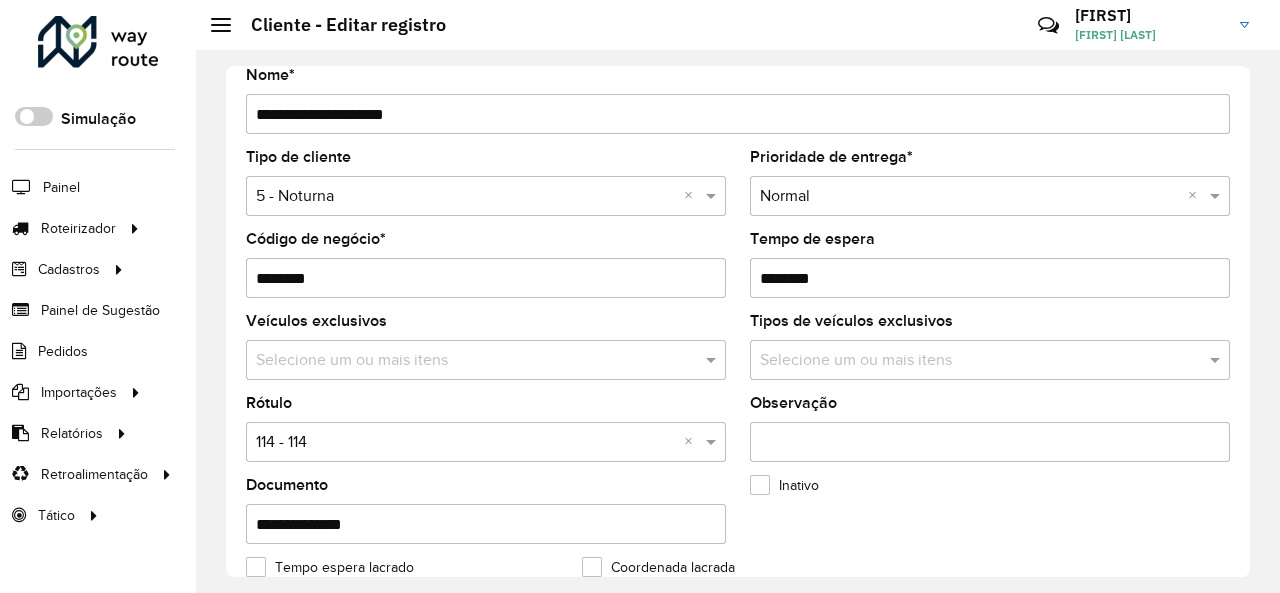click at bounding box center [466, 443] 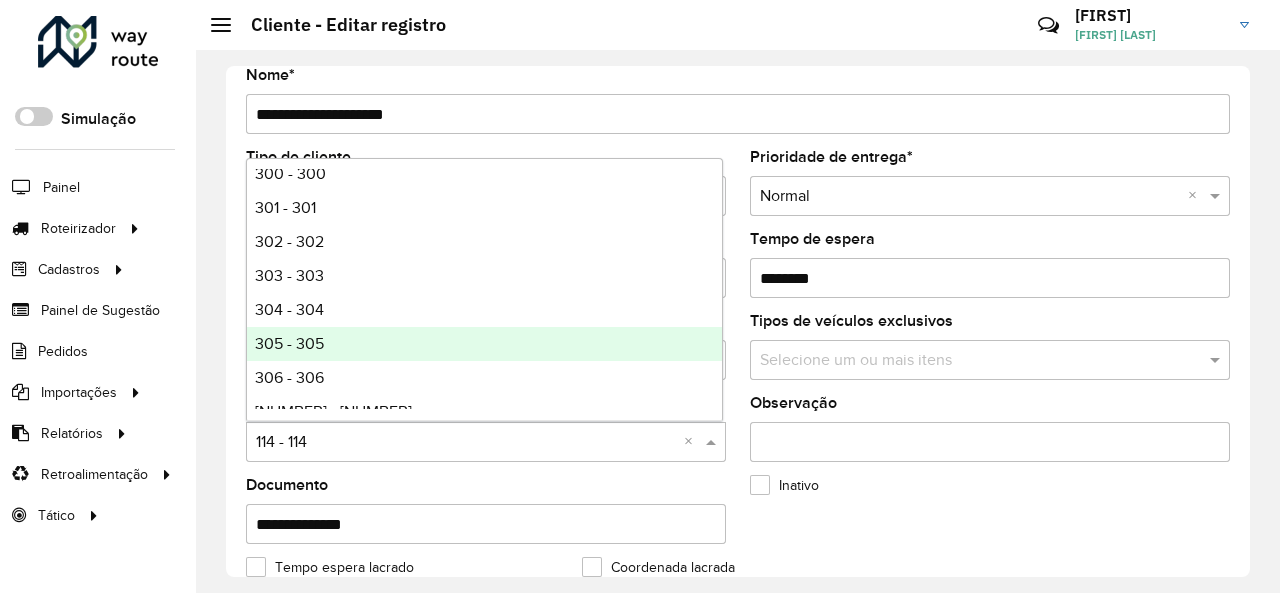 scroll, scrollTop: 1200, scrollLeft: 0, axis: vertical 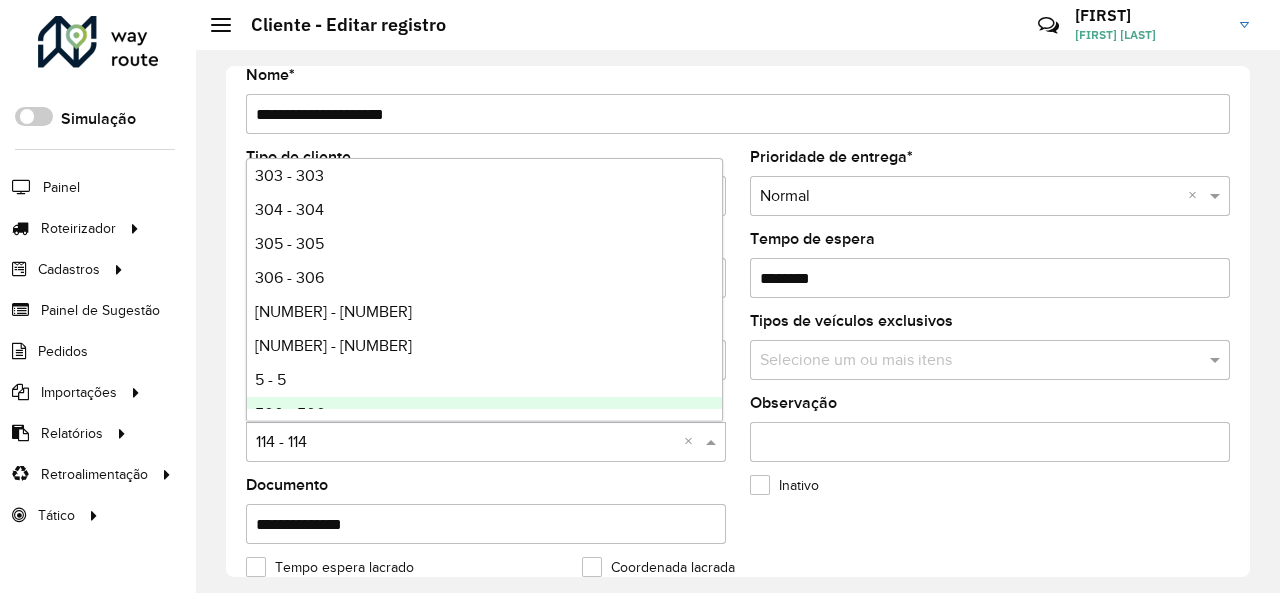 click on "Tipos de veículos exclusivos" 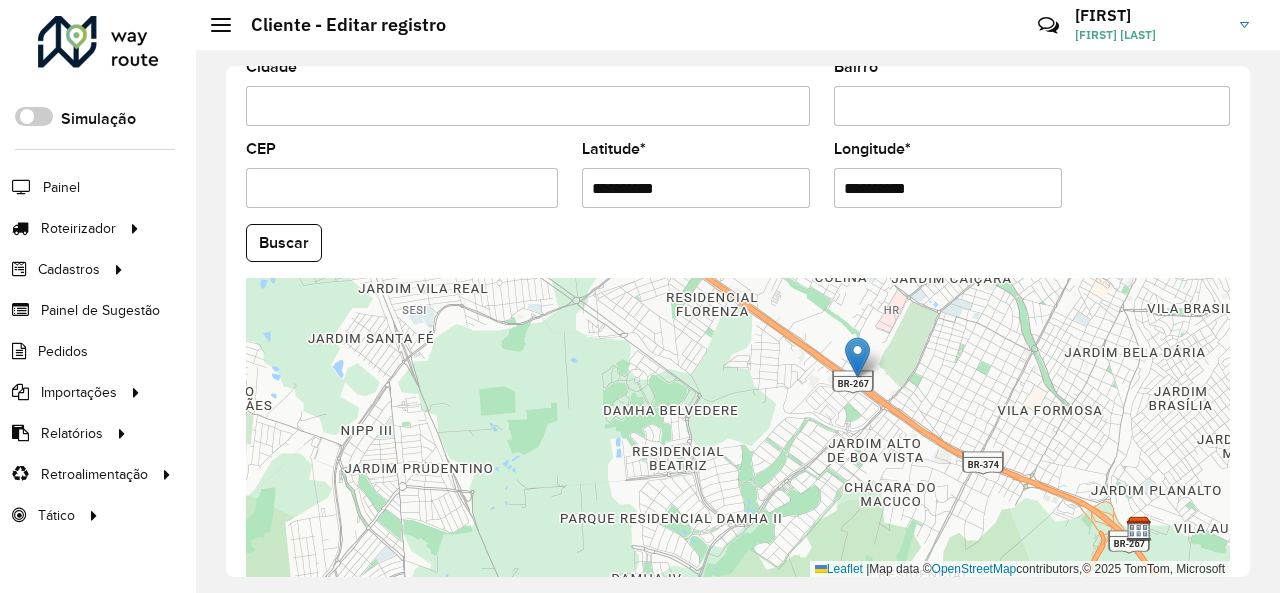 scroll, scrollTop: 890, scrollLeft: 0, axis: vertical 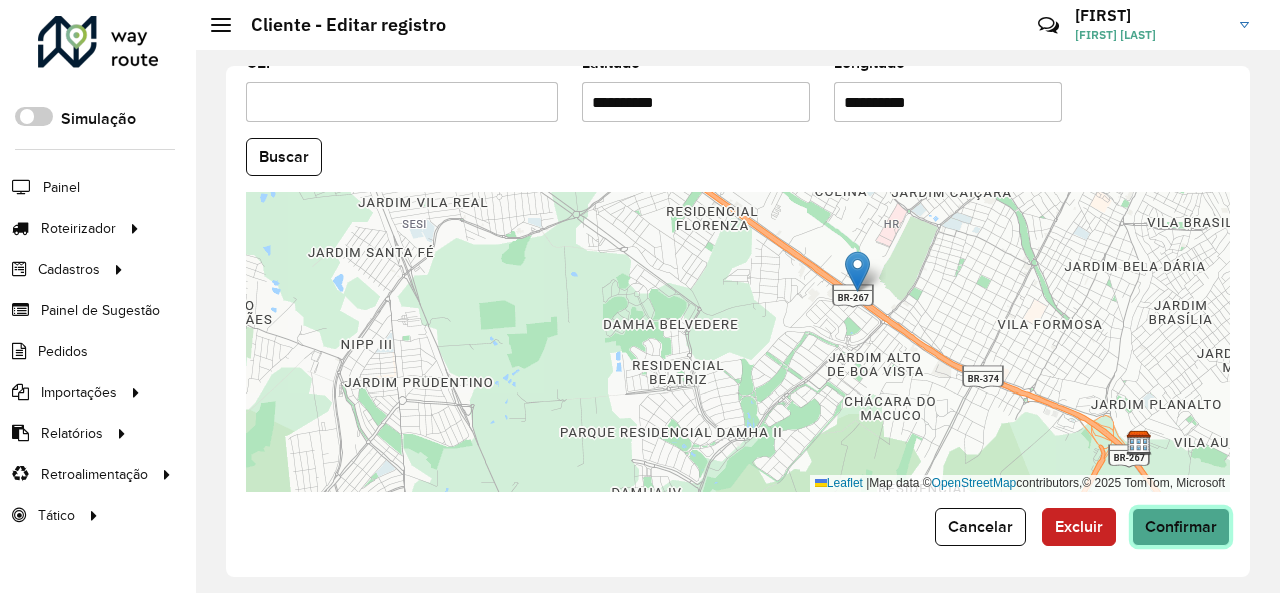click on "Confirmar" 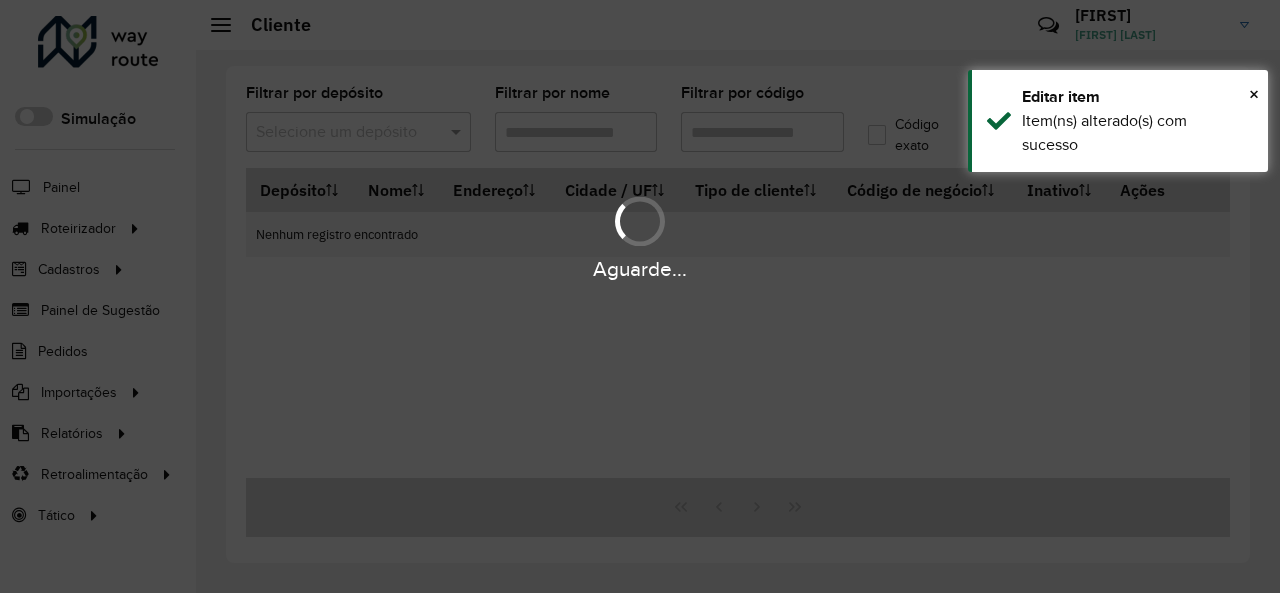 type on "*****" 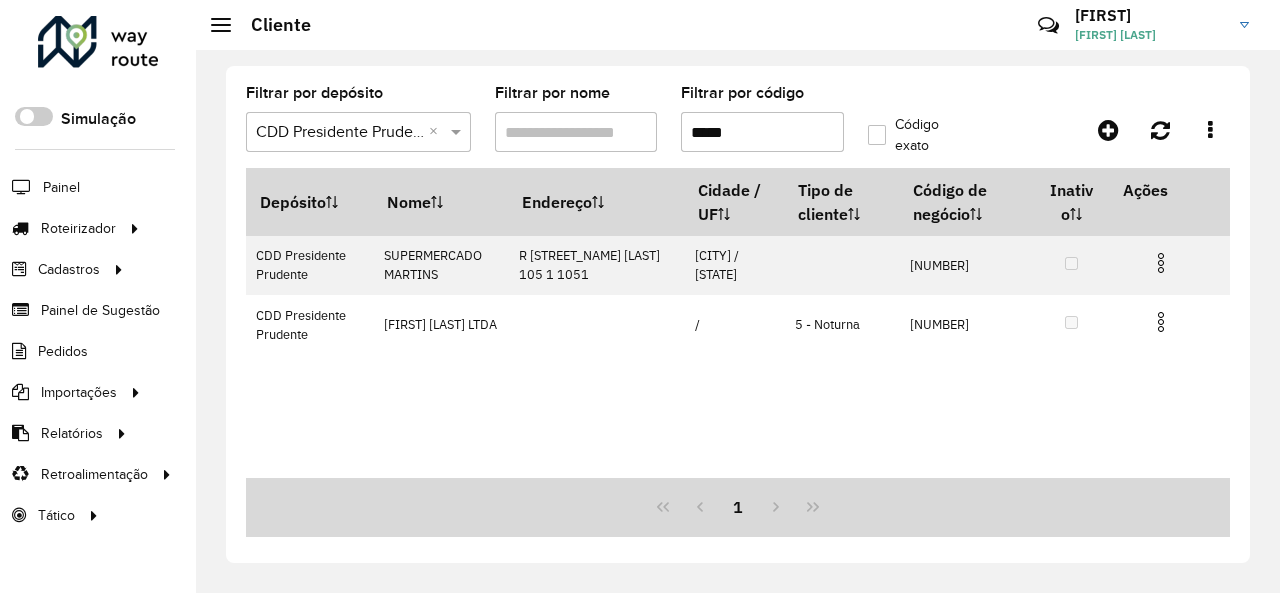 drag, startPoint x: 768, startPoint y: 141, endPoint x: 664, endPoint y: 118, distance: 106.51291 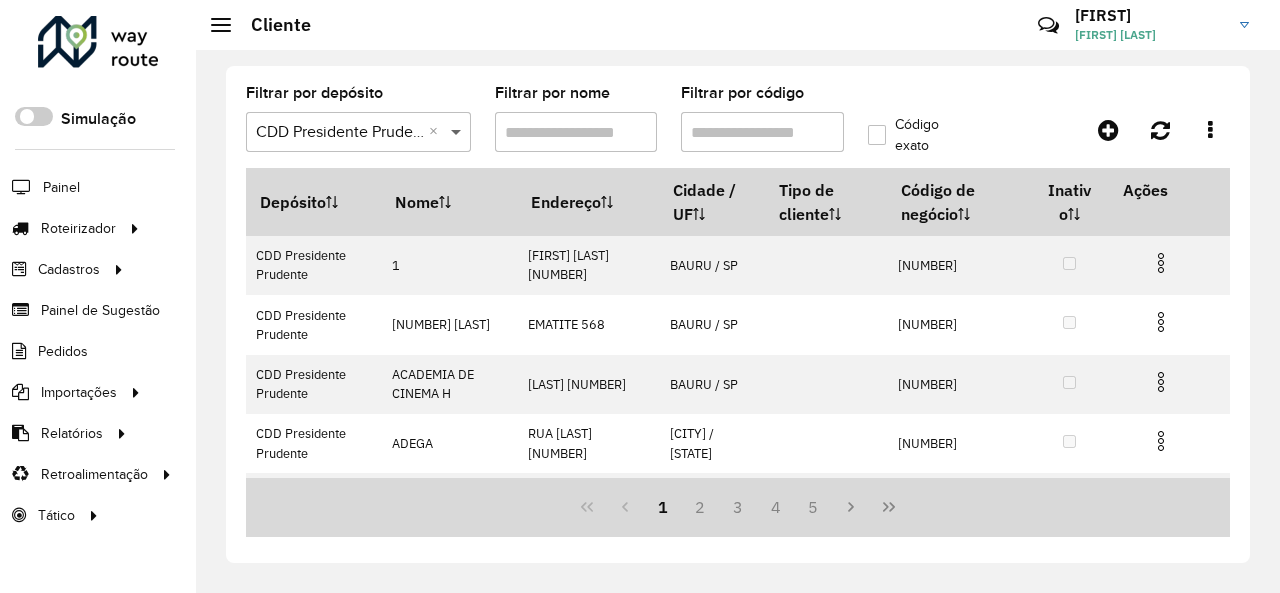 type 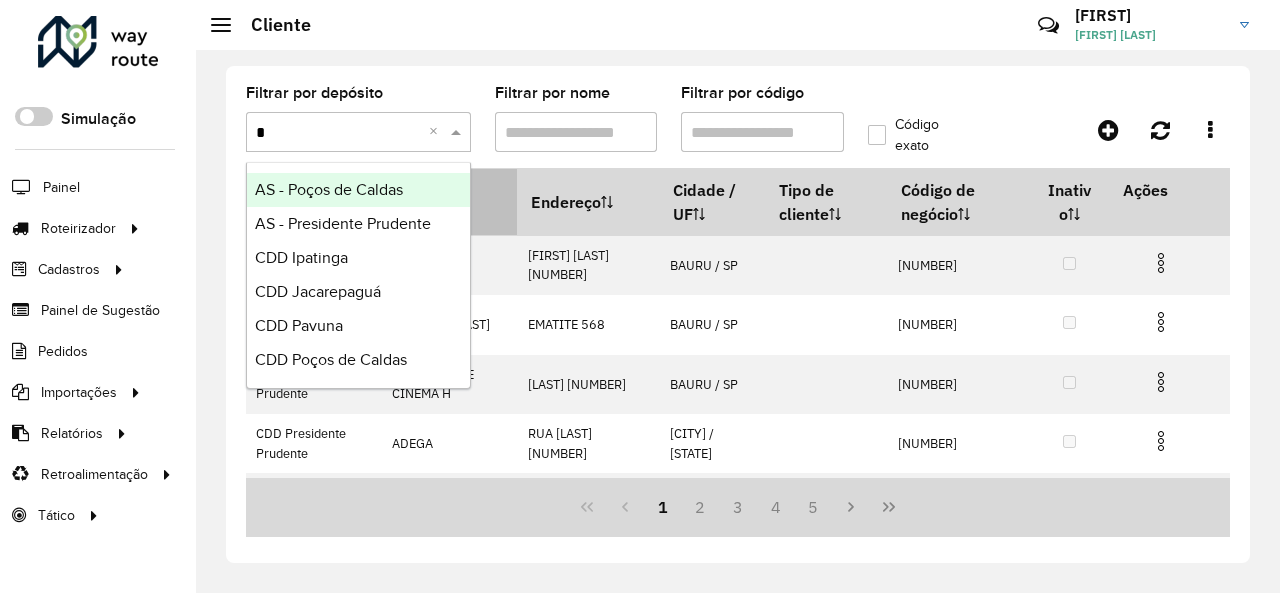 type on "**" 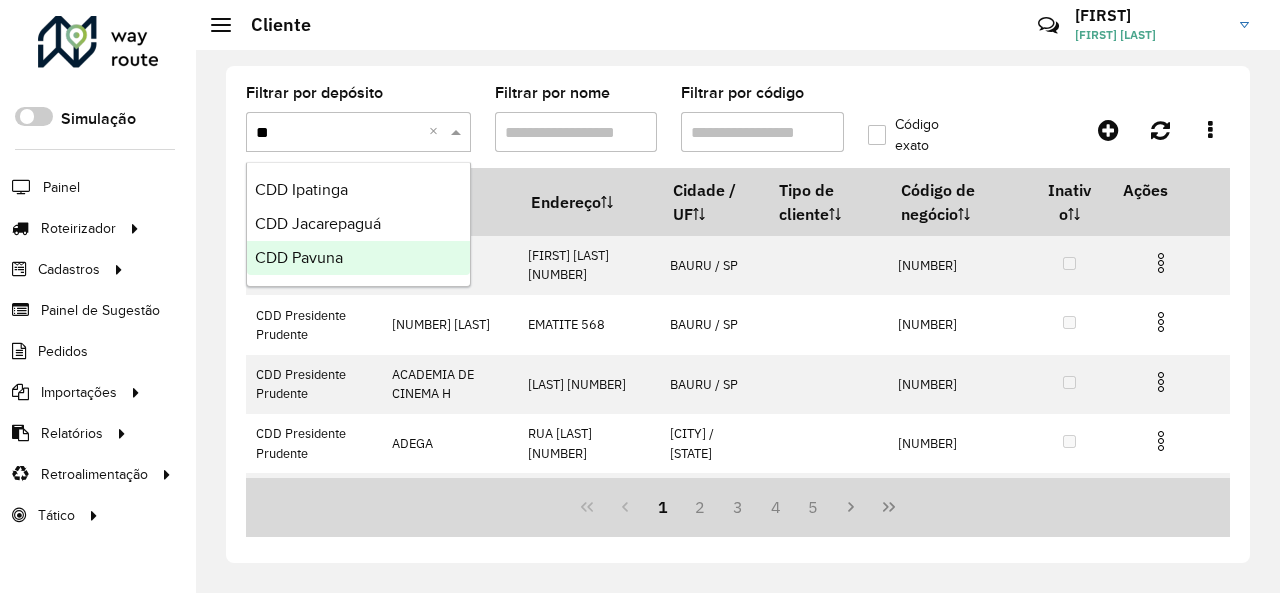 click on "CDD Pavuna" at bounding box center [358, 258] 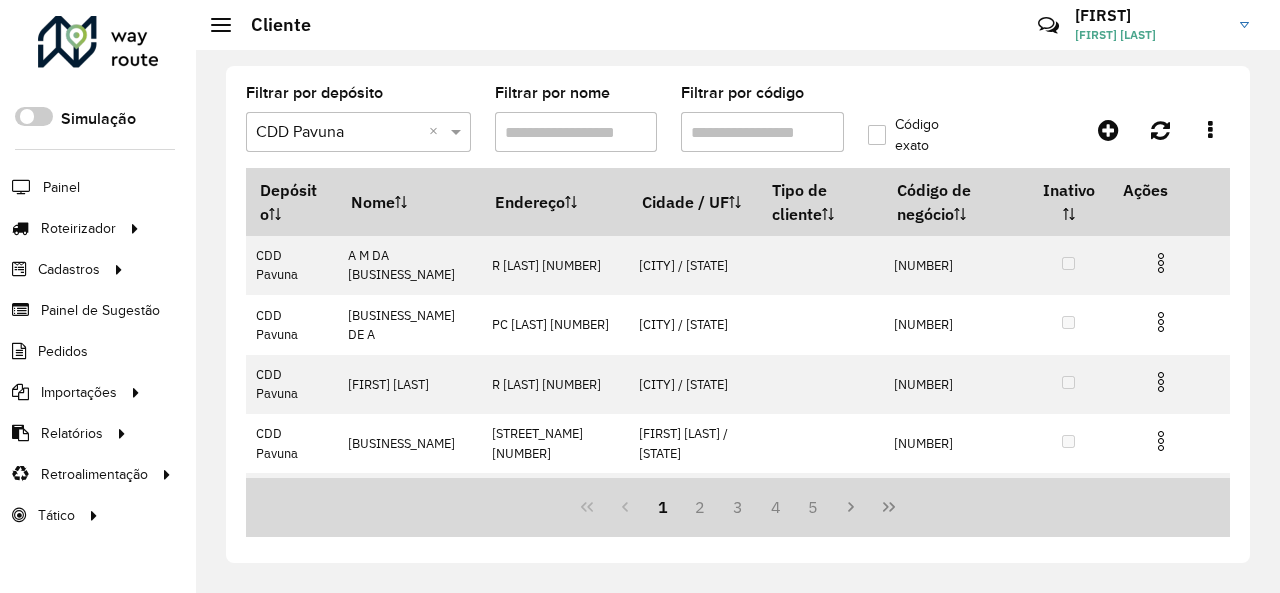 click on "Filtrar por código" at bounding box center [762, 132] 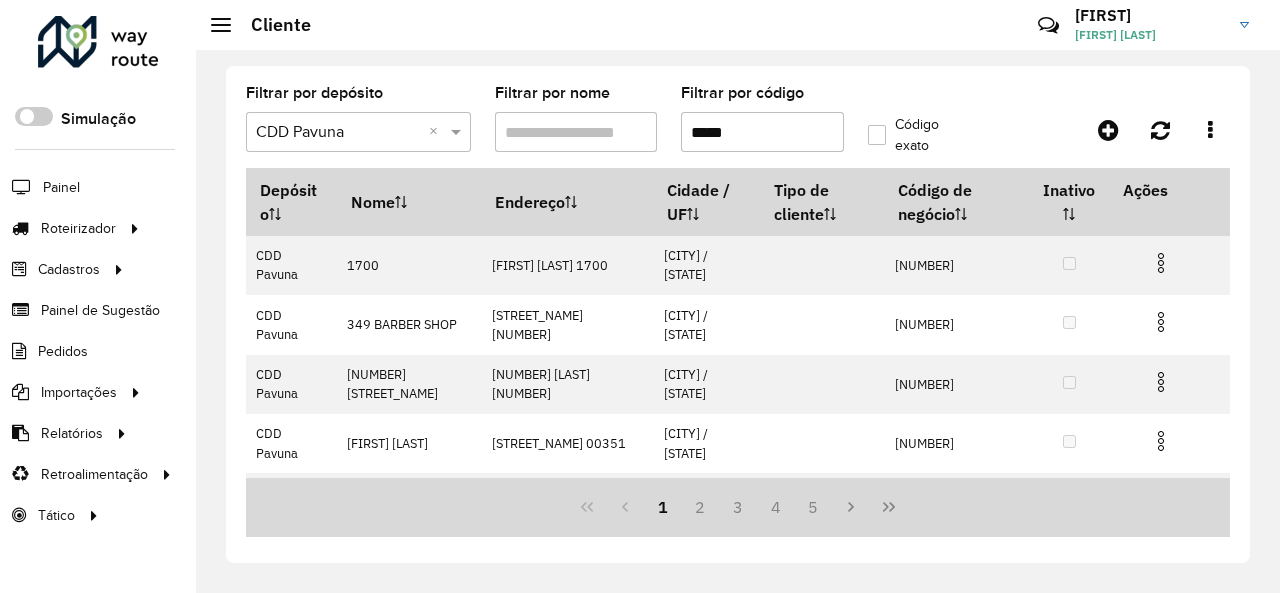 type on "*****" 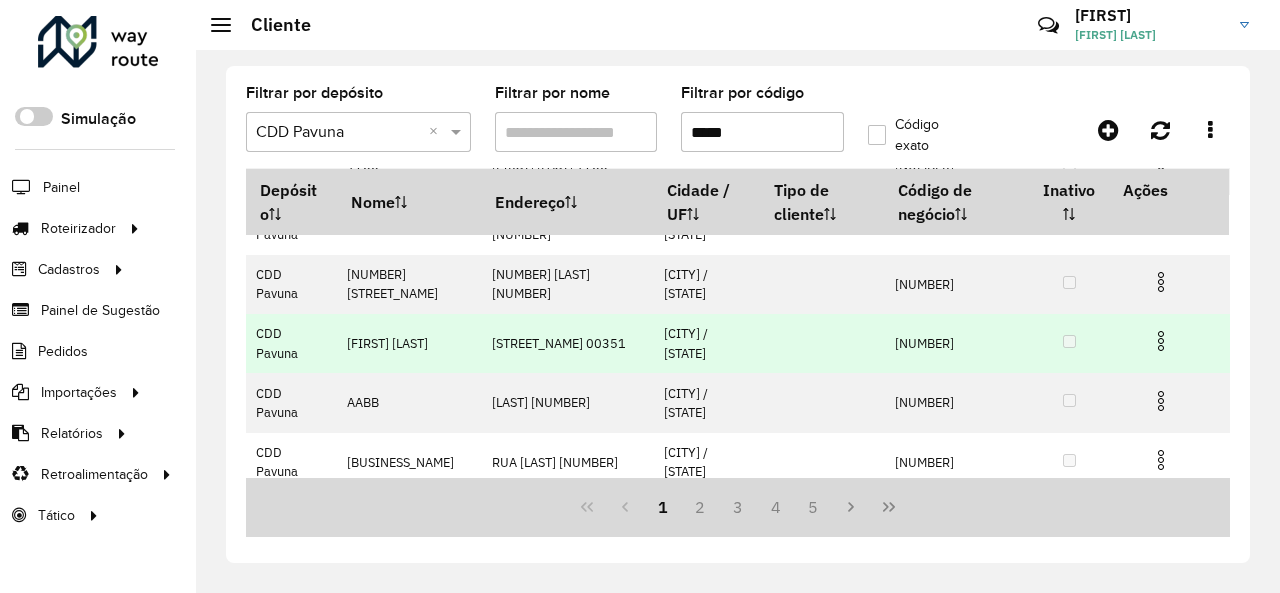 scroll, scrollTop: 200, scrollLeft: 0, axis: vertical 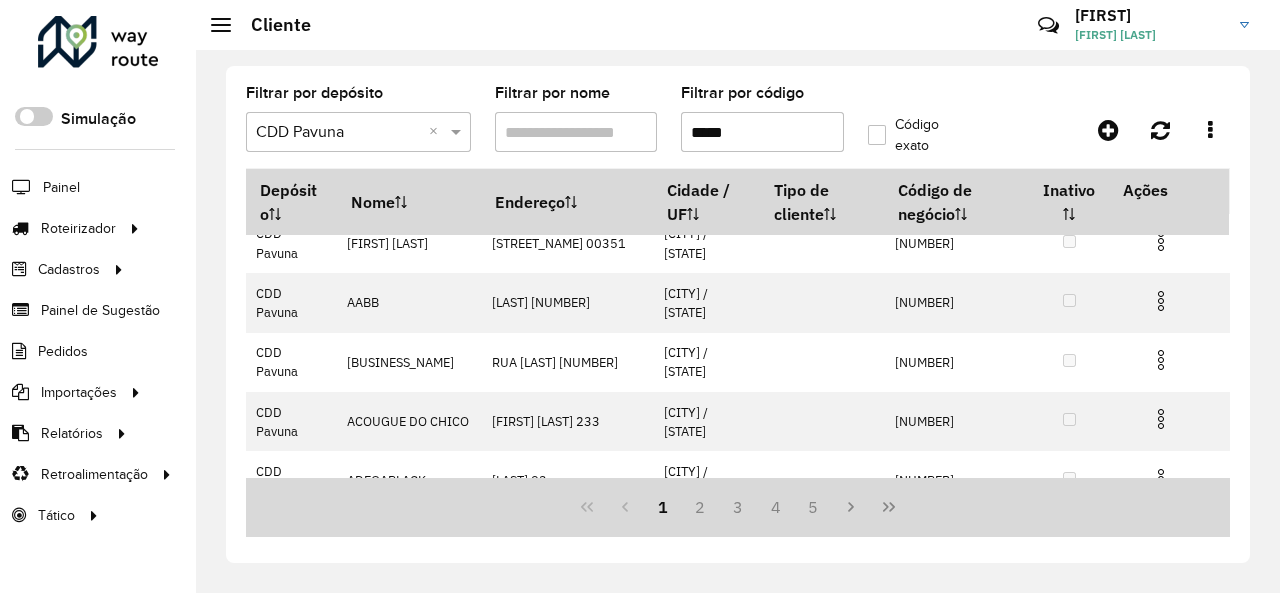 click on "Código exato" 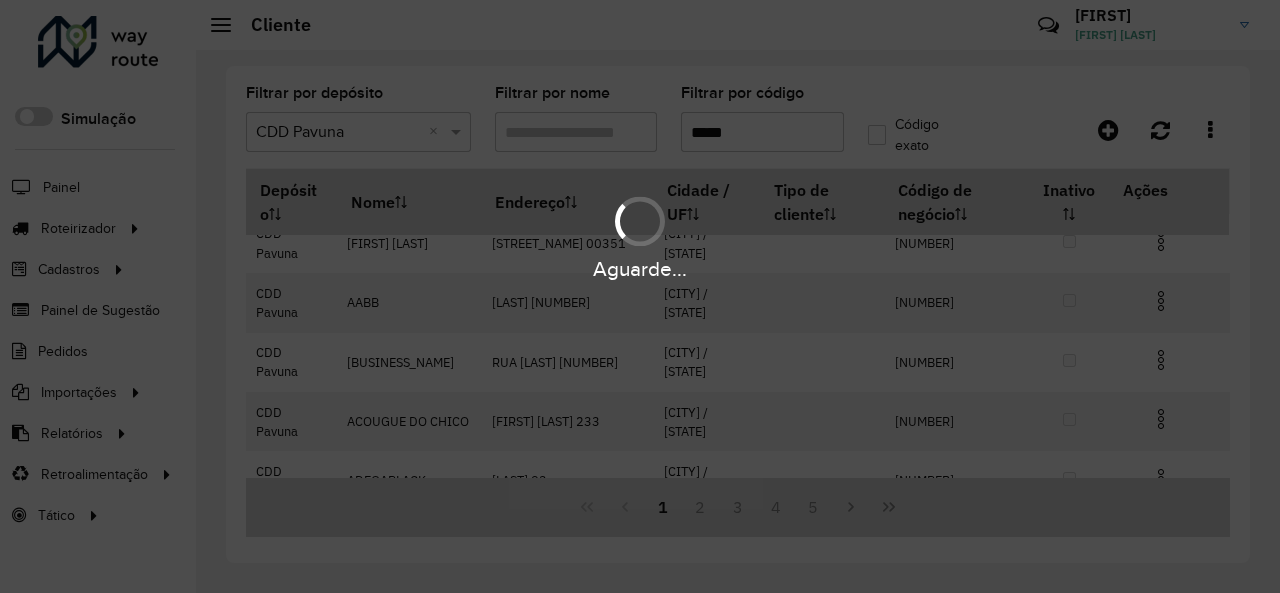 scroll, scrollTop: 0, scrollLeft: 0, axis: both 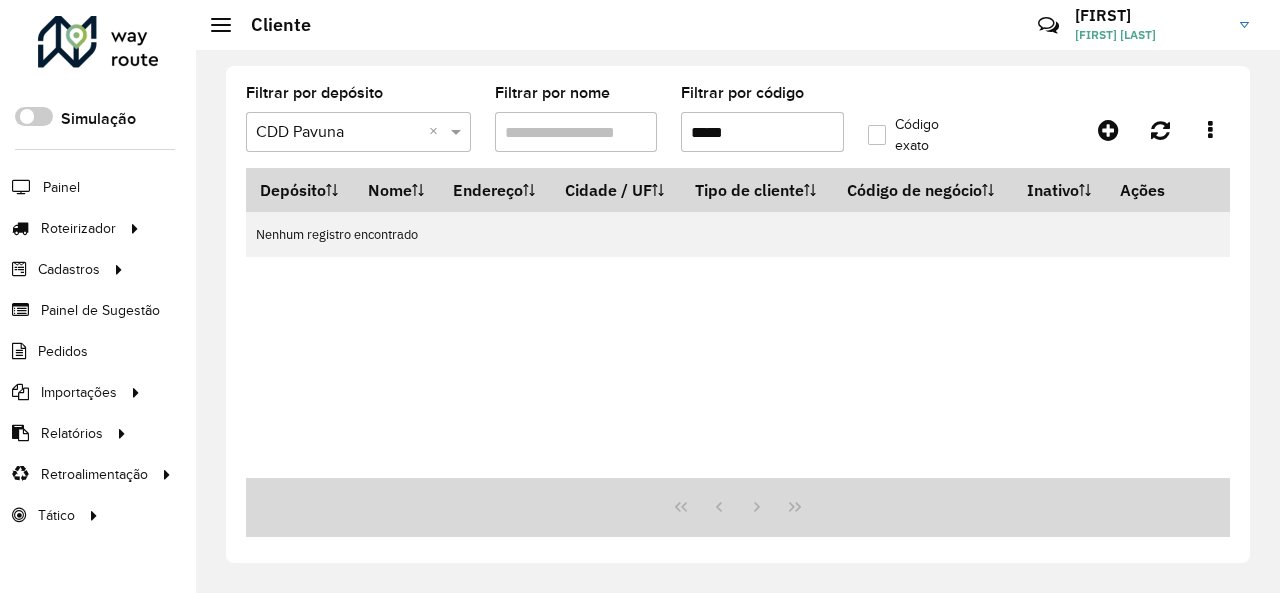 click on "Código exato" 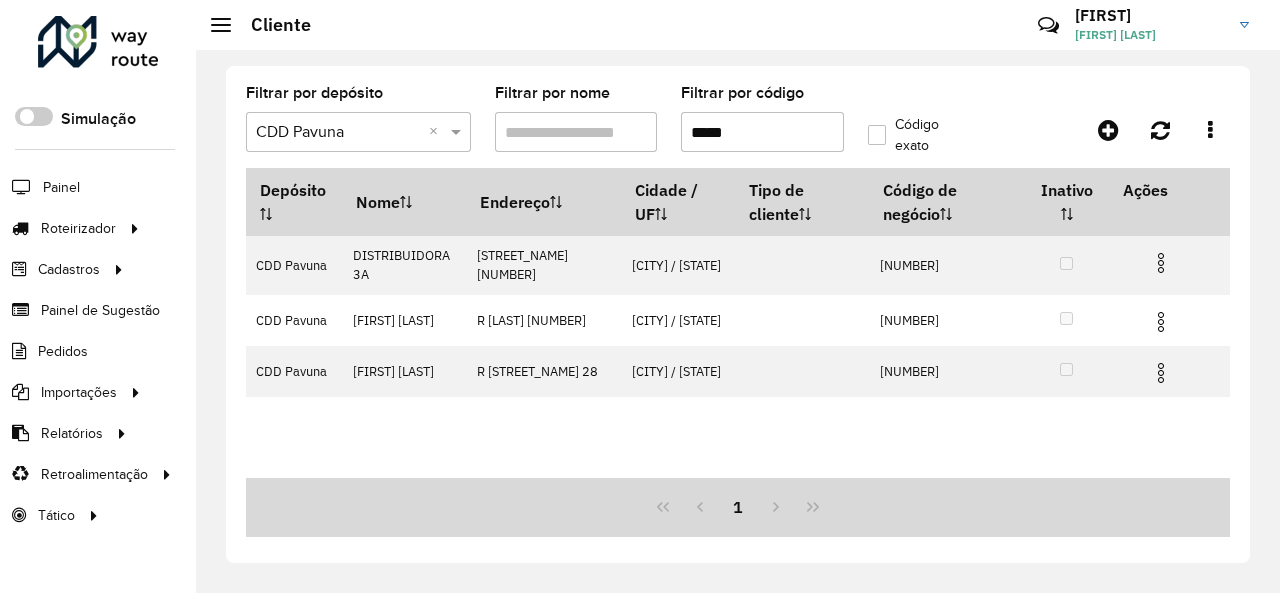 click on "[FIRST] [LAST]" 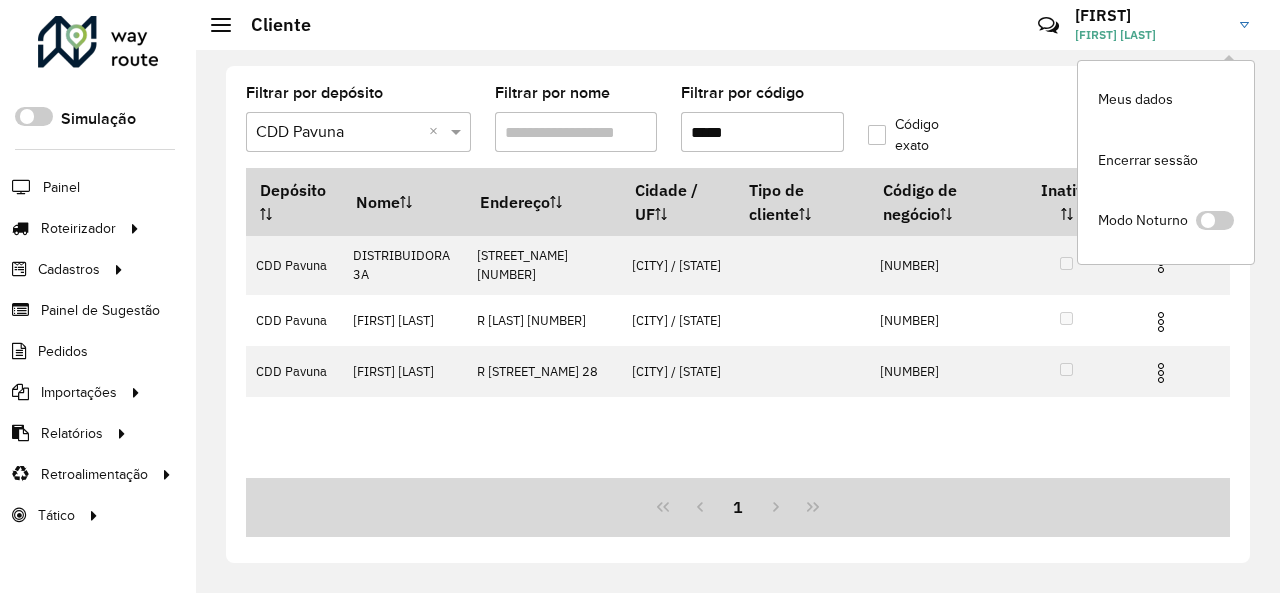 click on "[FIRST] [LAST]" 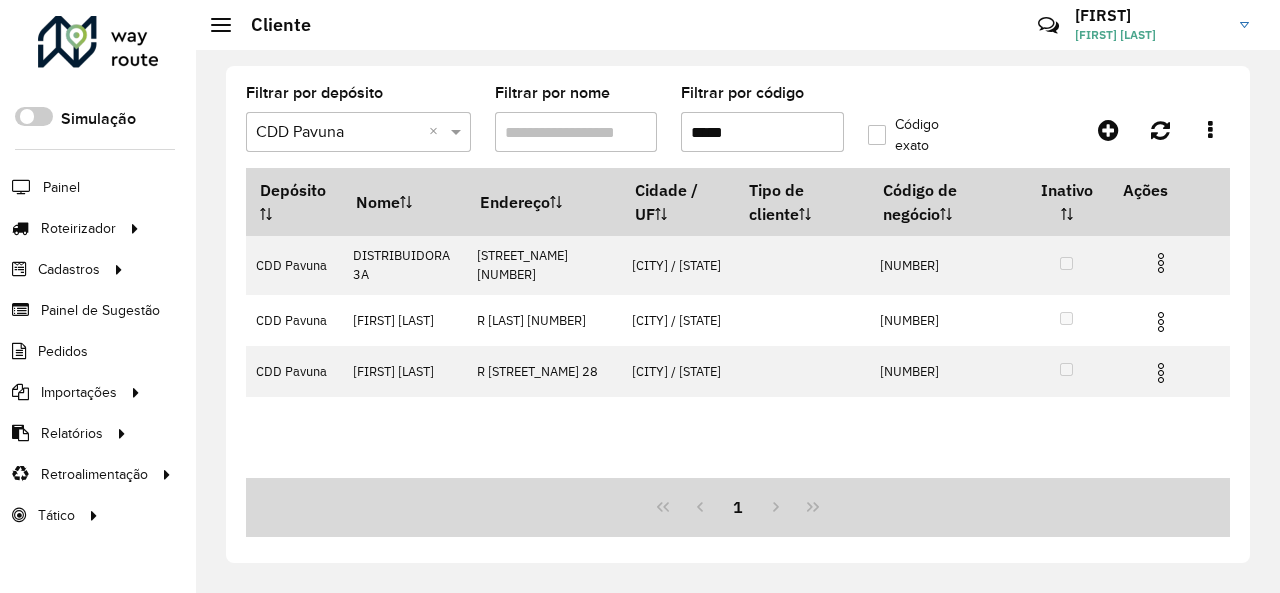 click on "[FIRST] [LAST]" 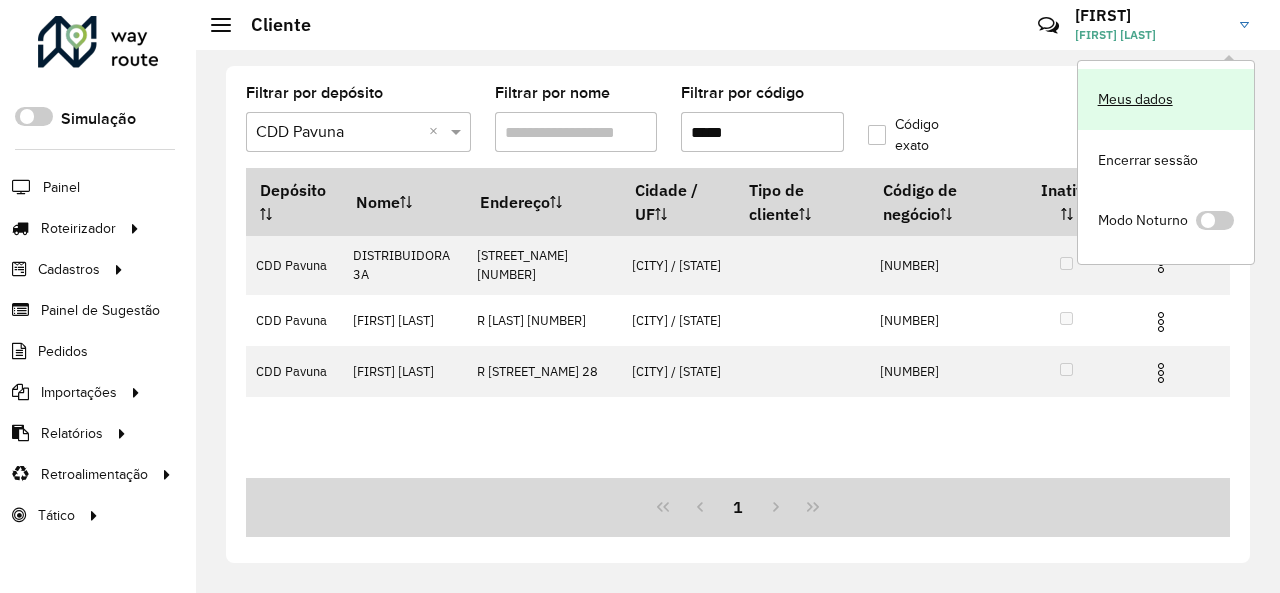 click on "Meus dados" 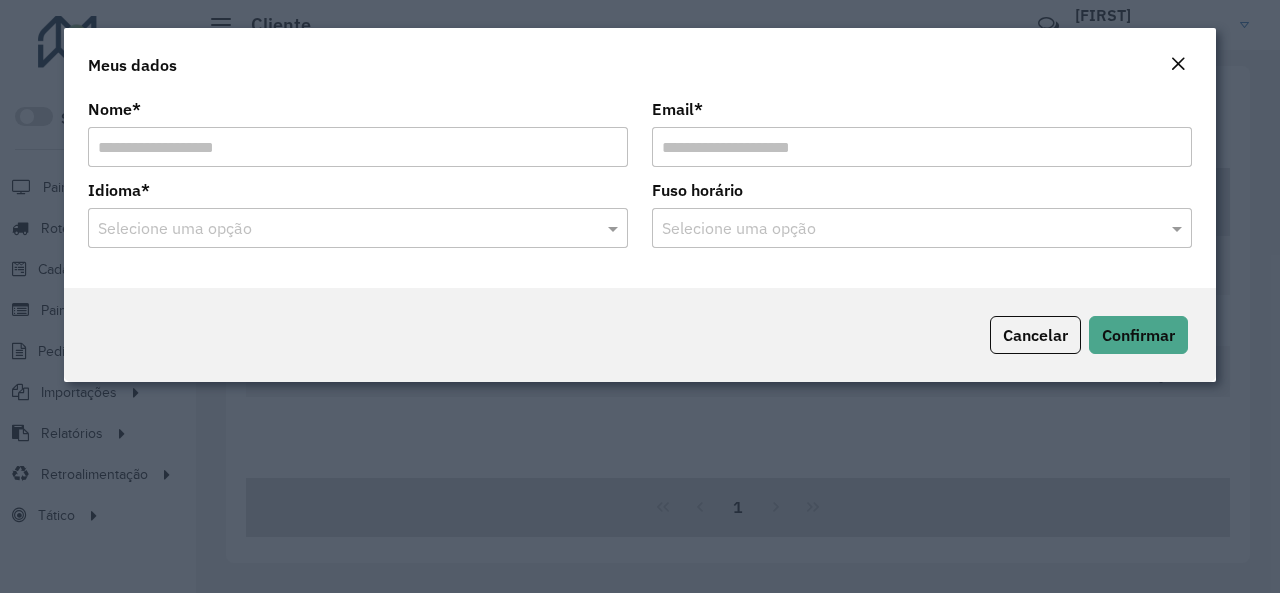 click 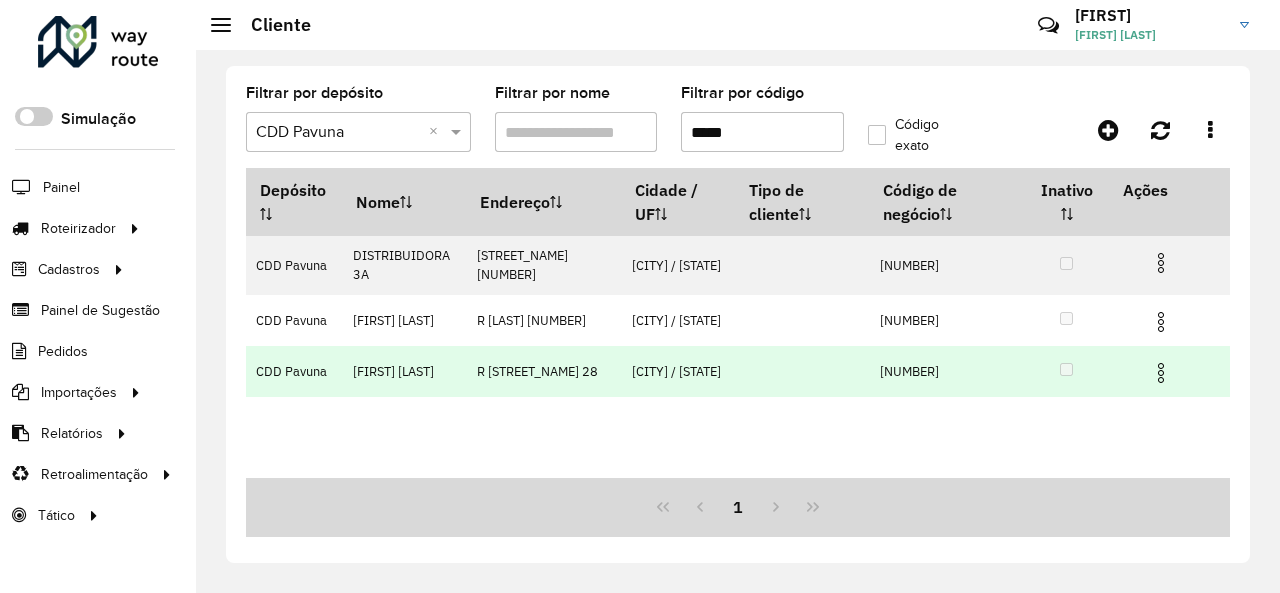 click at bounding box center (1161, 373) 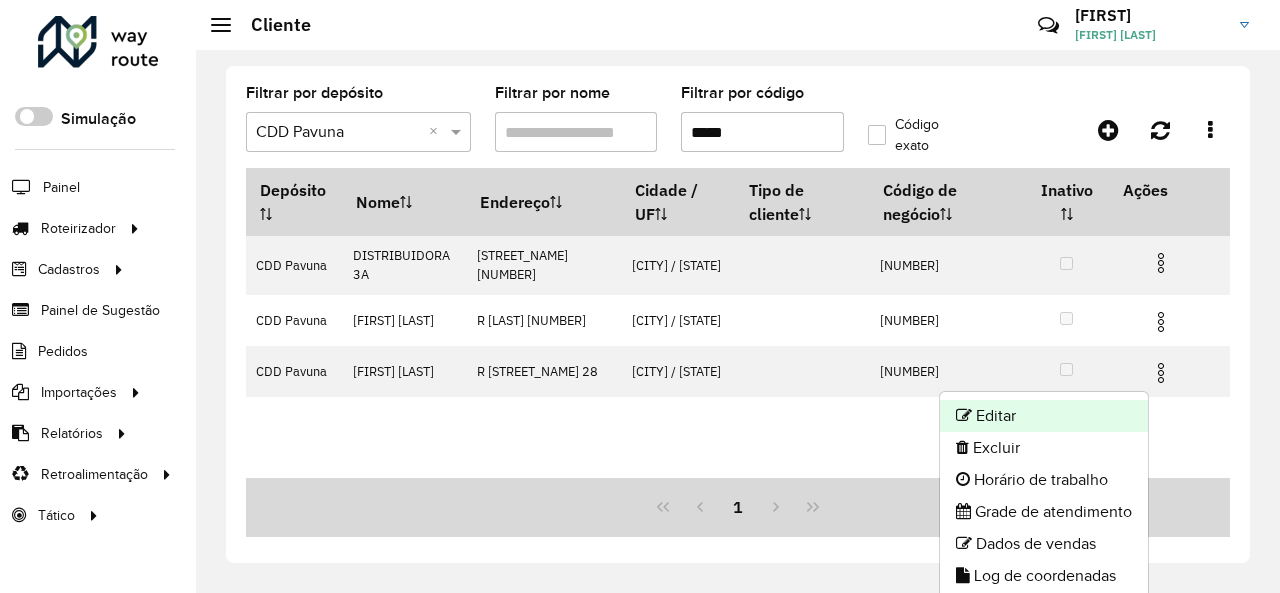 click on "Editar" 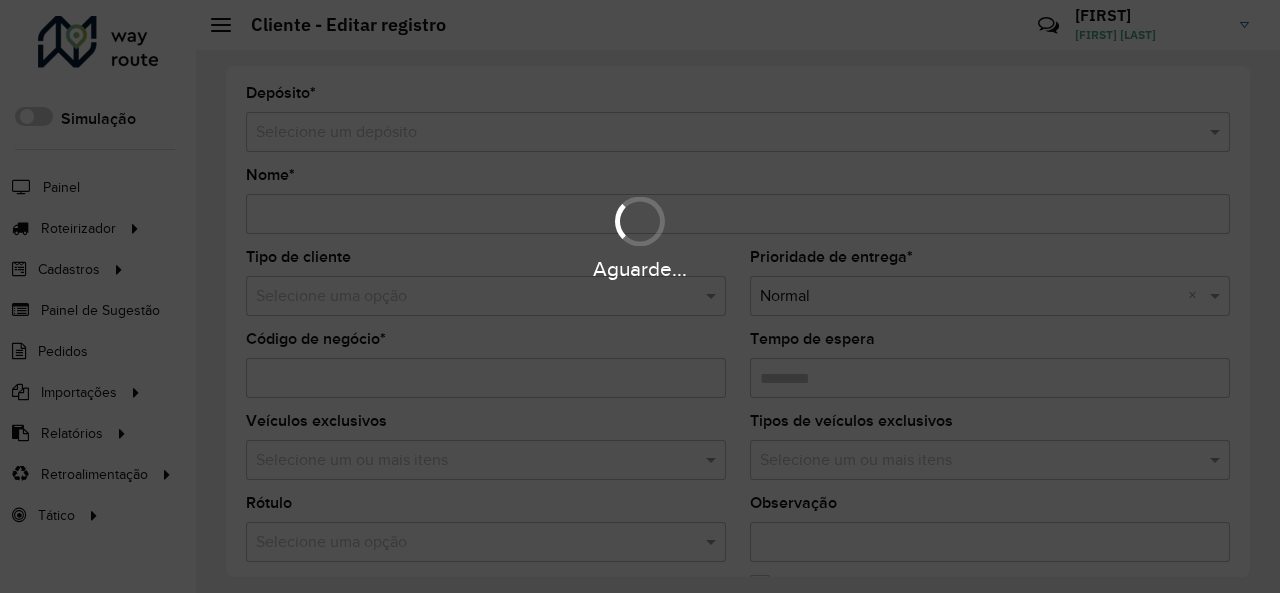 type on "**********" 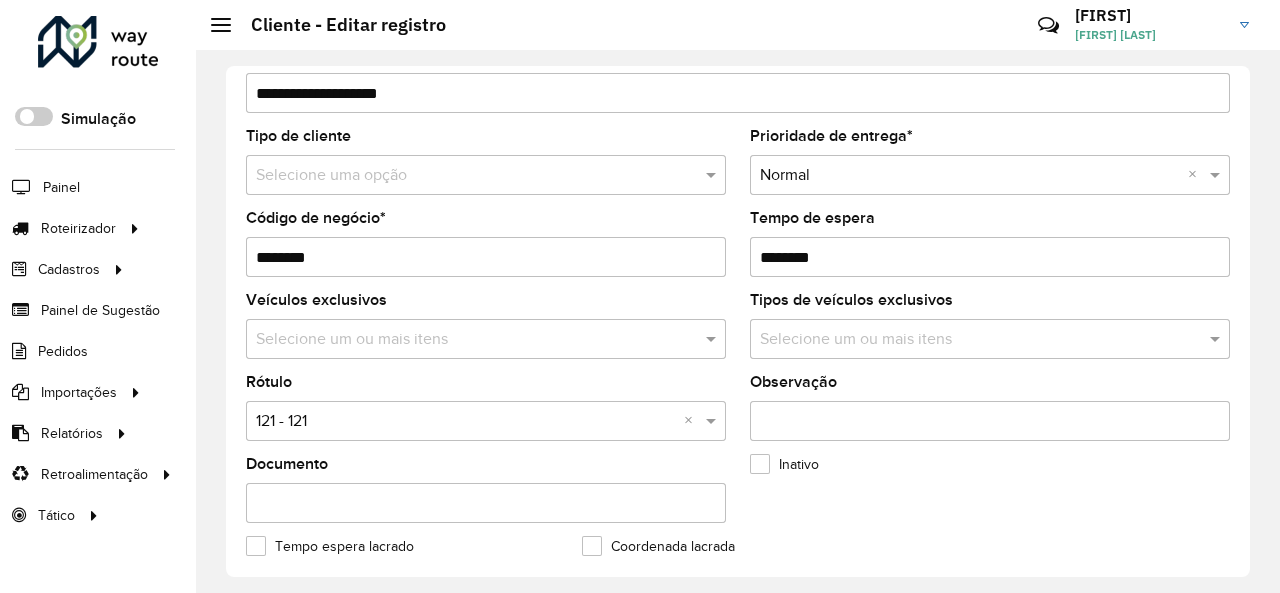 scroll, scrollTop: 90, scrollLeft: 0, axis: vertical 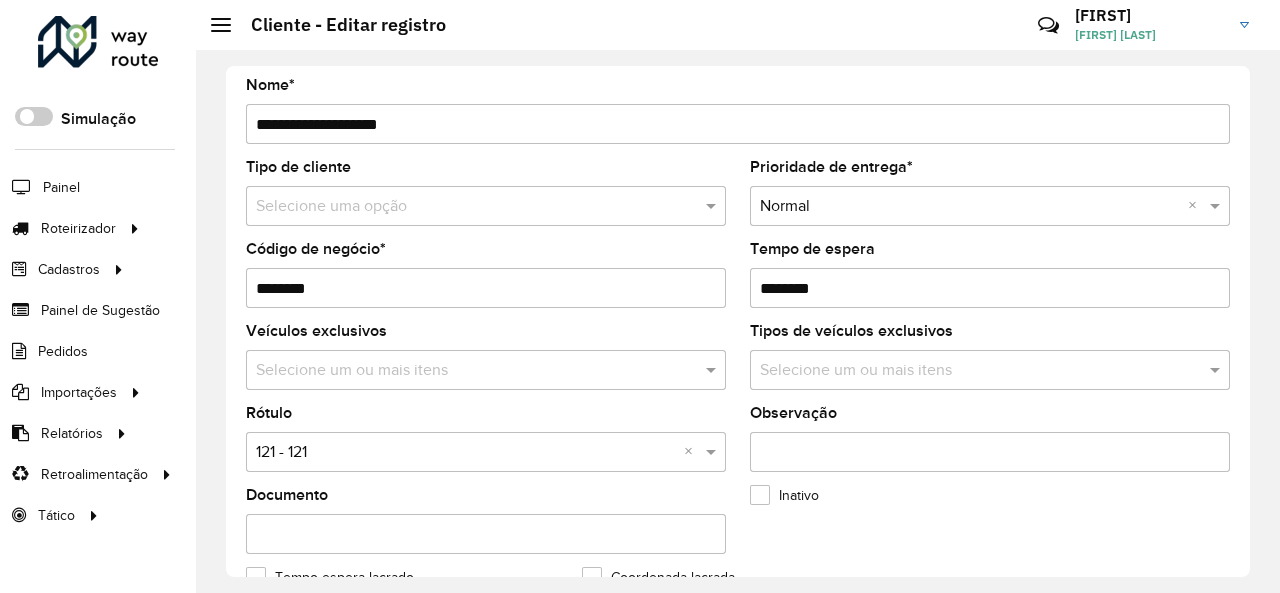 click at bounding box center (466, 207) 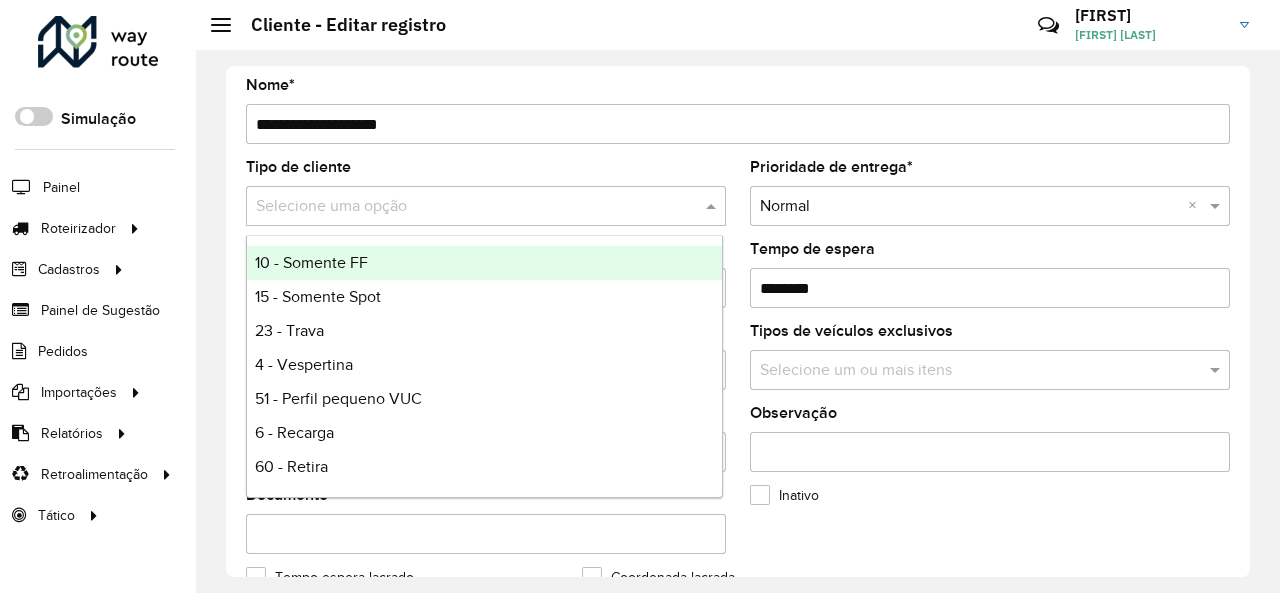scroll, scrollTop: 100, scrollLeft: 0, axis: vertical 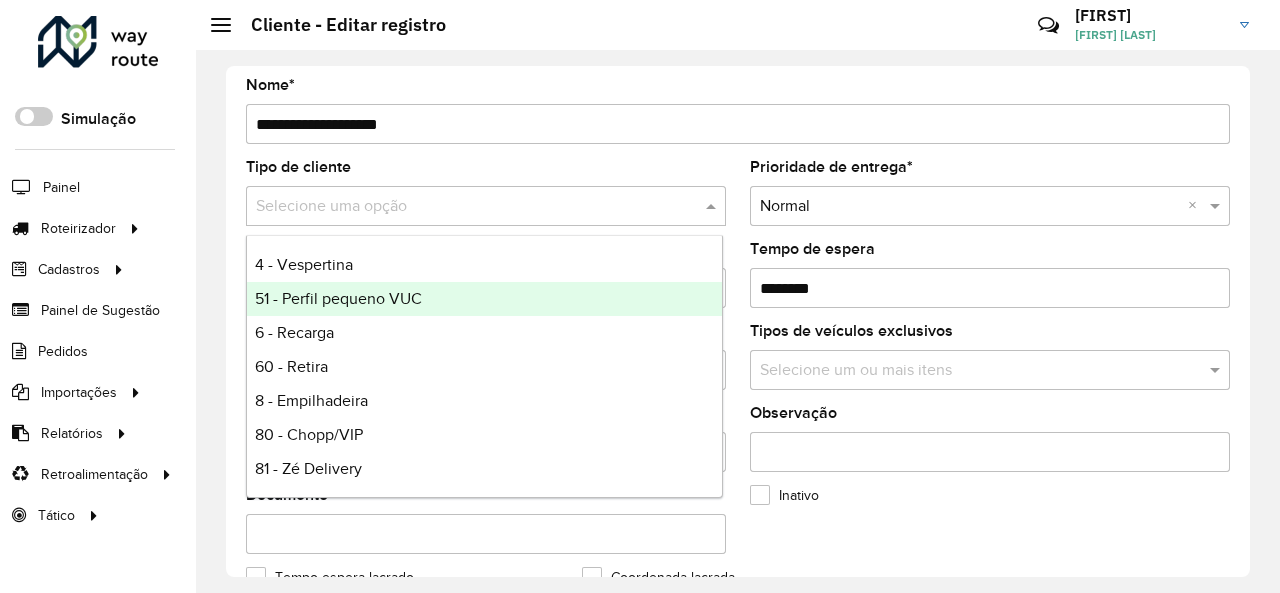 click on "51 - Perfil pequeno VUC" at bounding box center [484, 299] 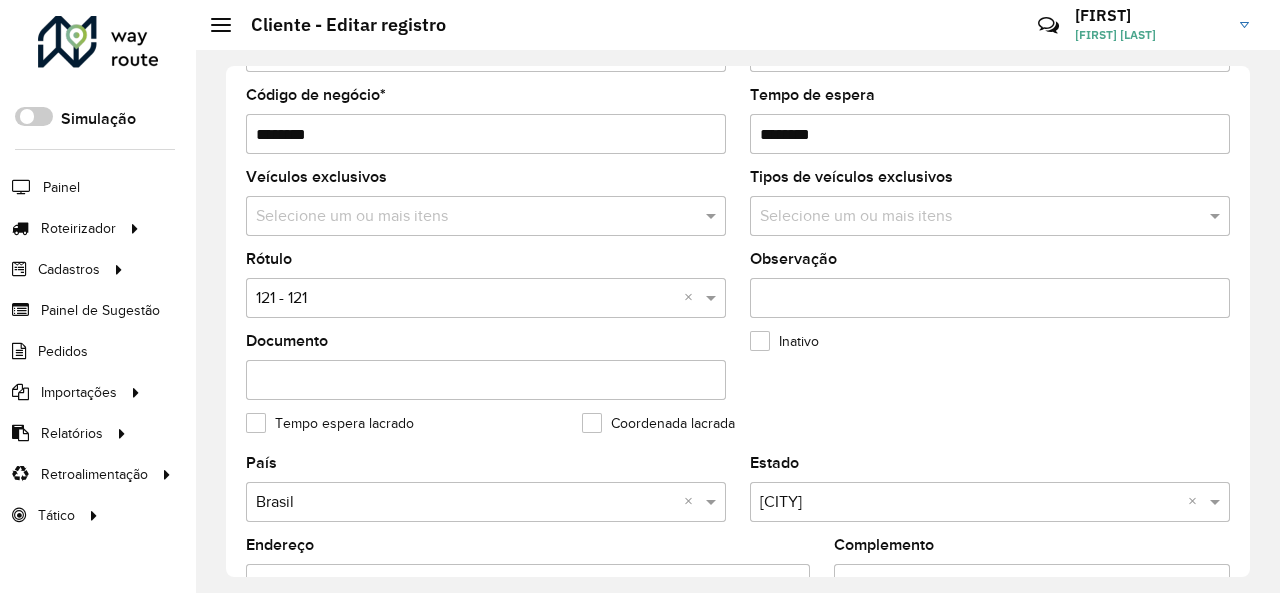 scroll, scrollTop: 290, scrollLeft: 0, axis: vertical 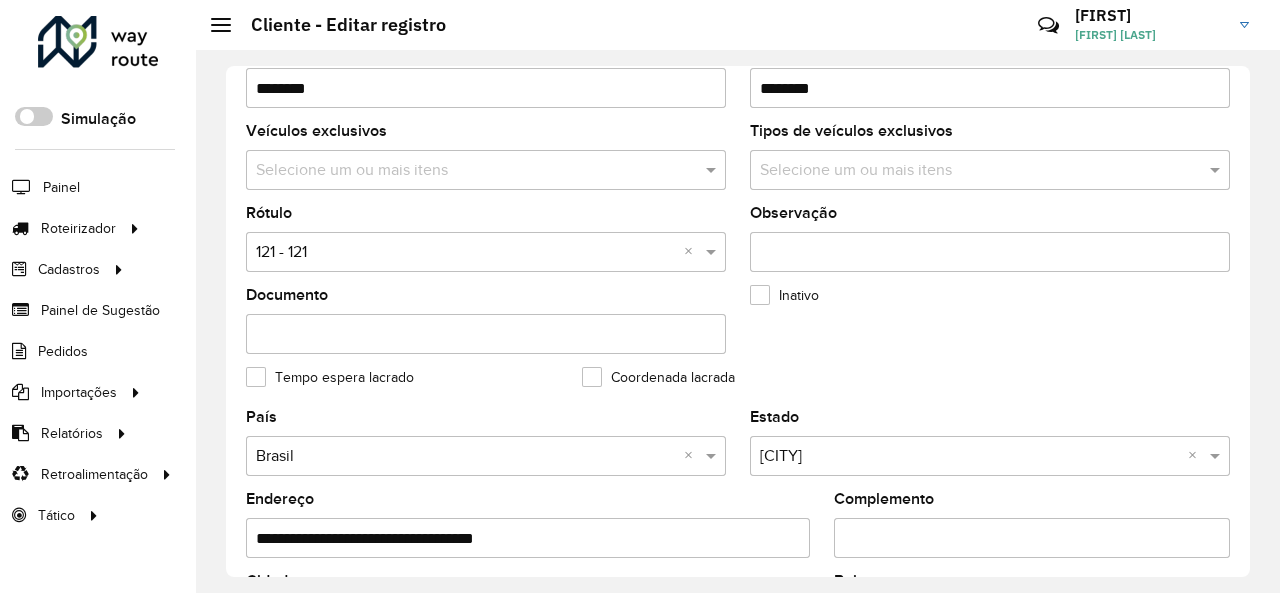 click at bounding box center [466, 253] 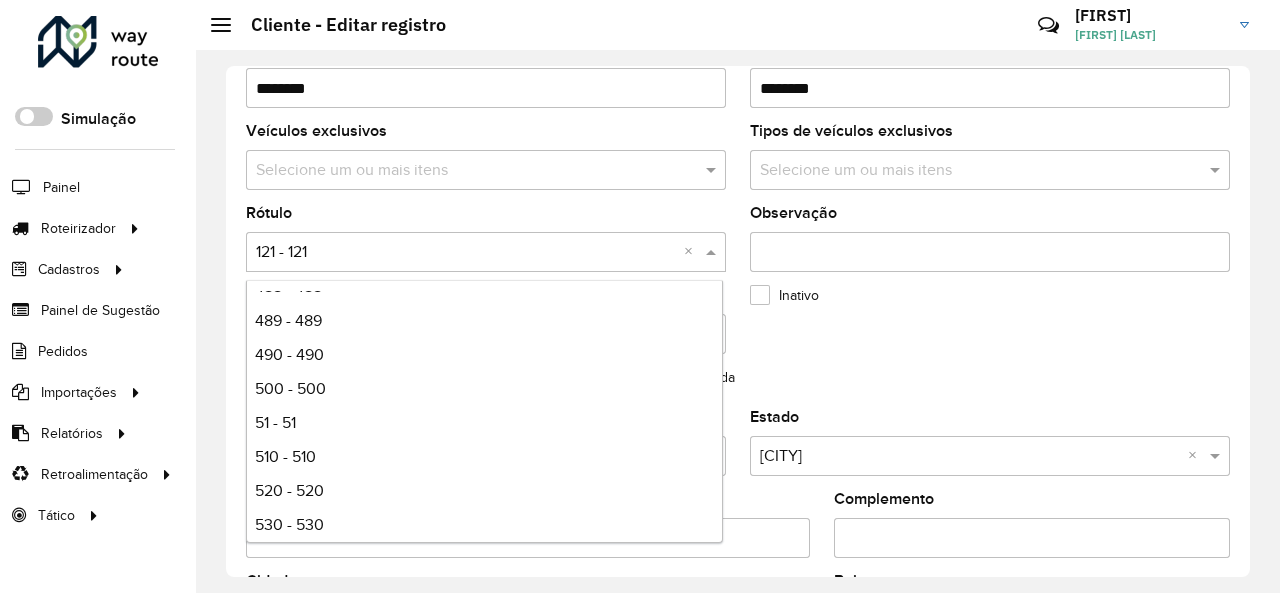 scroll, scrollTop: 1900, scrollLeft: 0, axis: vertical 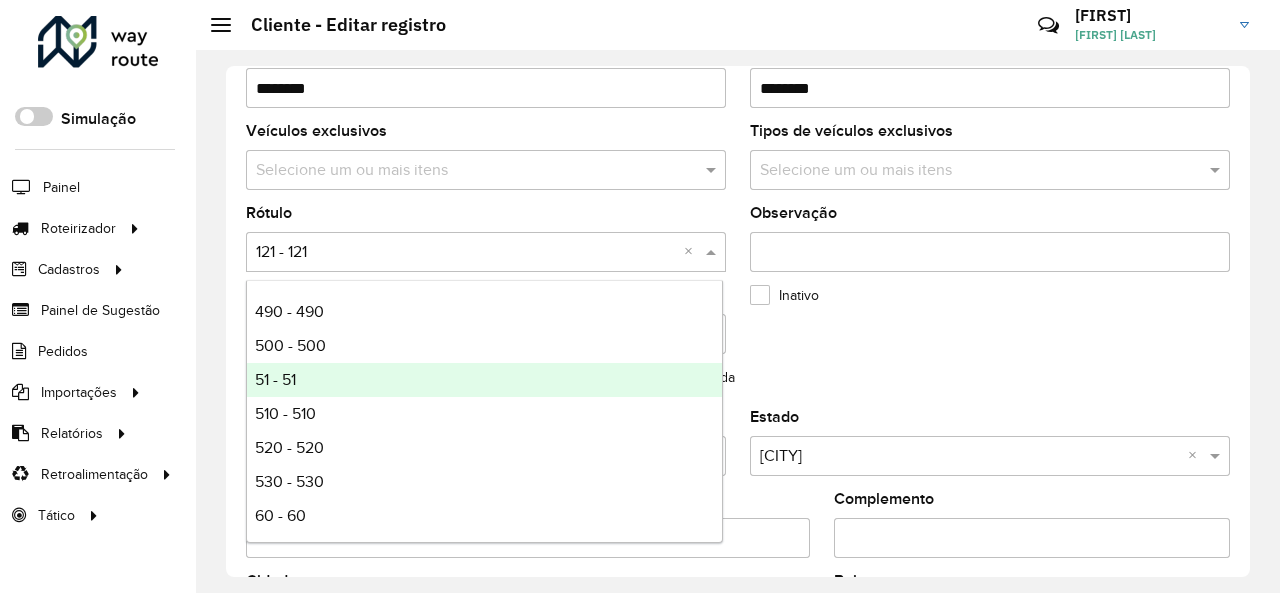 click on "51 - 51" at bounding box center (484, 380) 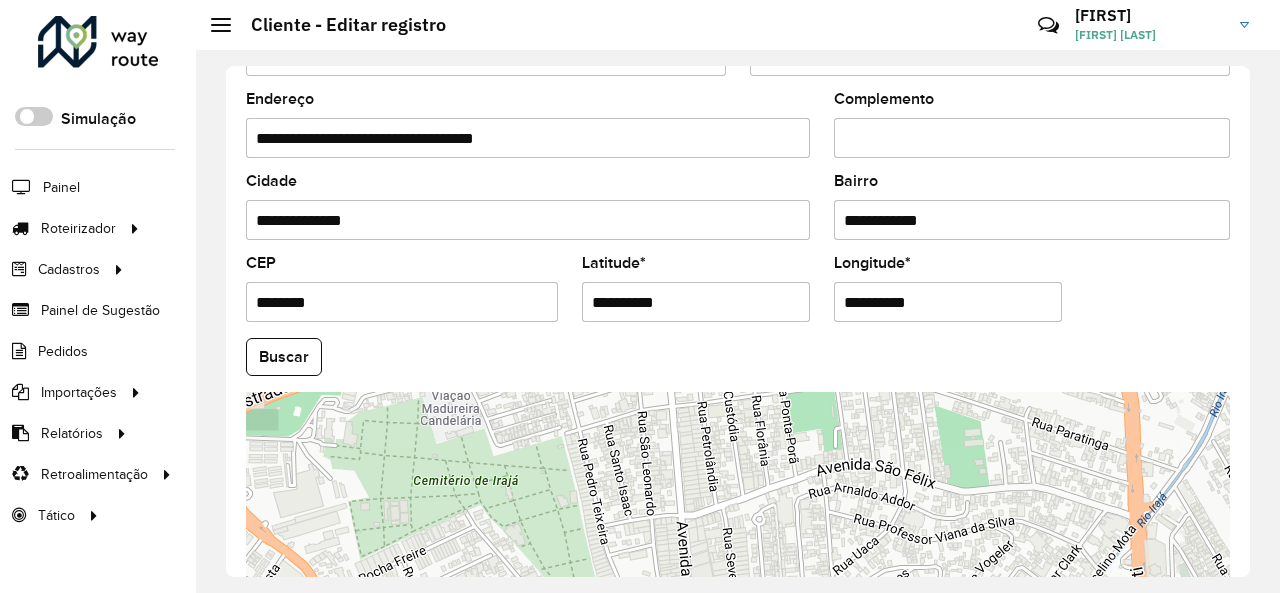 scroll, scrollTop: 890, scrollLeft: 0, axis: vertical 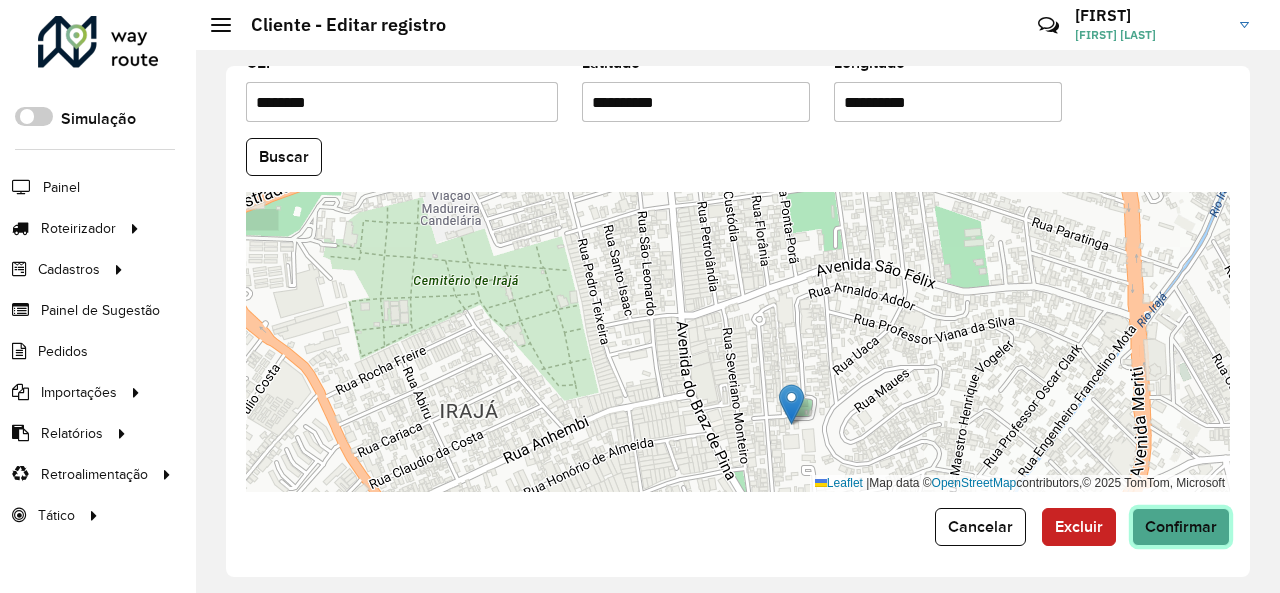 click on "Confirmar" 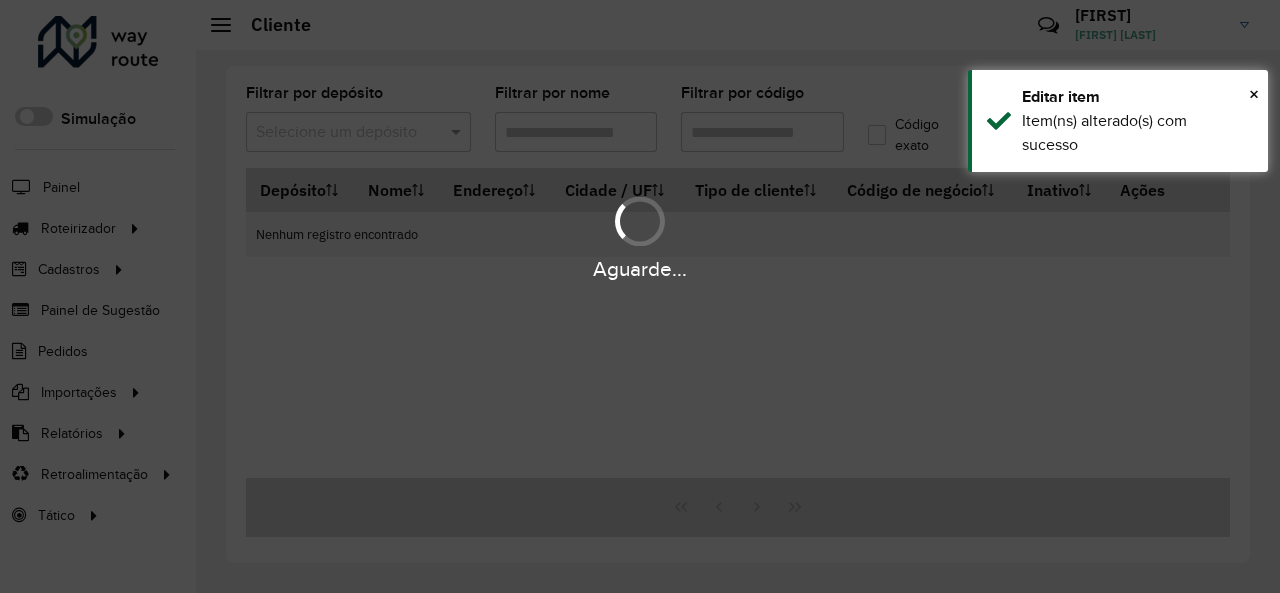 type on "*****" 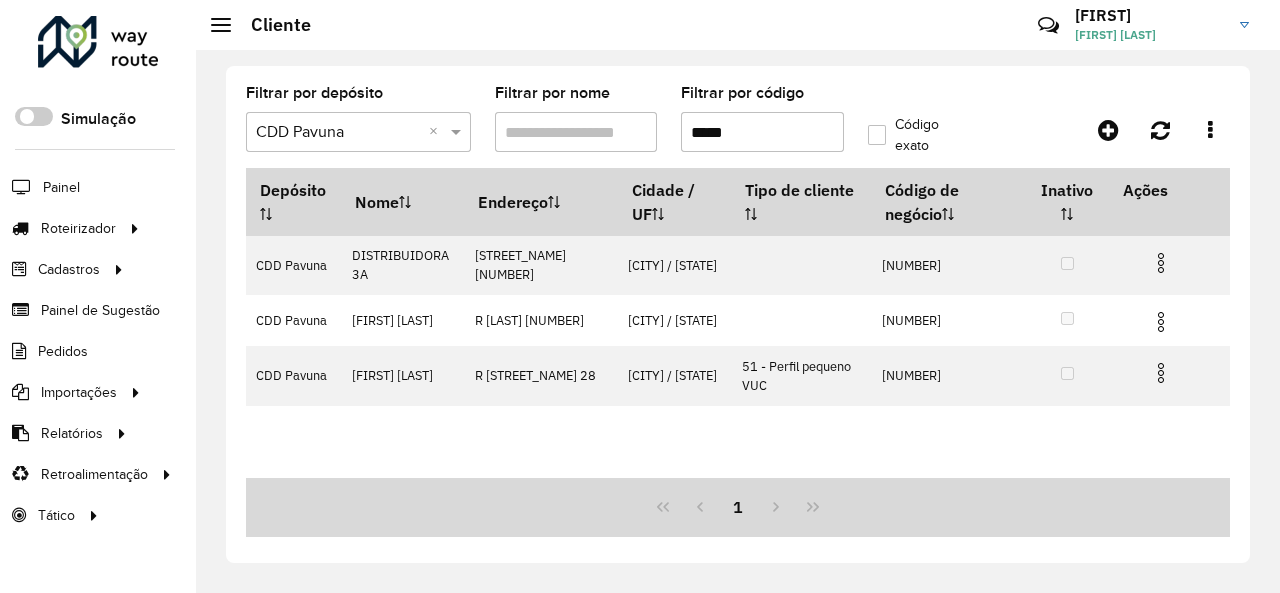 drag, startPoint x: 759, startPoint y: 143, endPoint x: 657, endPoint y: 118, distance: 105.01904 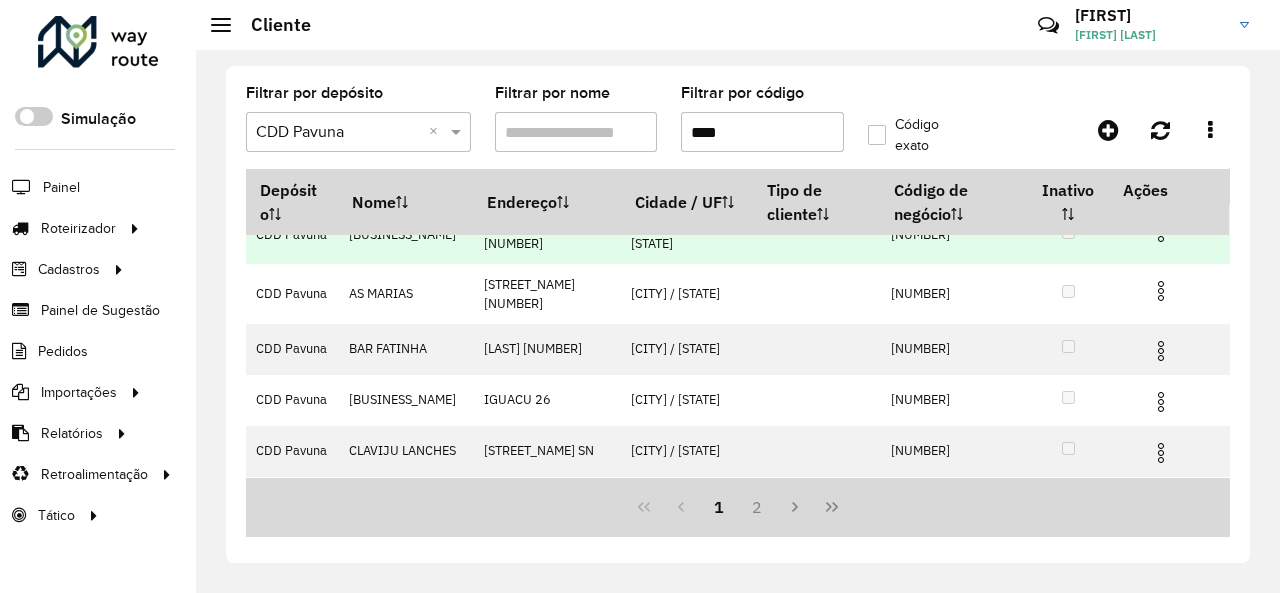 scroll, scrollTop: 0, scrollLeft: 0, axis: both 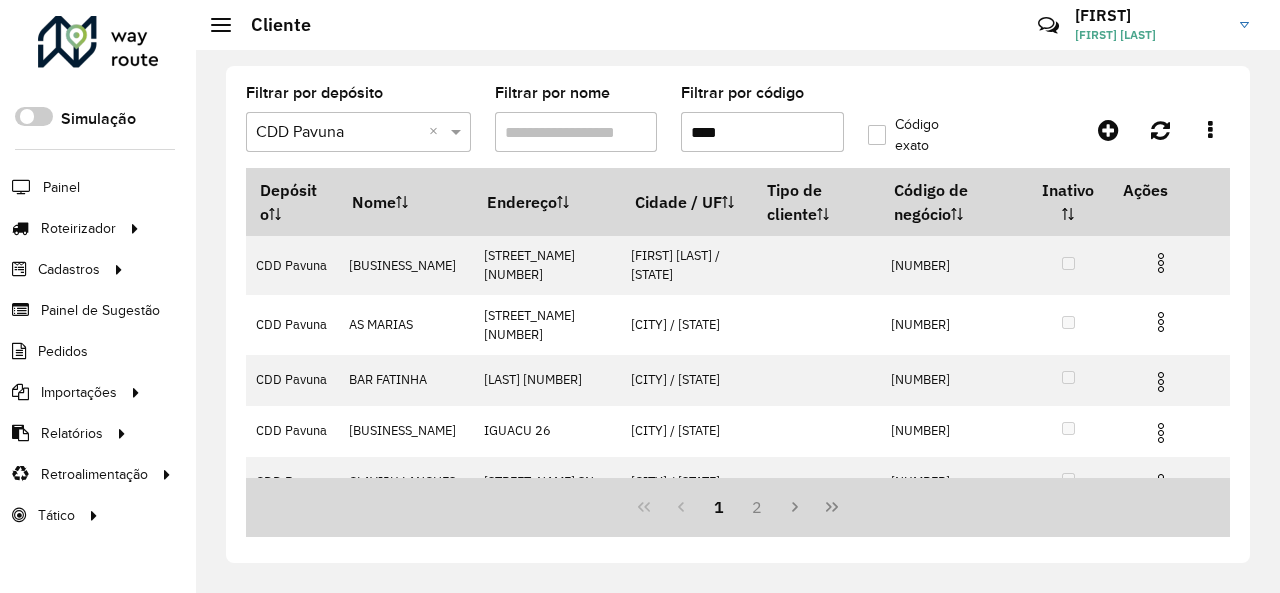 click on "Código exato" 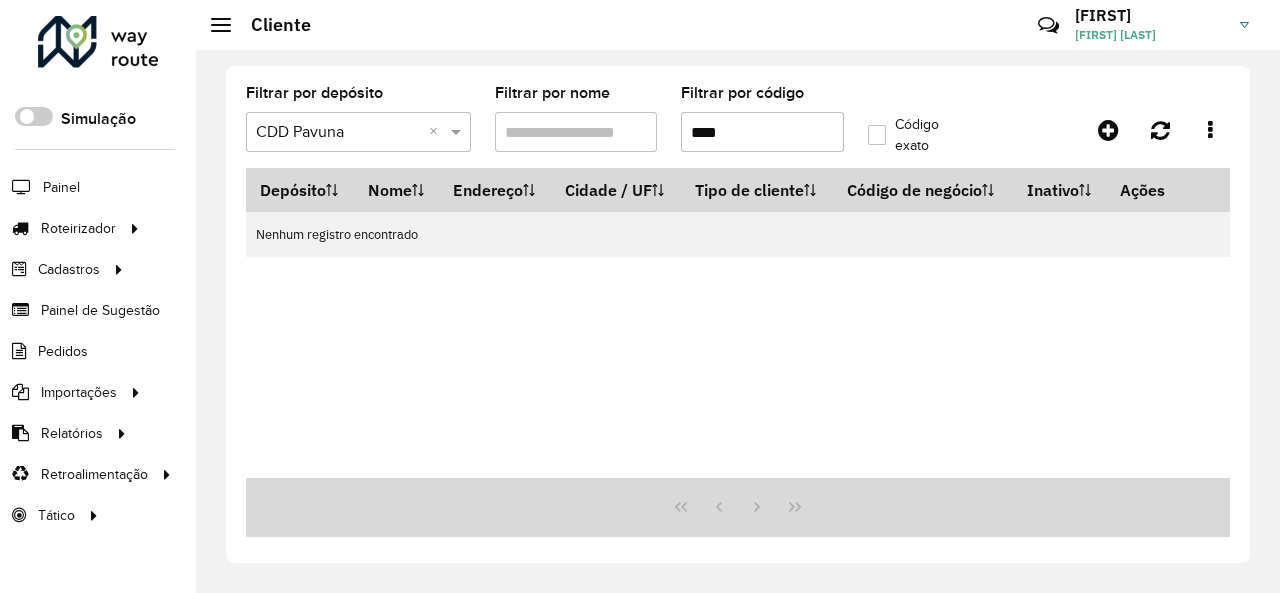 click on "Código exato" 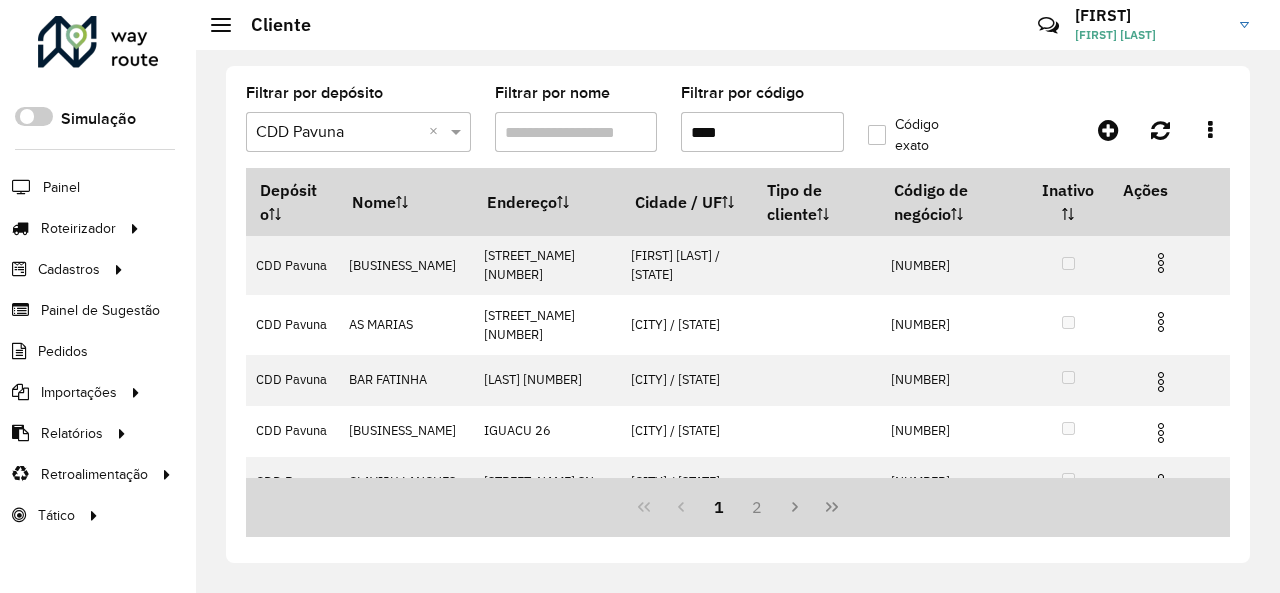 click on "****" at bounding box center [762, 132] 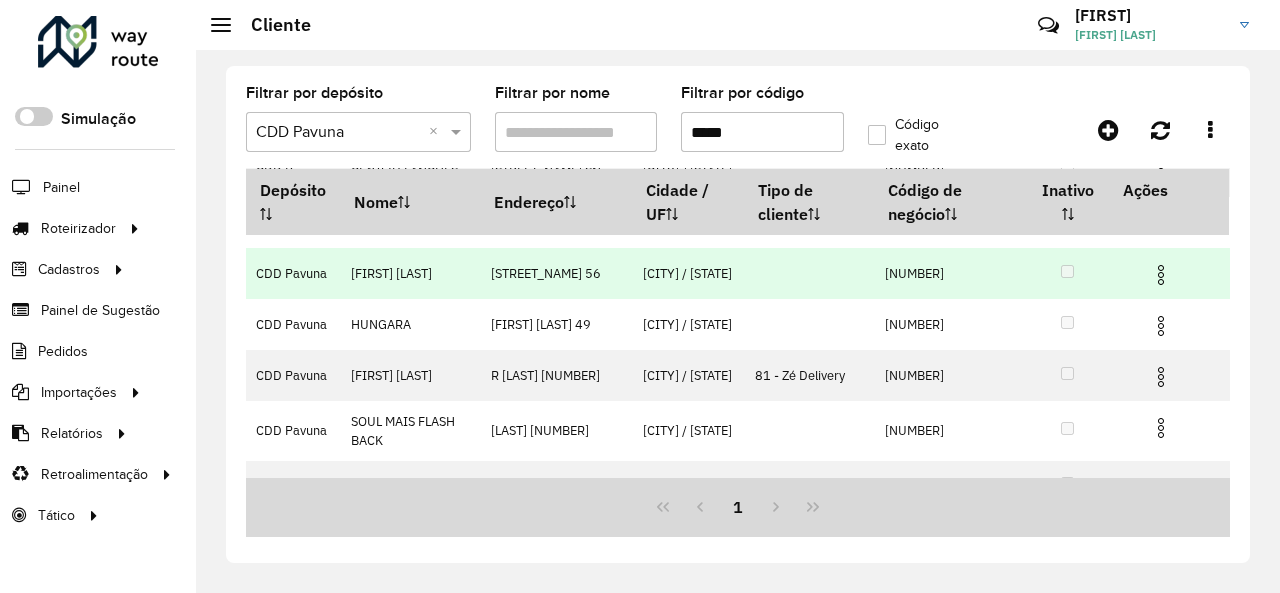 scroll, scrollTop: 300, scrollLeft: 0, axis: vertical 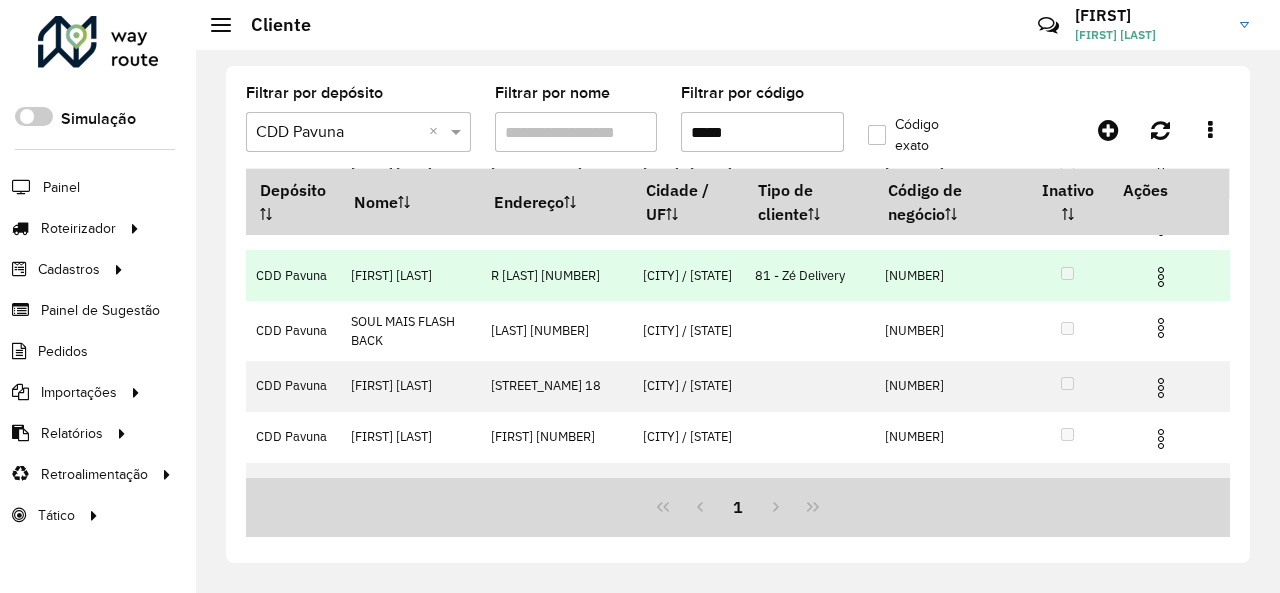 type on "*****" 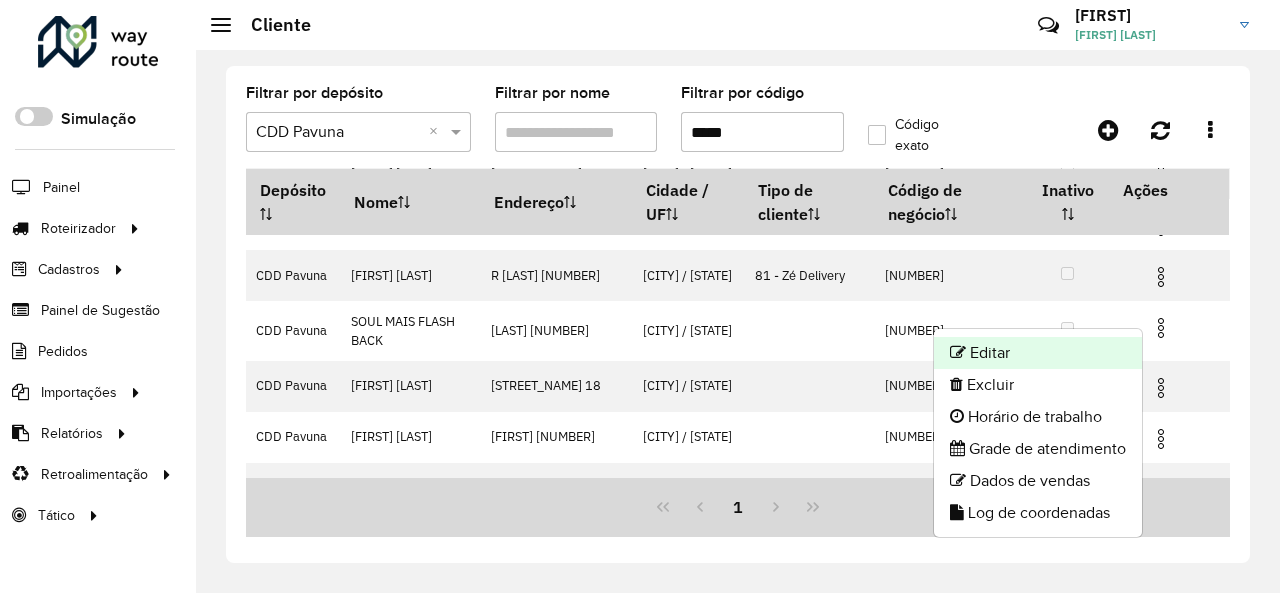 click on "Editar" 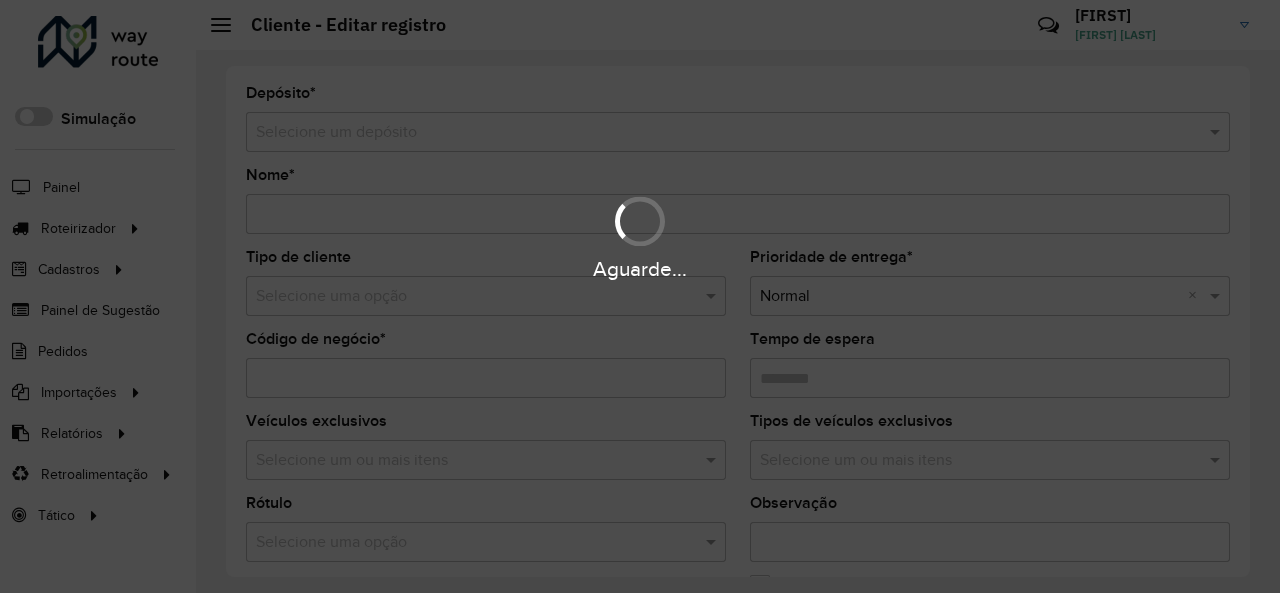 type on "**********" 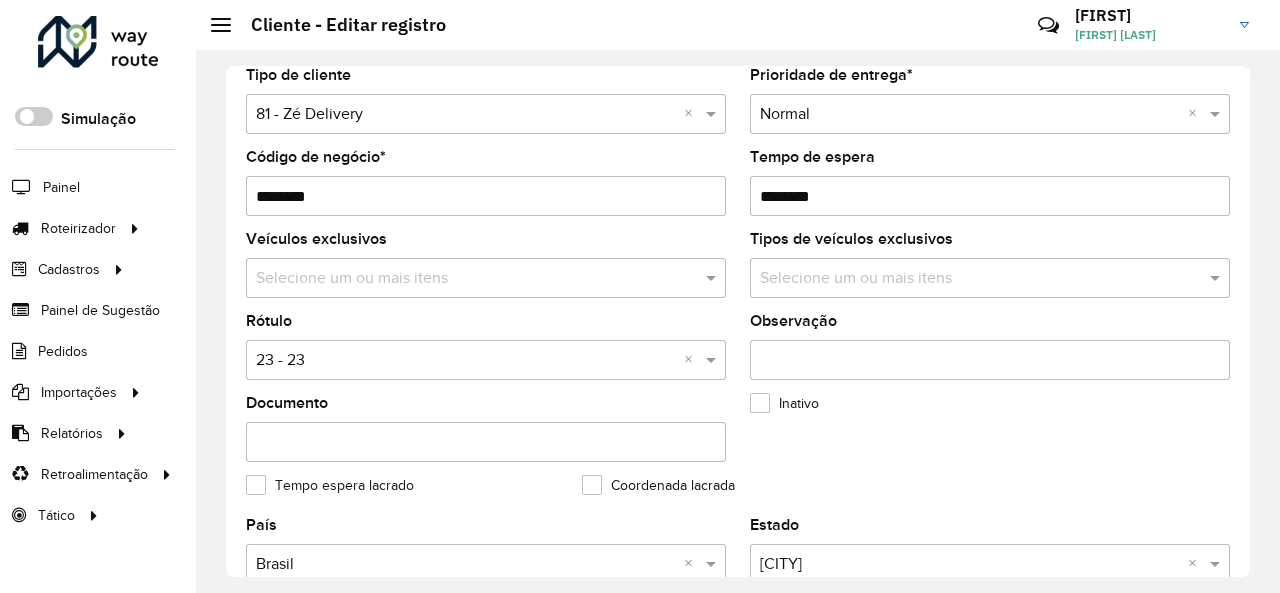 scroll, scrollTop: 200, scrollLeft: 0, axis: vertical 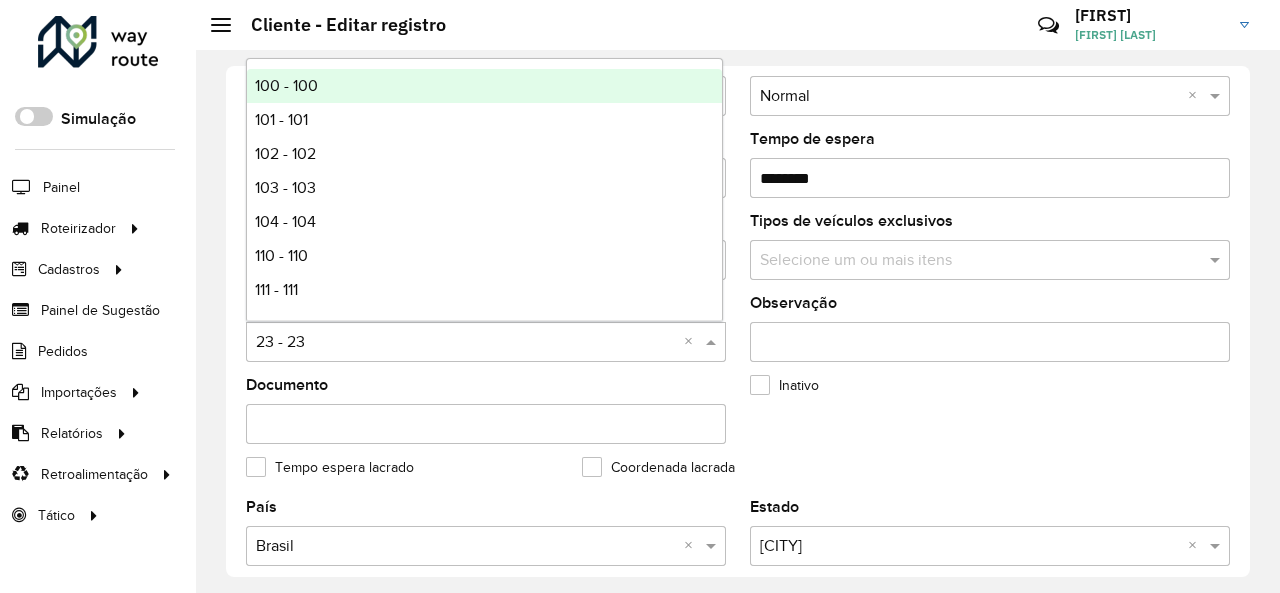 click at bounding box center [466, 343] 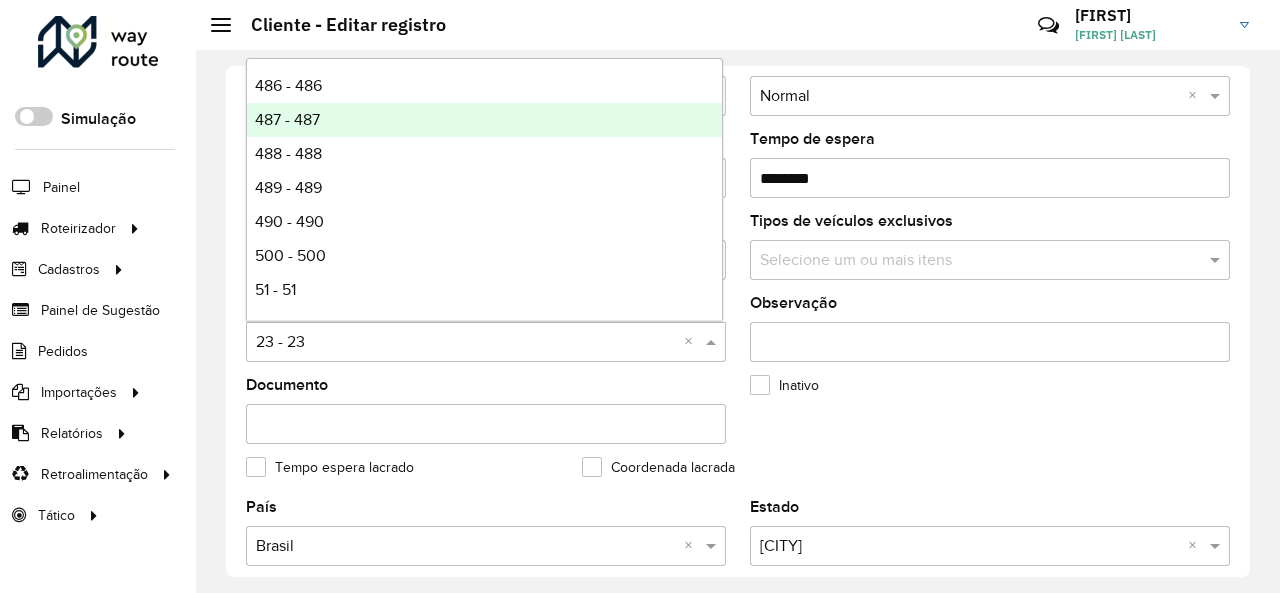 scroll, scrollTop: 1800, scrollLeft: 0, axis: vertical 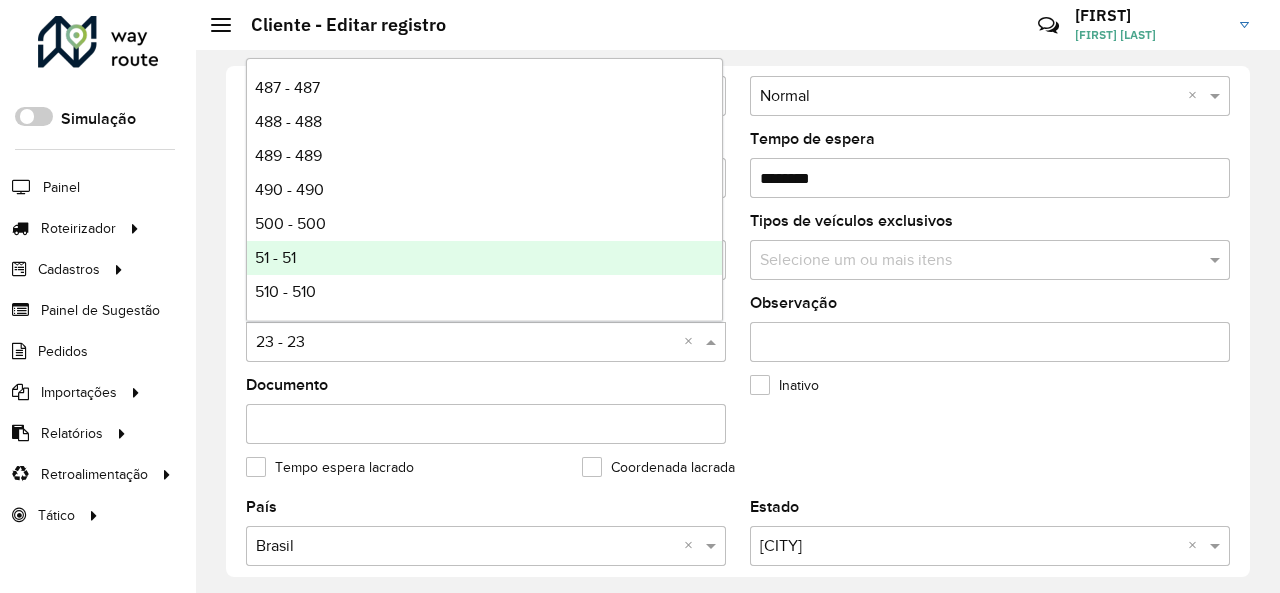 click on "51 - 51" at bounding box center [484, 258] 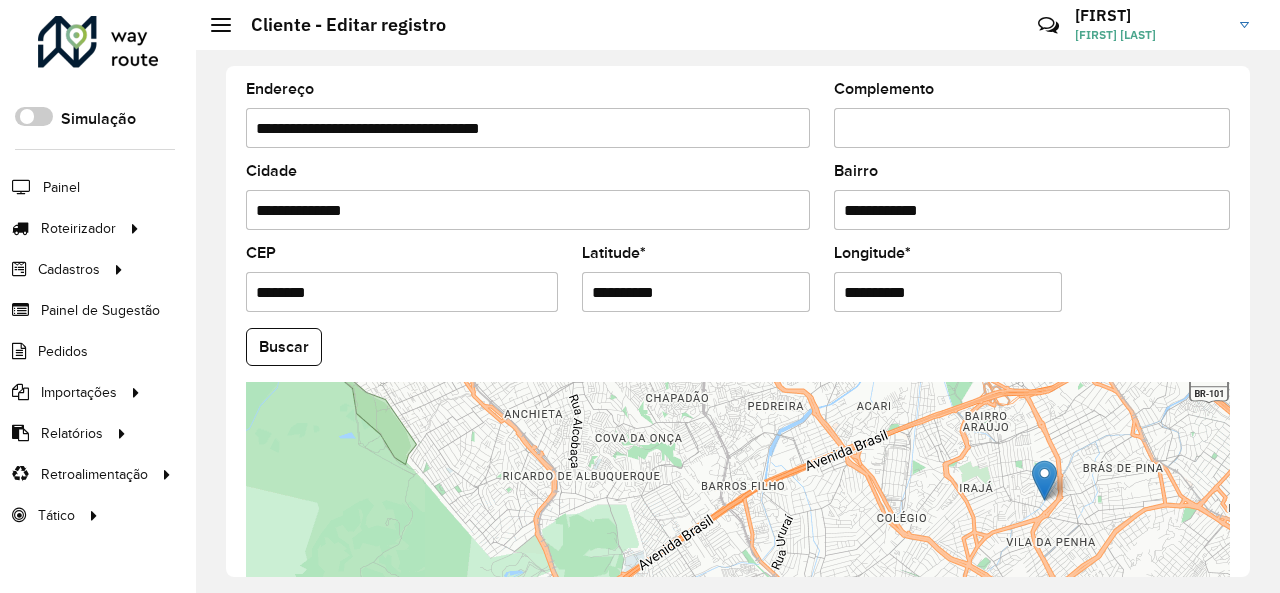 scroll, scrollTop: 890, scrollLeft: 0, axis: vertical 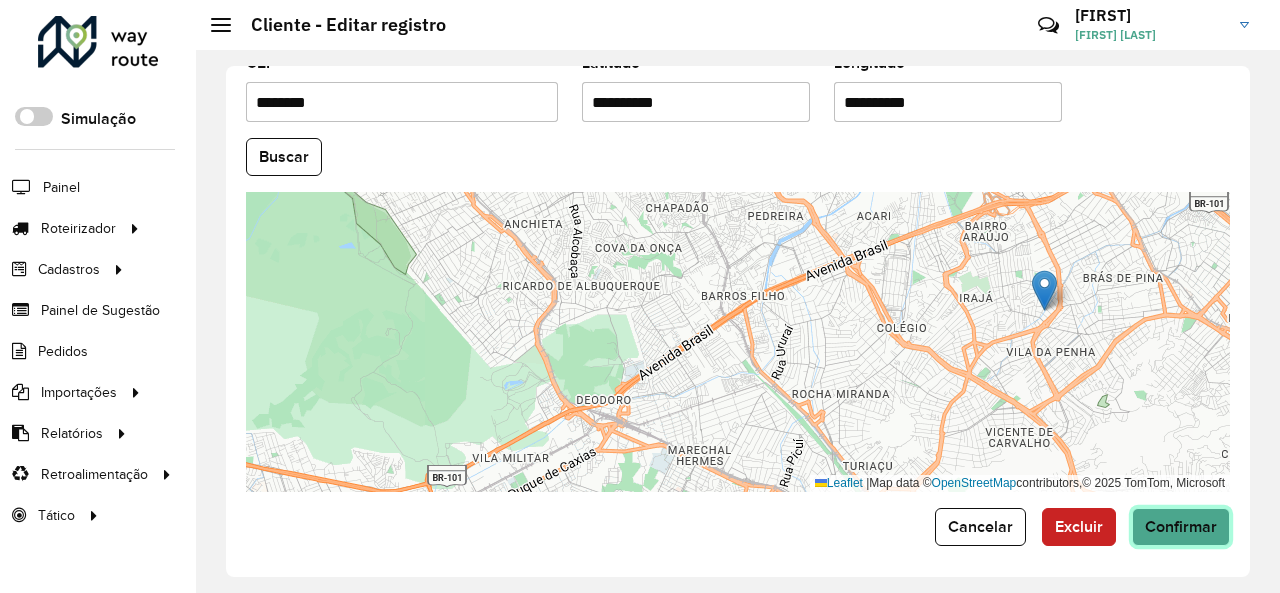 click on "Confirmar" 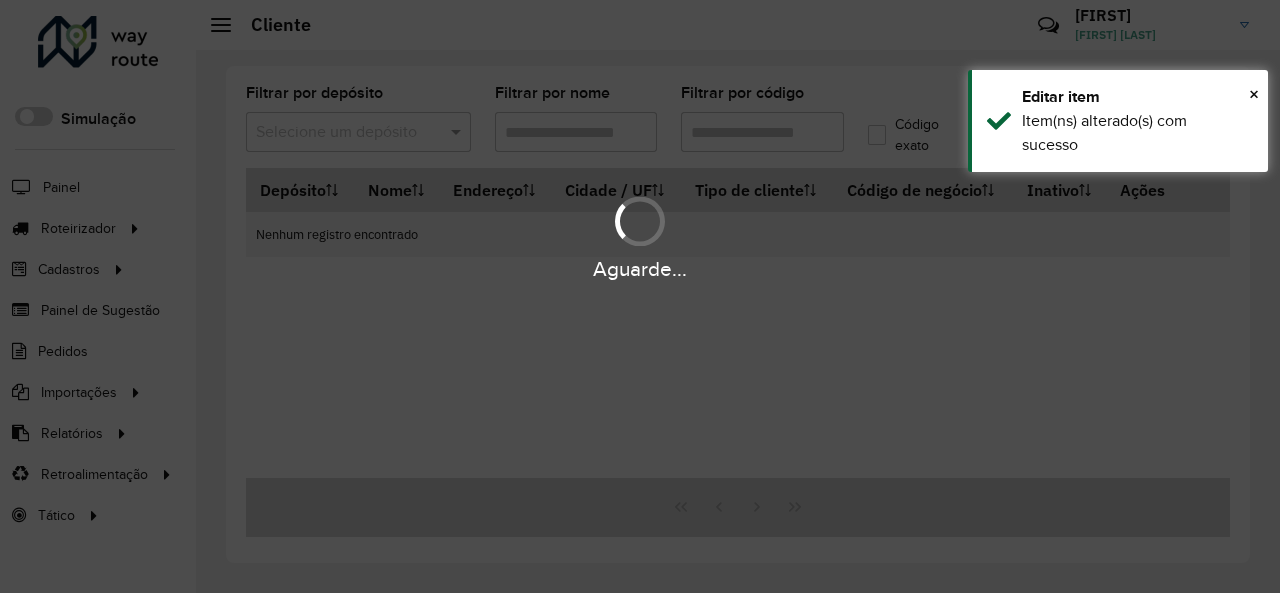 type on "*****" 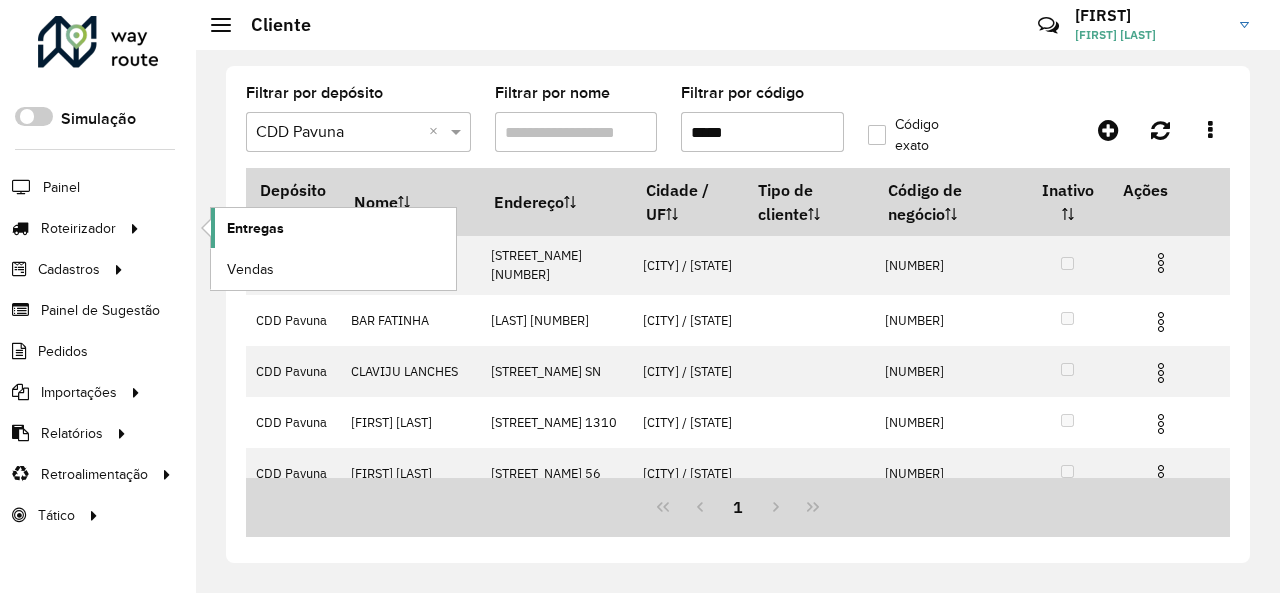 click on "Entregas" 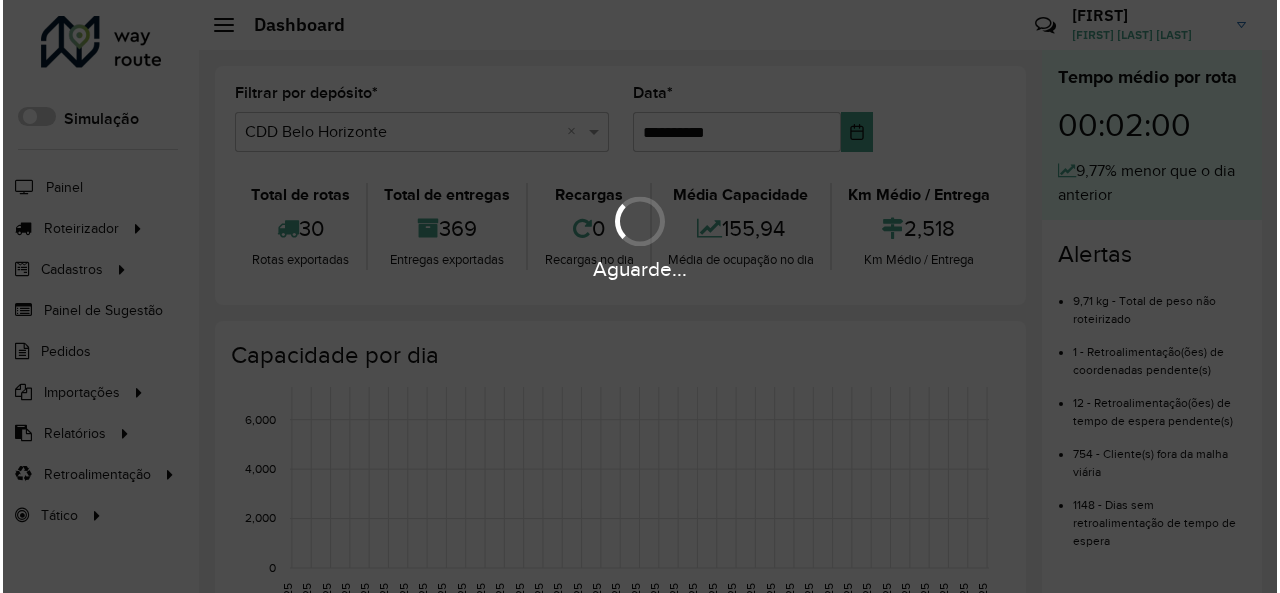 scroll, scrollTop: 0, scrollLeft: 0, axis: both 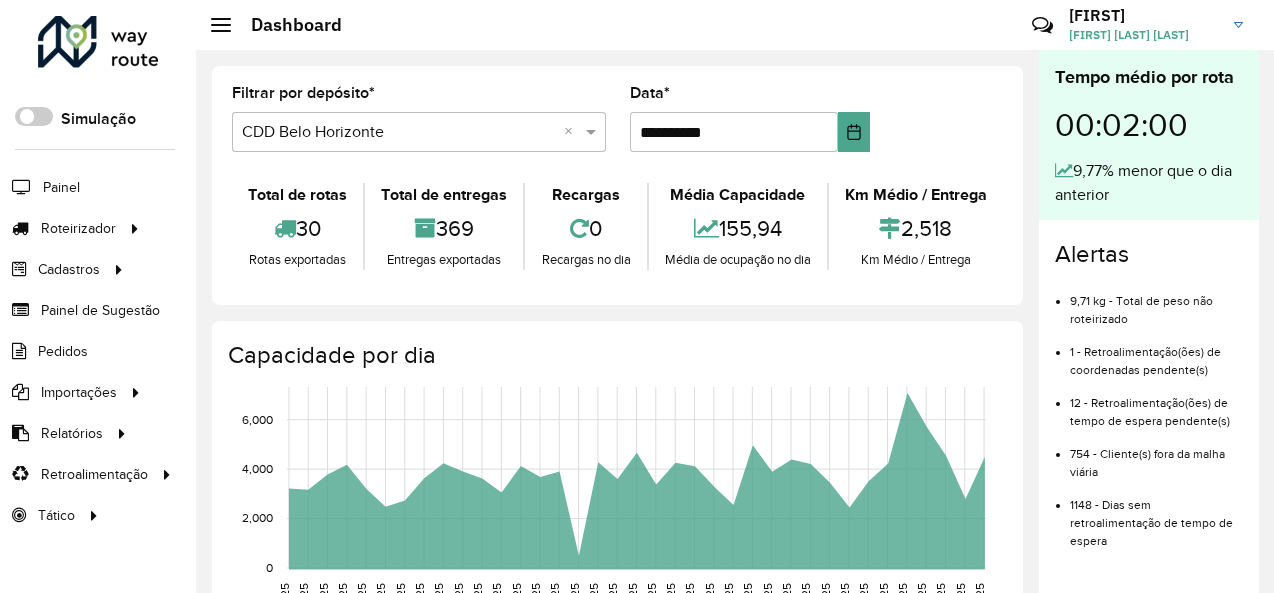 drag, startPoint x: 0, startPoint y: 0, endPoint x: 535, endPoint y: 256, distance: 593.0944 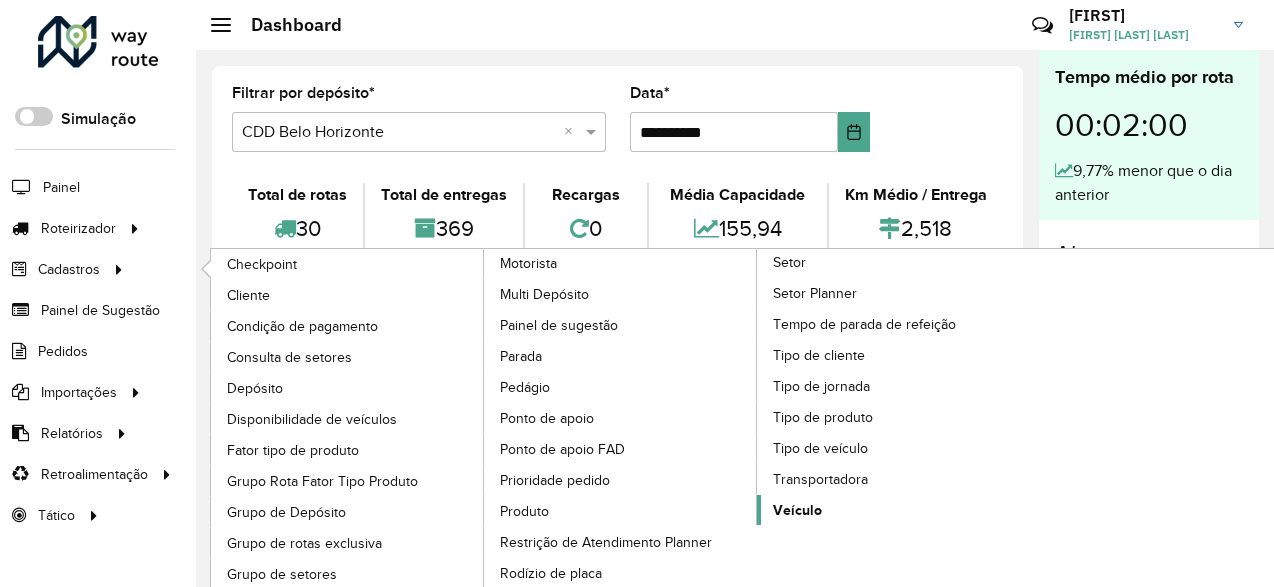 click on "Veículo" 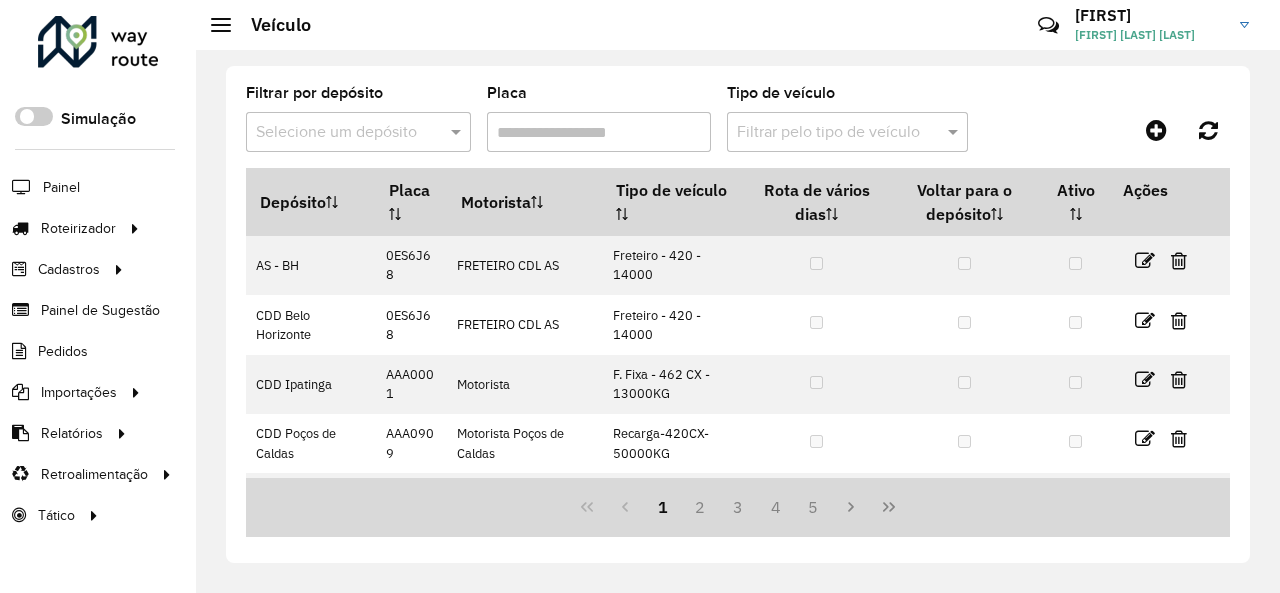 click at bounding box center [358, 132] 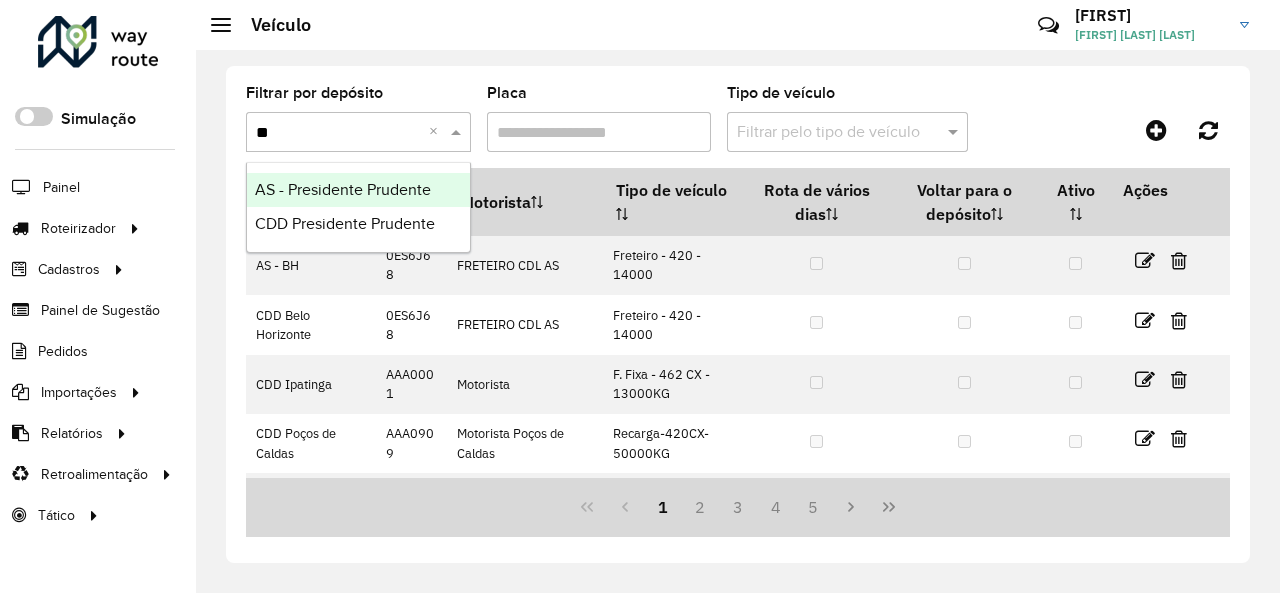 type on "***" 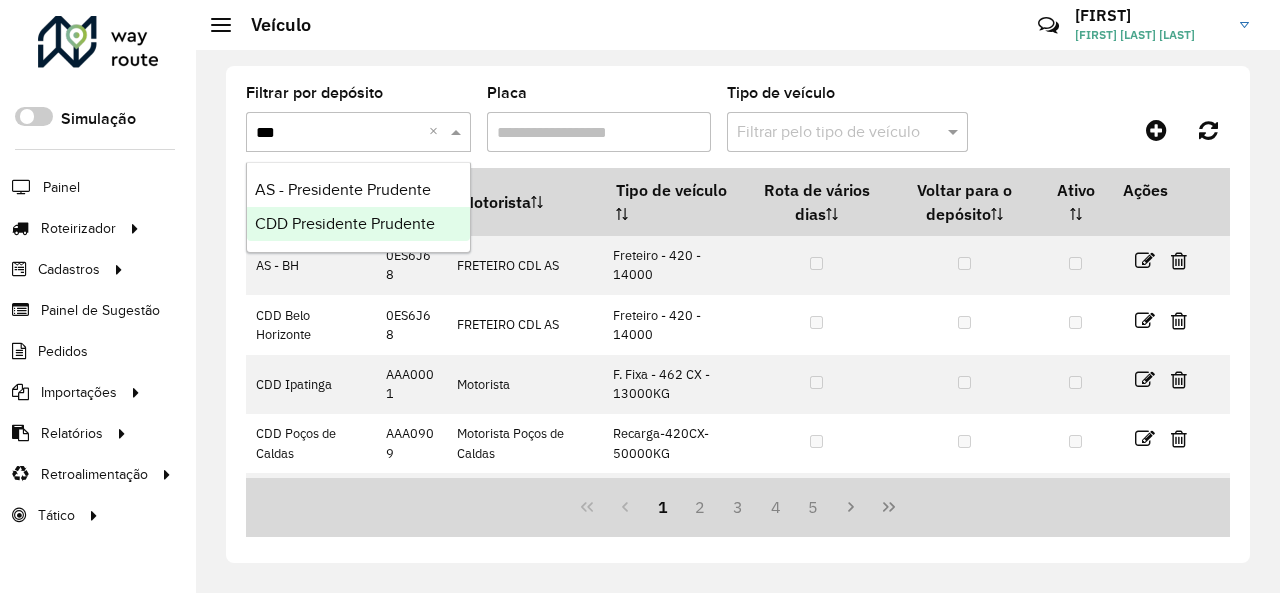 click on "CDD Presidente Prudente" at bounding box center [345, 223] 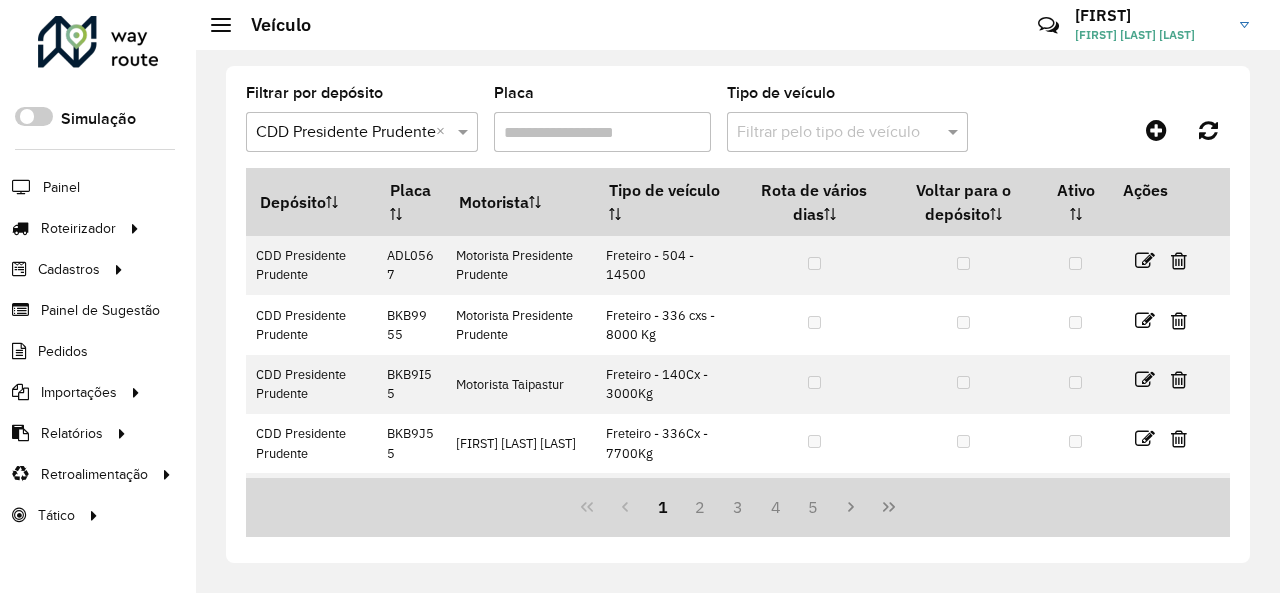 click on "Placa" at bounding box center (602, 132) 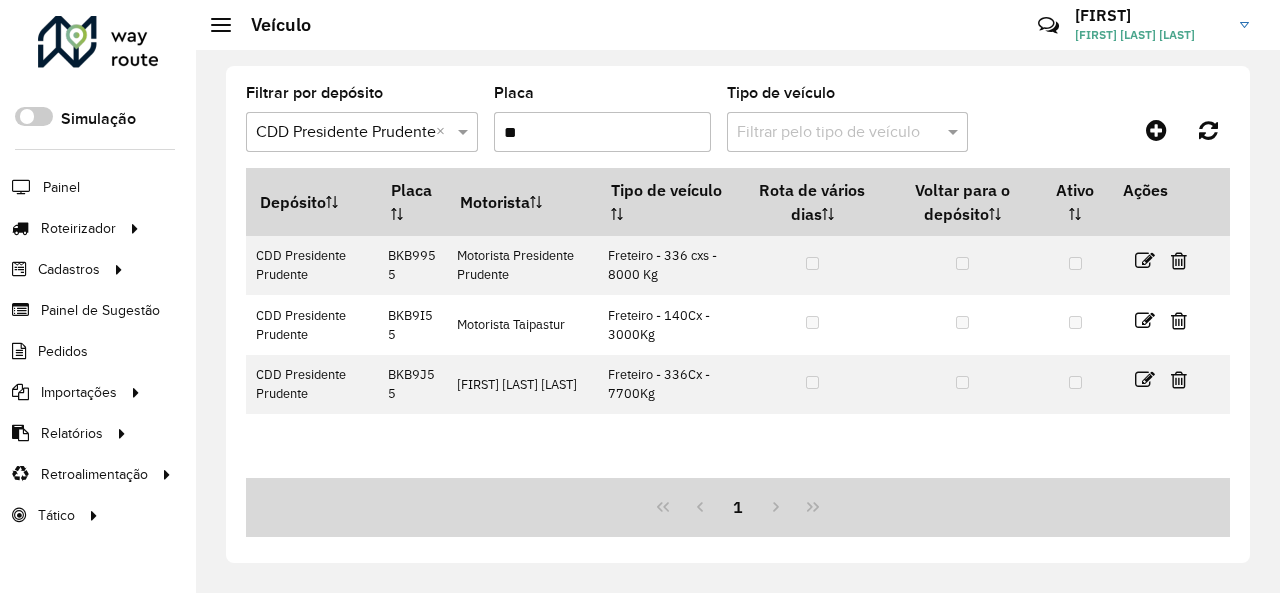 type on "**" 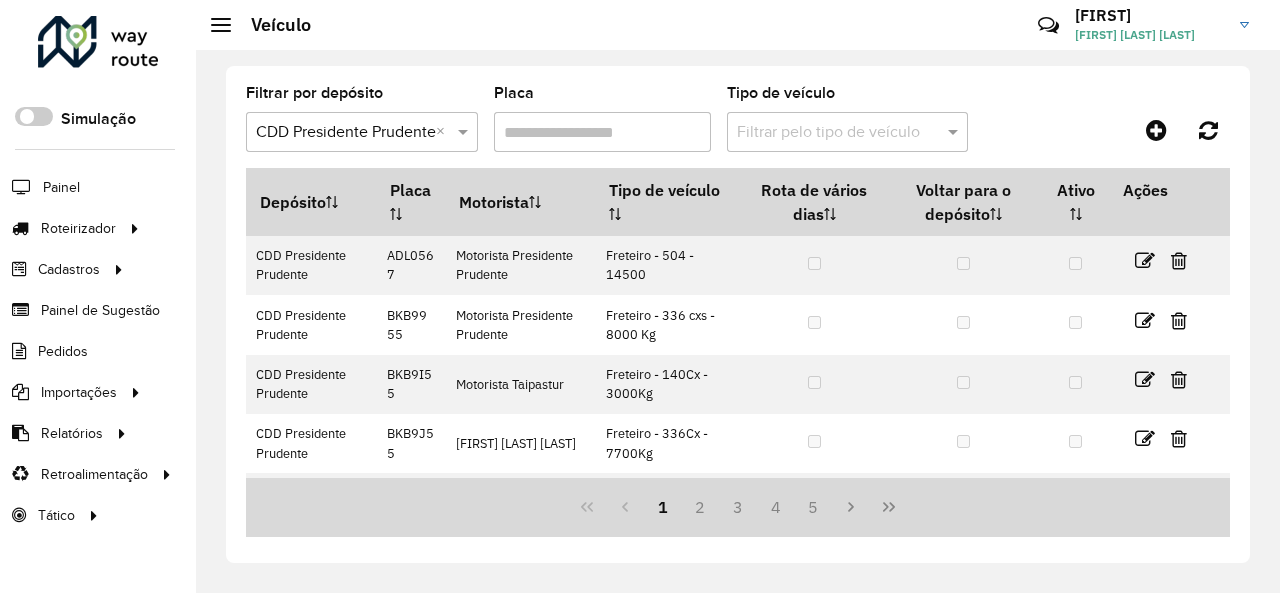 click on "Placa" at bounding box center [602, 132] 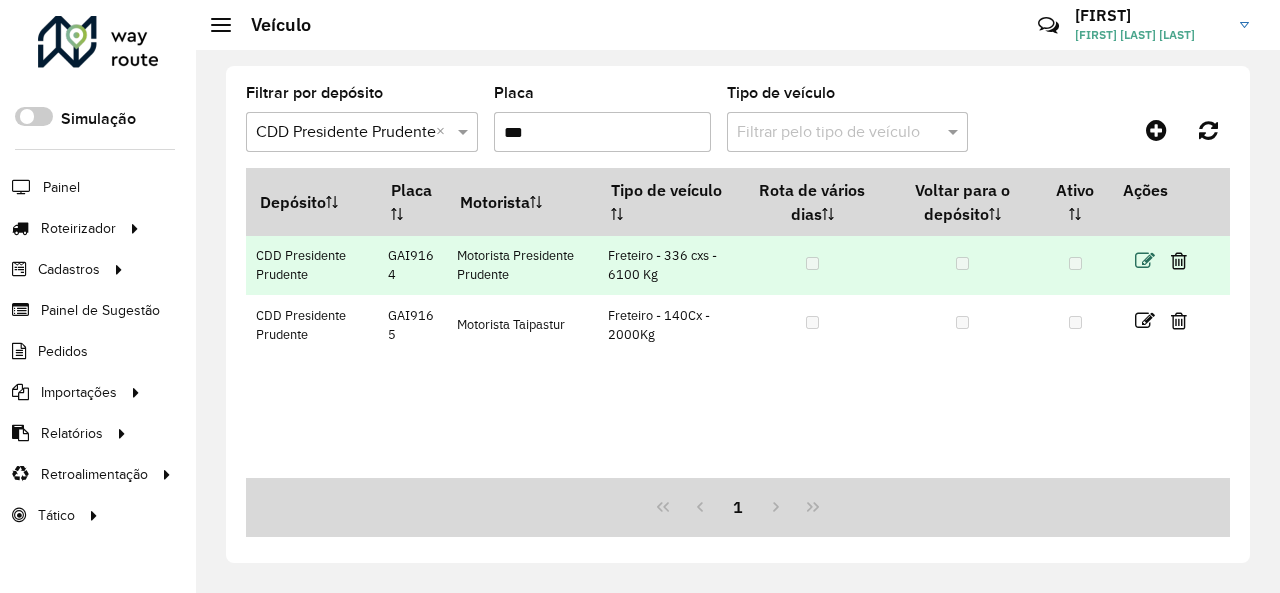 type on "***" 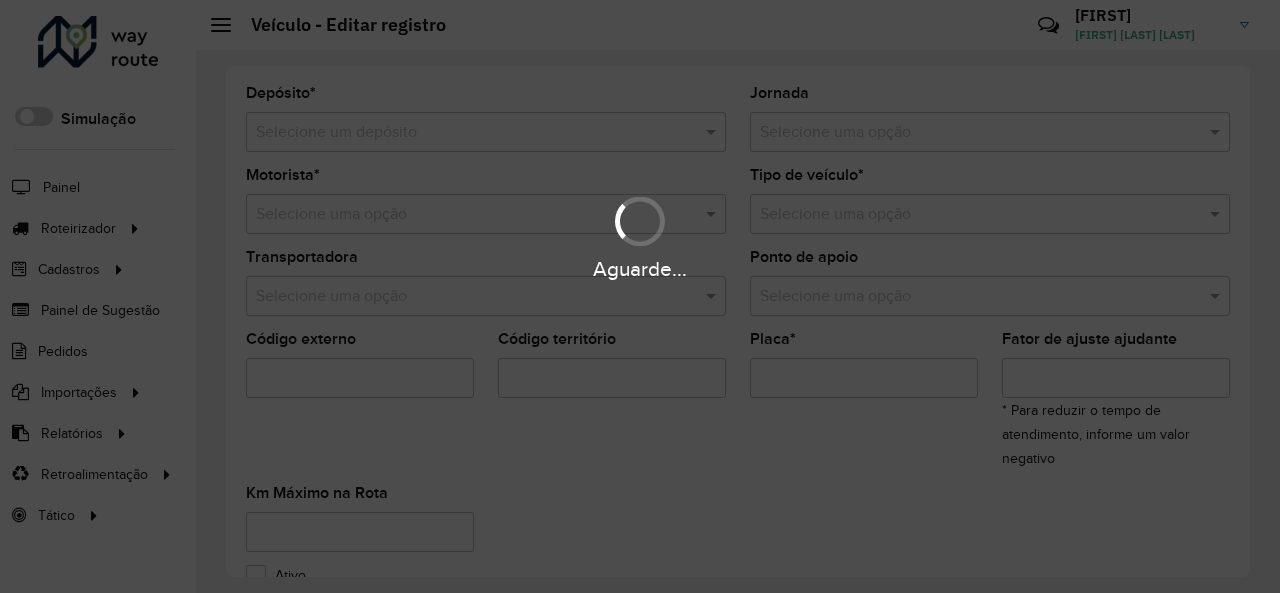 type on "*******" 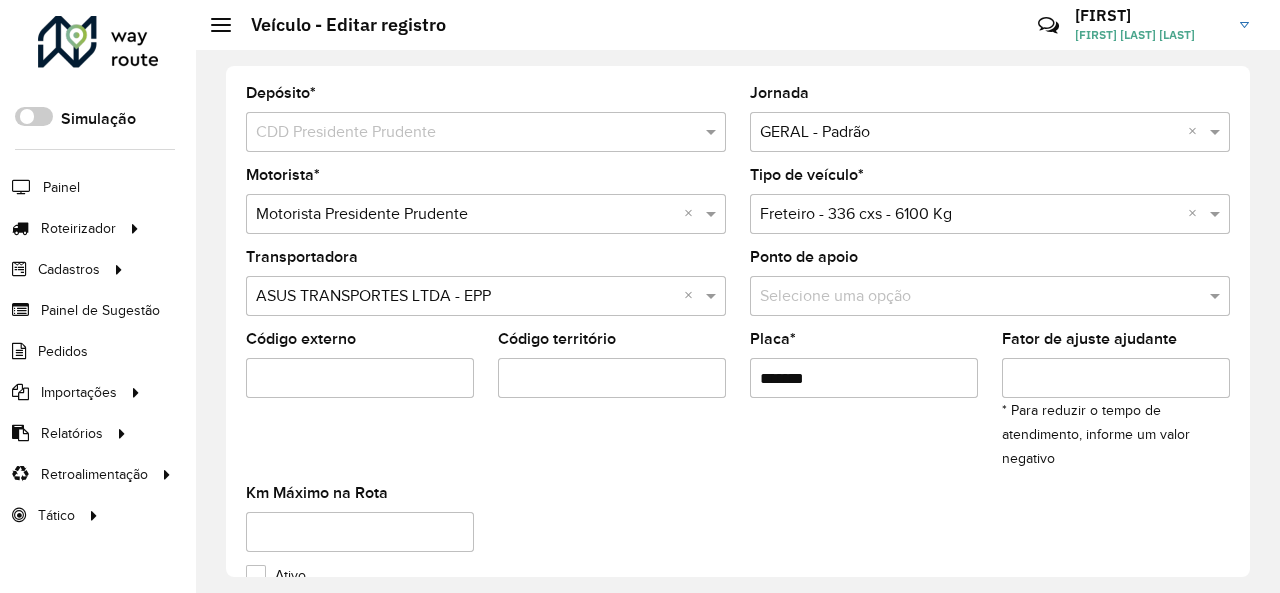 click on "Selecione uma opção × Freteiro - 336 cxs - 6100 Kg ×" at bounding box center (990, 214) 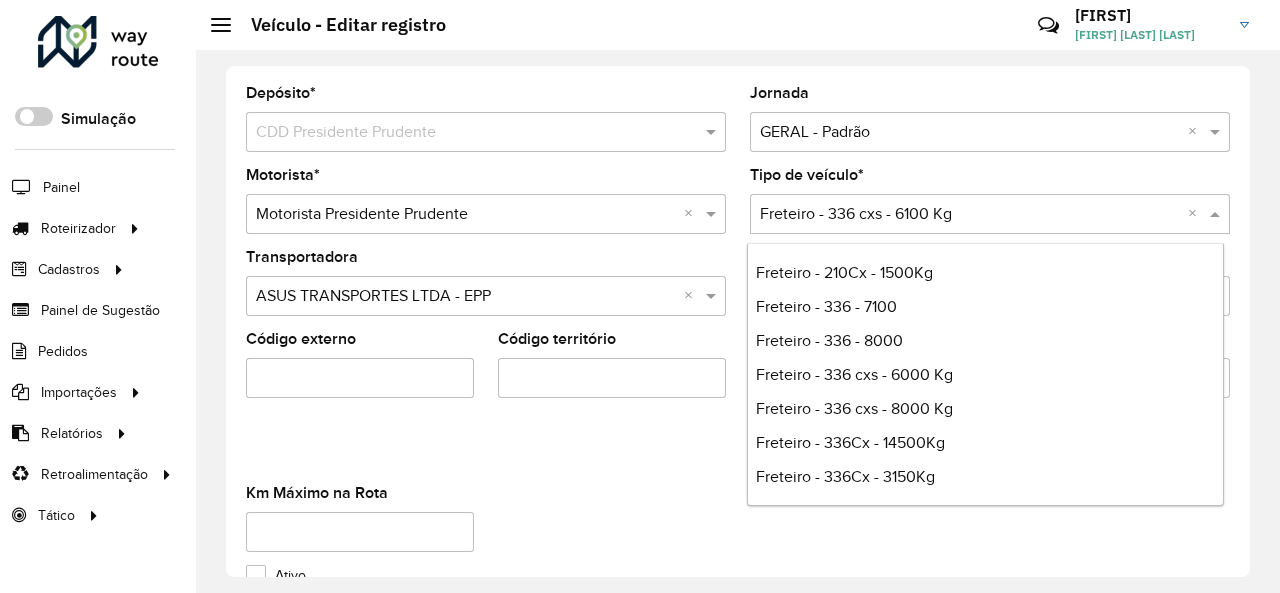 scroll, scrollTop: 3000, scrollLeft: 0, axis: vertical 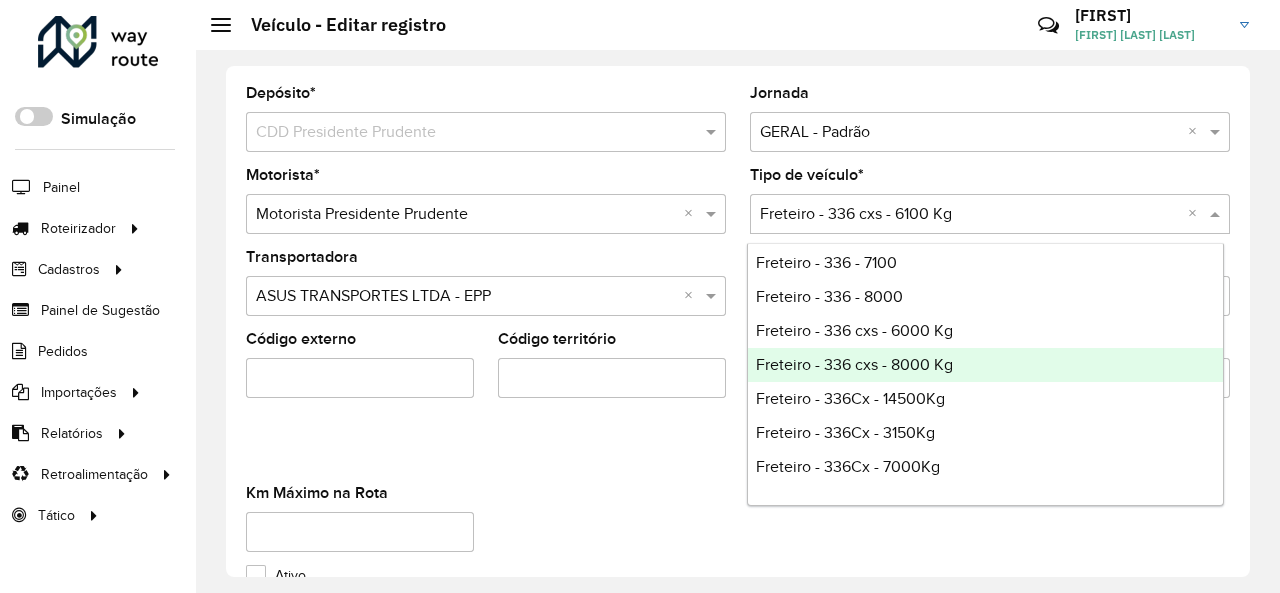 click on "Freteiro - 336 cxs - [WEIGHT] Kg" at bounding box center [985, 365] 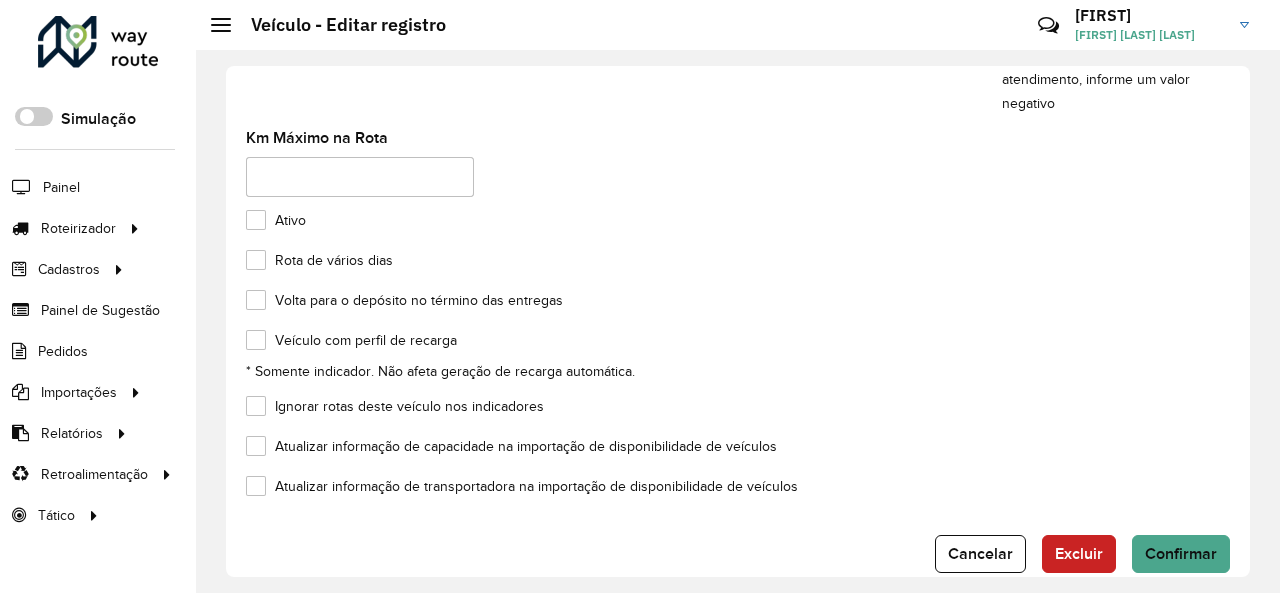 scroll, scrollTop: 384, scrollLeft: 0, axis: vertical 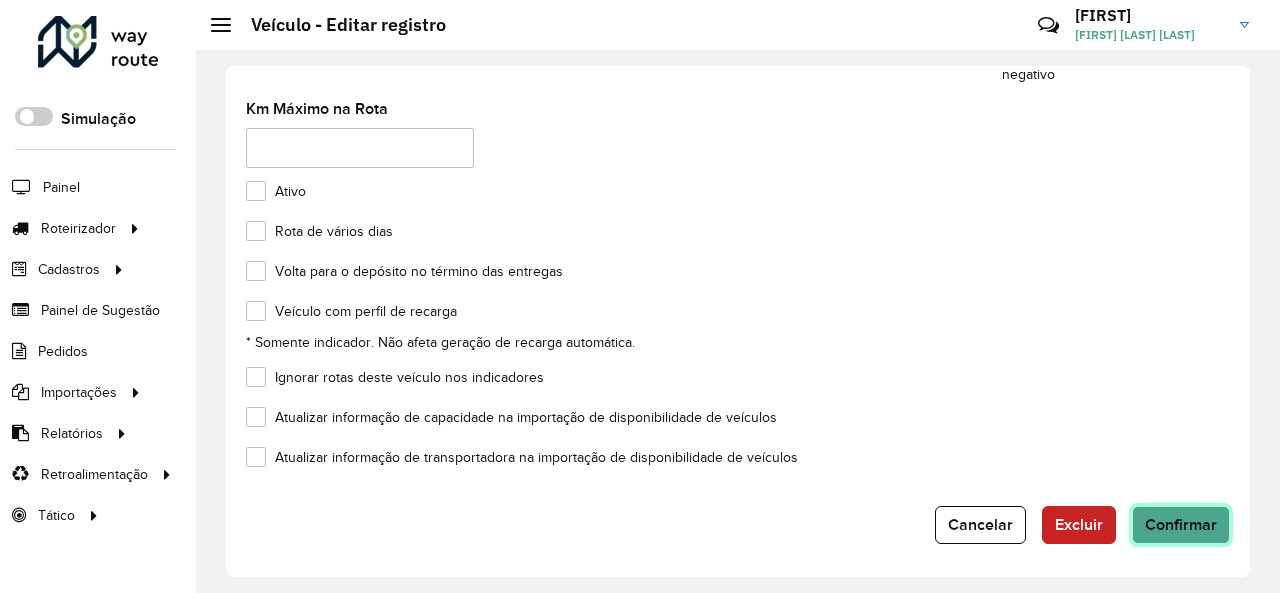 click on "Confirmar" 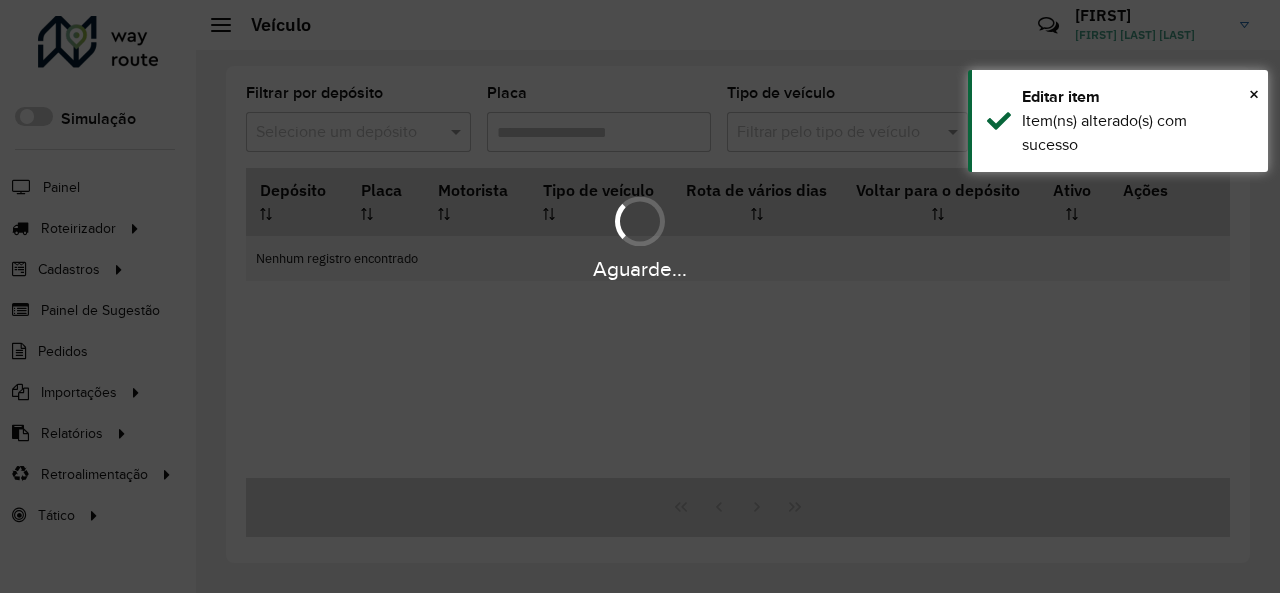 type on "***" 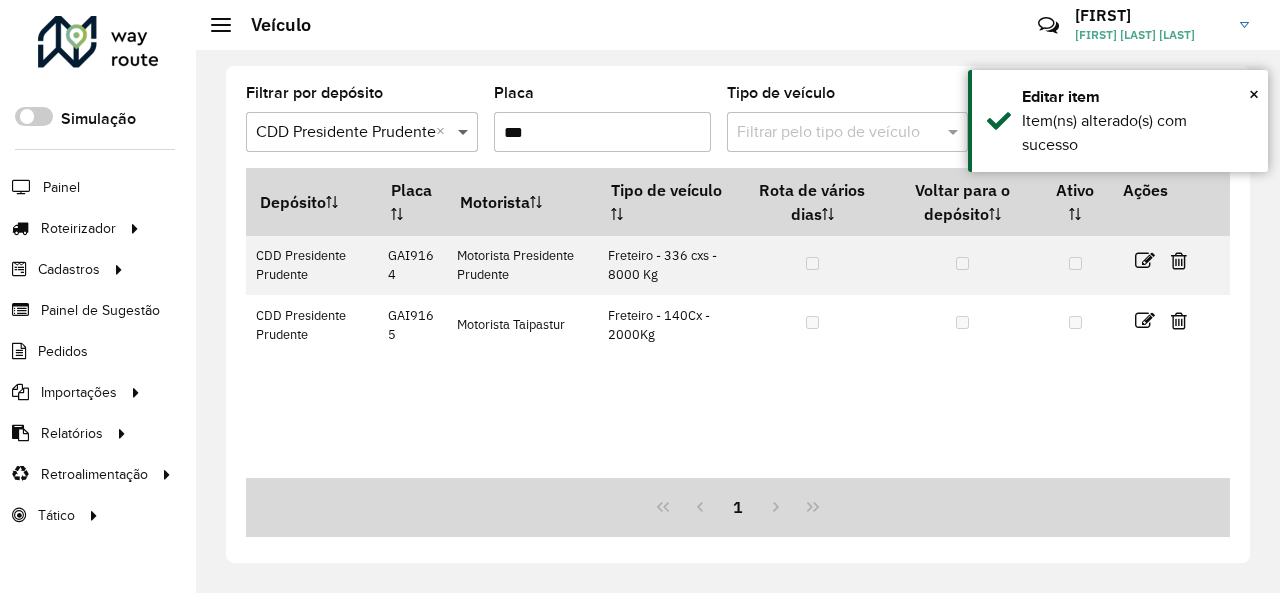 drag, startPoint x: 647, startPoint y: 126, endPoint x: 465, endPoint y: 127, distance: 182.00275 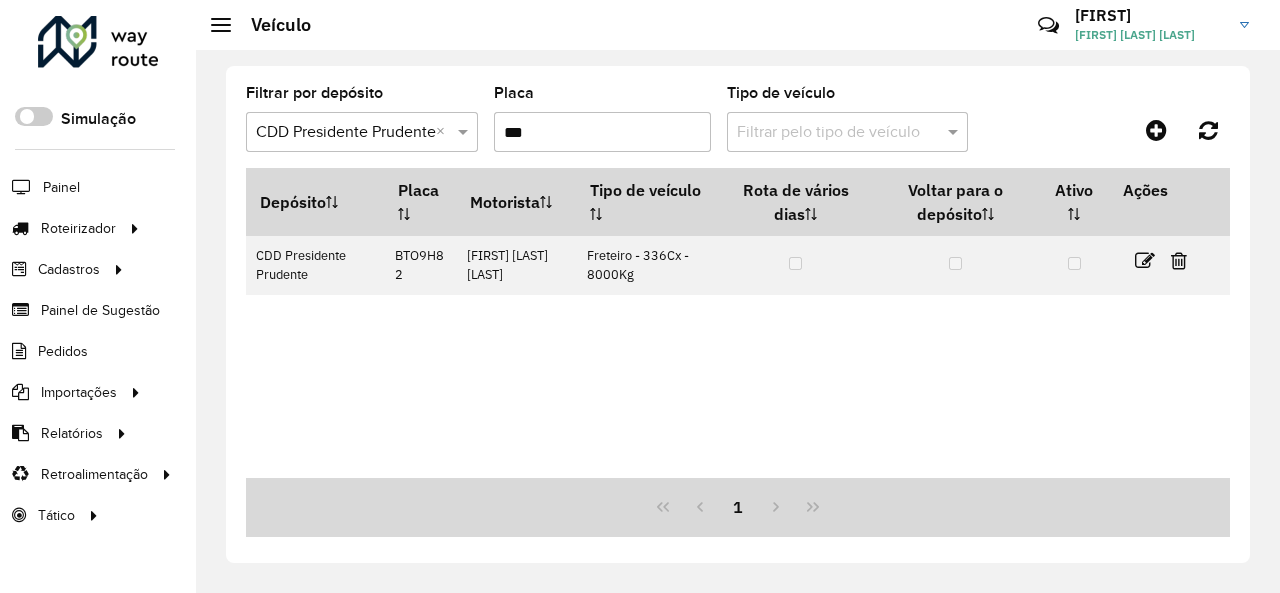 type on "***" 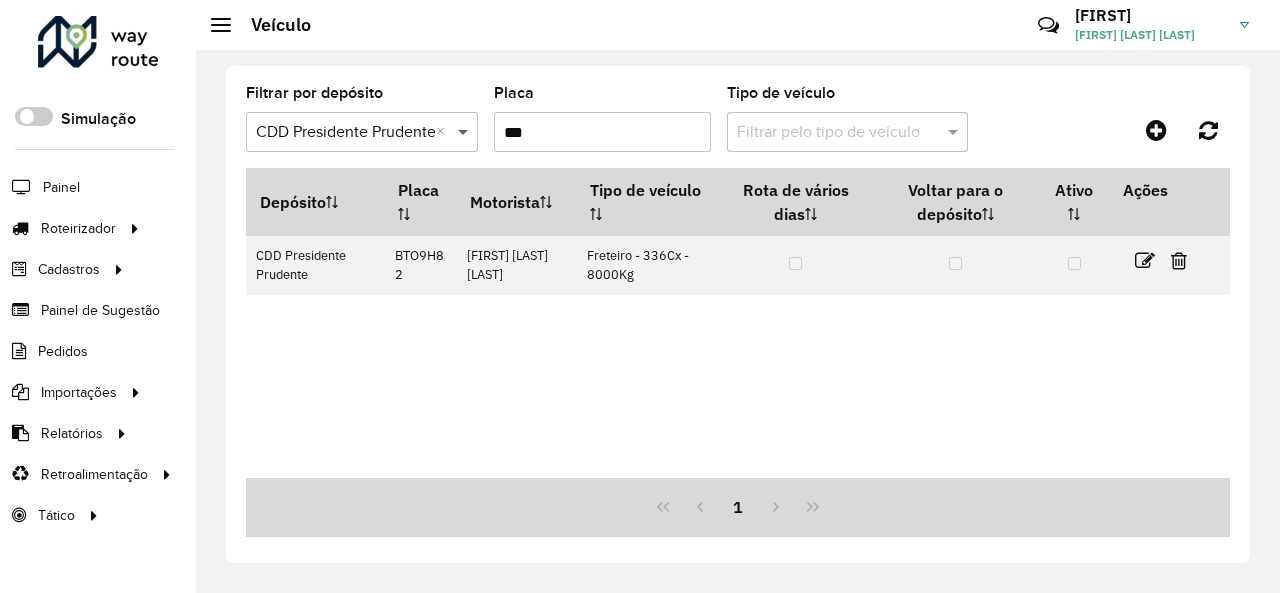 drag, startPoint x: 623, startPoint y: 139, endPoint x: 478, endPoint y: 141, distance: 145.0138 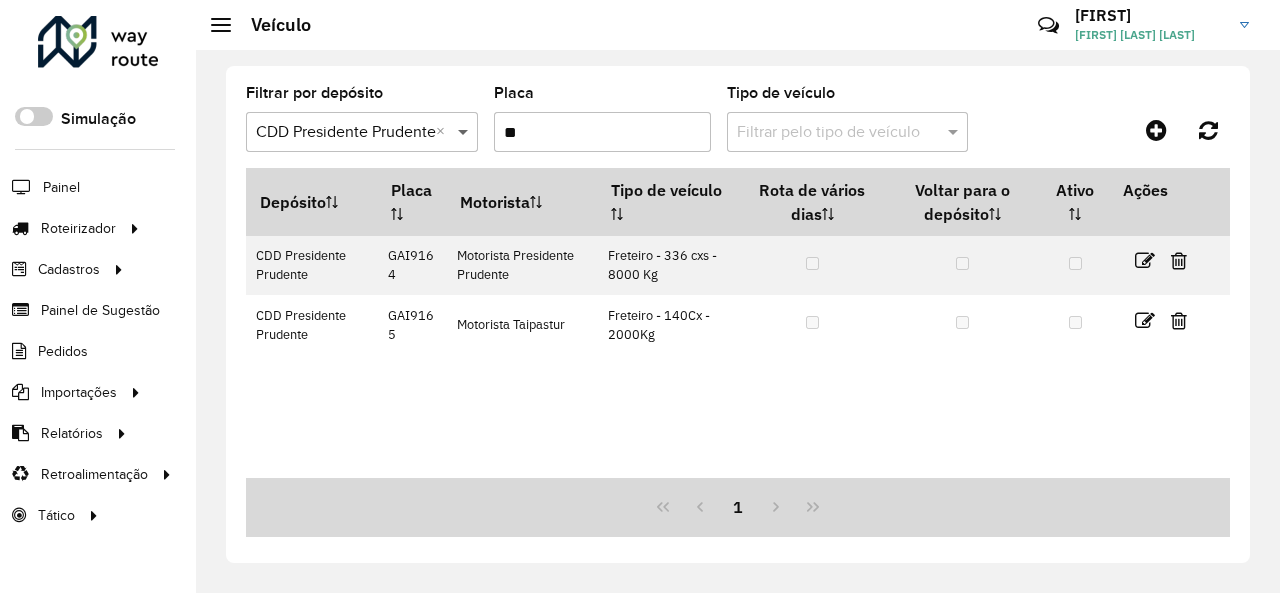 type on "*" 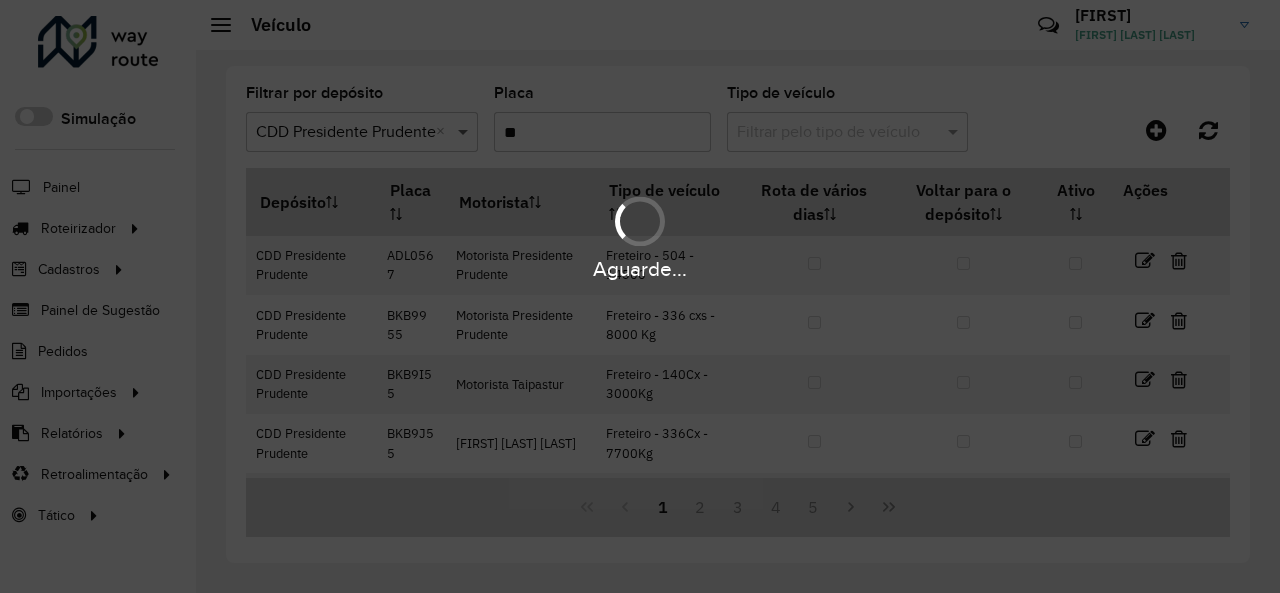 type on "***" 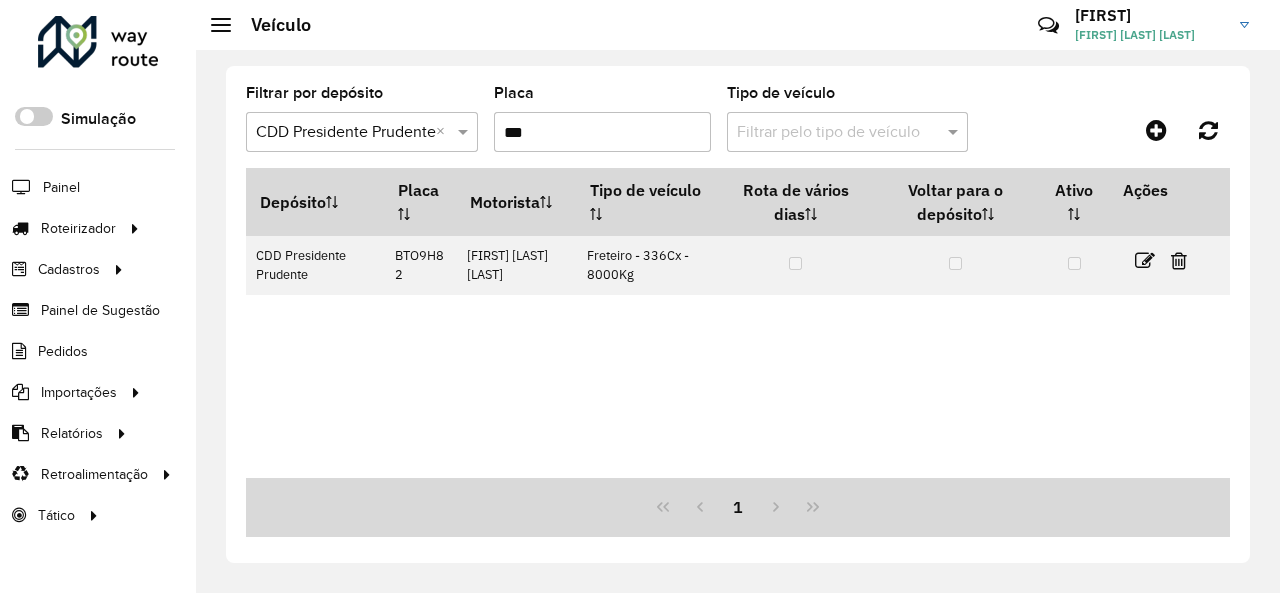 click on "Depósito   Placa   Motorista   Tipo de veículo   Rota de vários dias   Voltar para o depósito   Ativo   Ações   CDD Presidente Prudente   BTO9H82   Jose Roberto Rodrigues   Freteiro - 336Cx - 8000Kg" at bounding box center [738, 323] 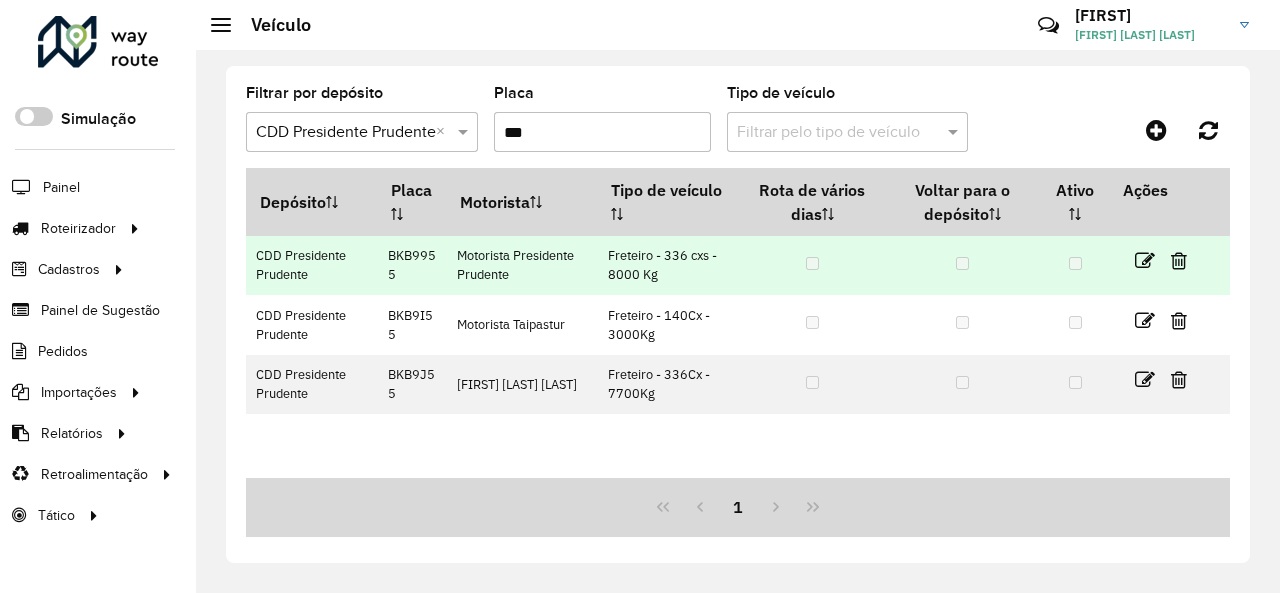 type on "***" 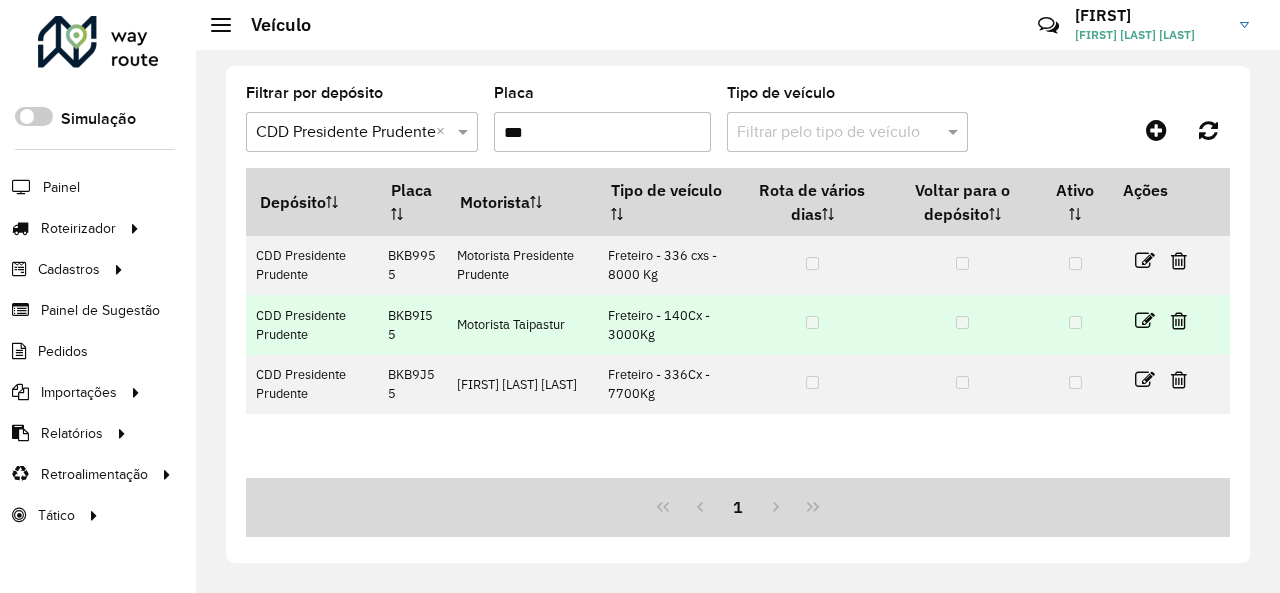 click at bounding box center [812, 324] 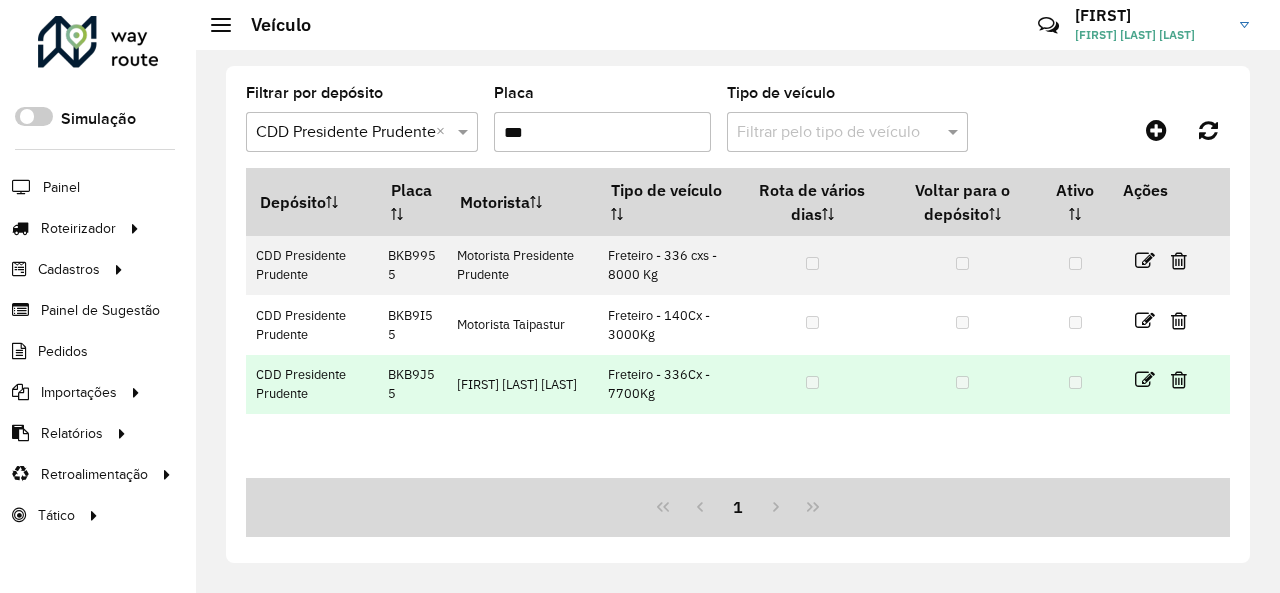 drag, startPoint x: 392, startPoint y: 377, endPoint x: 426, endPoint y: 399, distance: 40.496914 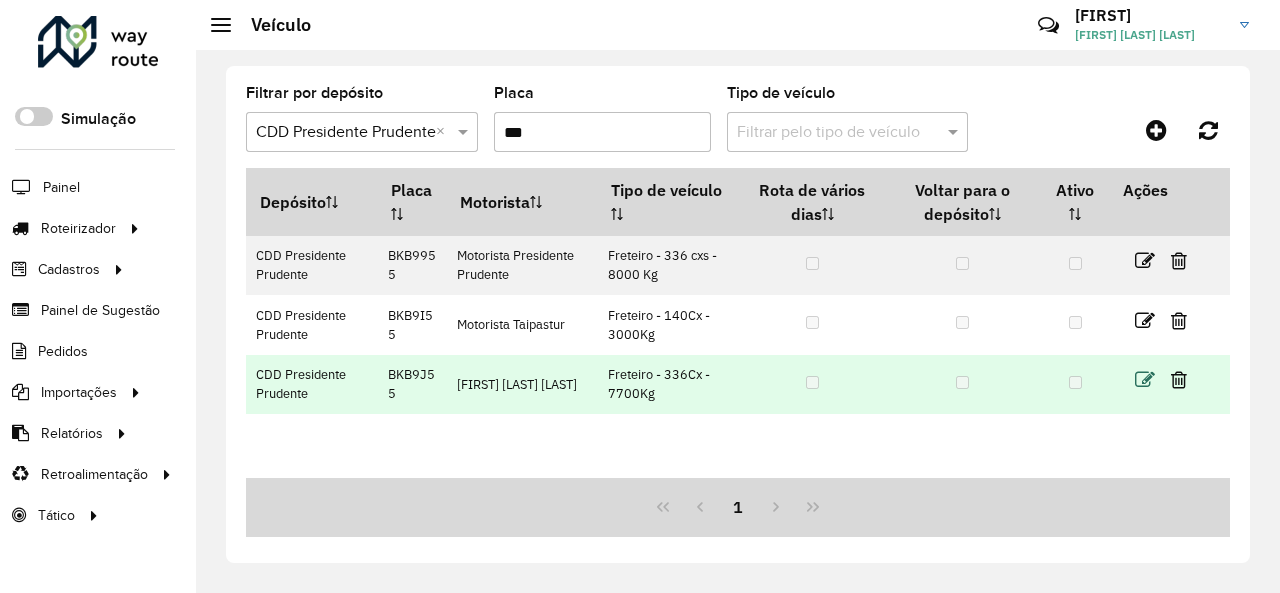 click at bounding box center [1145, 380] 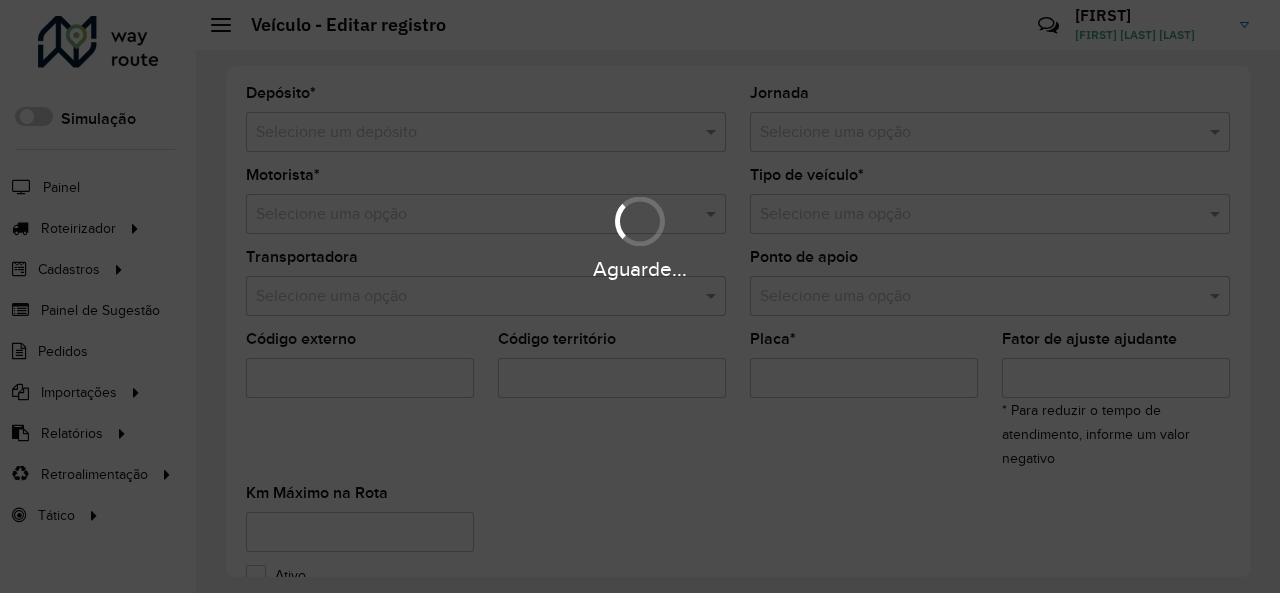 type on "***" 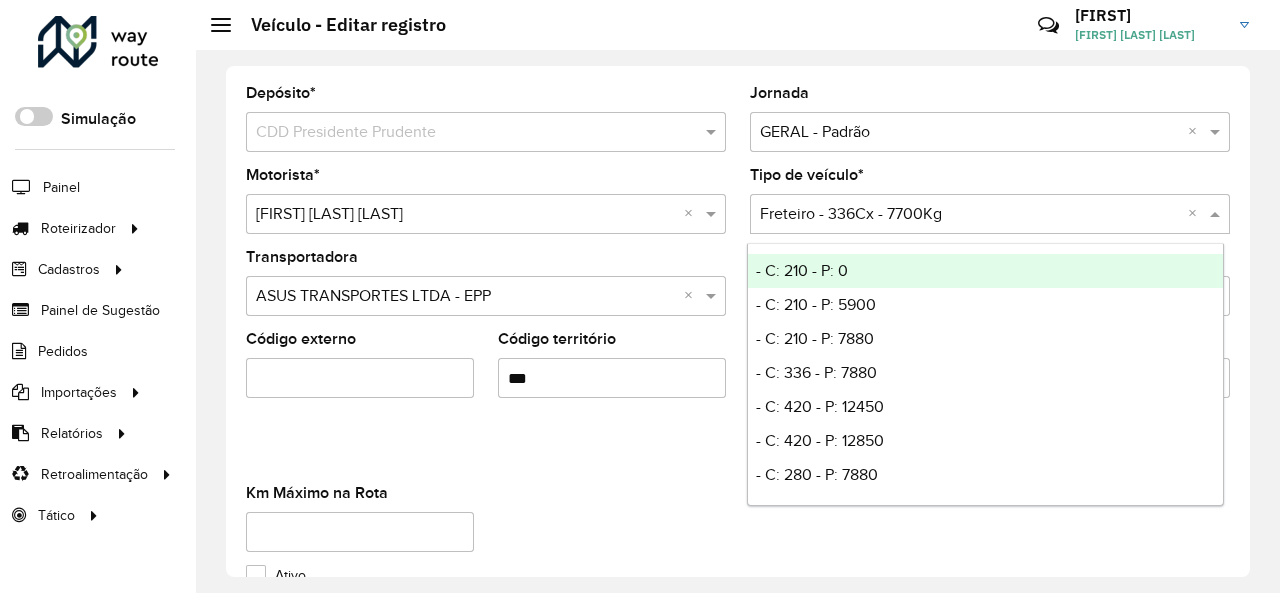 click at bounding box center [970, 215] 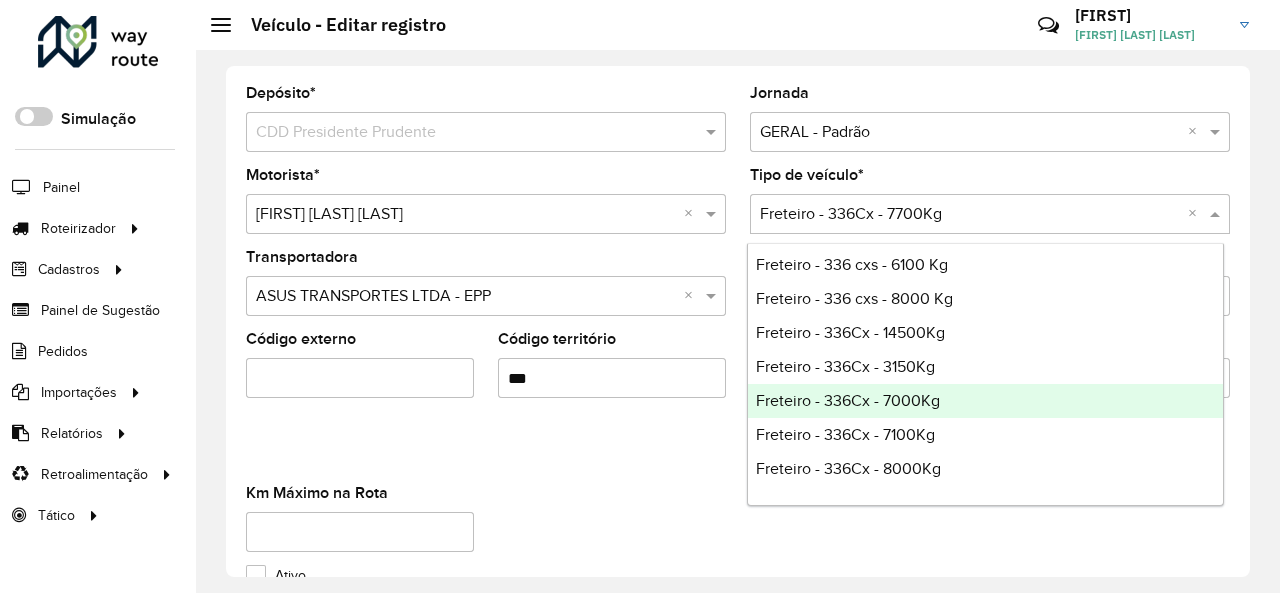 scroll, scrollTop: 3200, scrollLeft: 0, axis: vertical 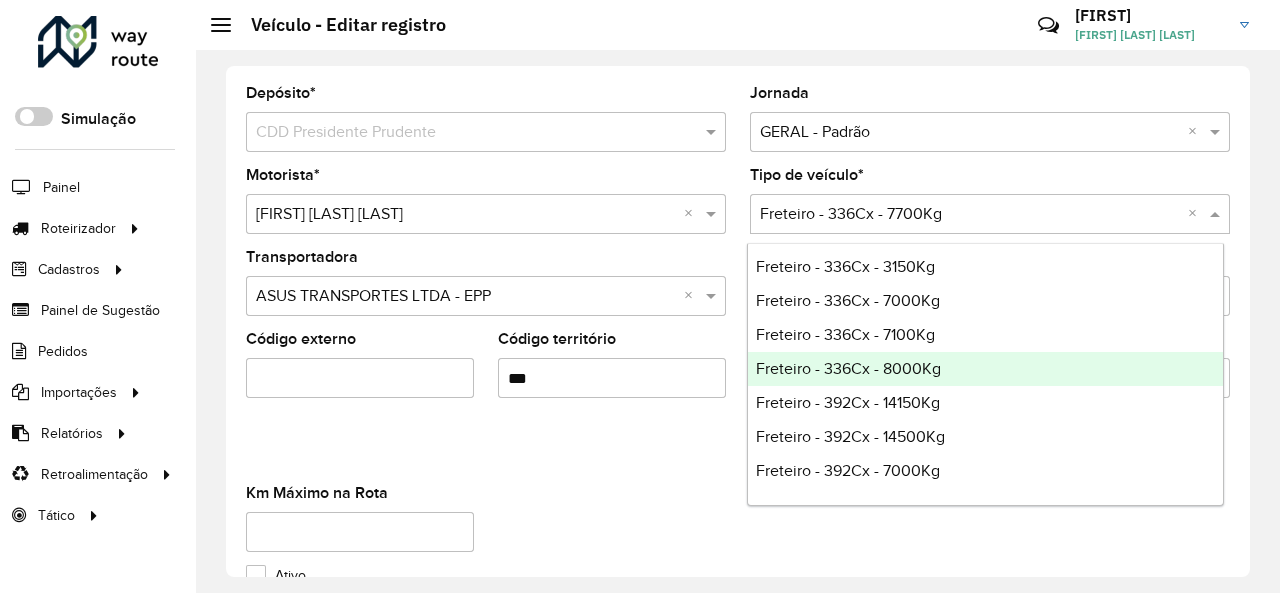 click on "Freteiro - 336Cx - 8000Kg" at bounding box center (985, 369) 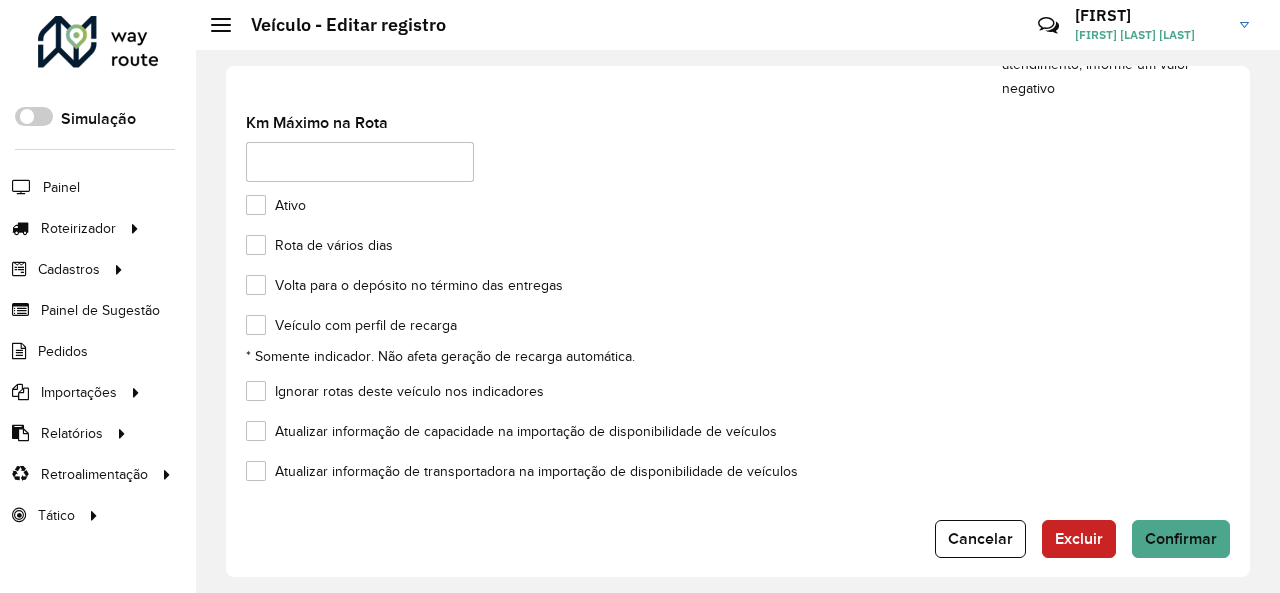 scroll, scrollTop: 384, scrollLeft: 0, axis: vertical 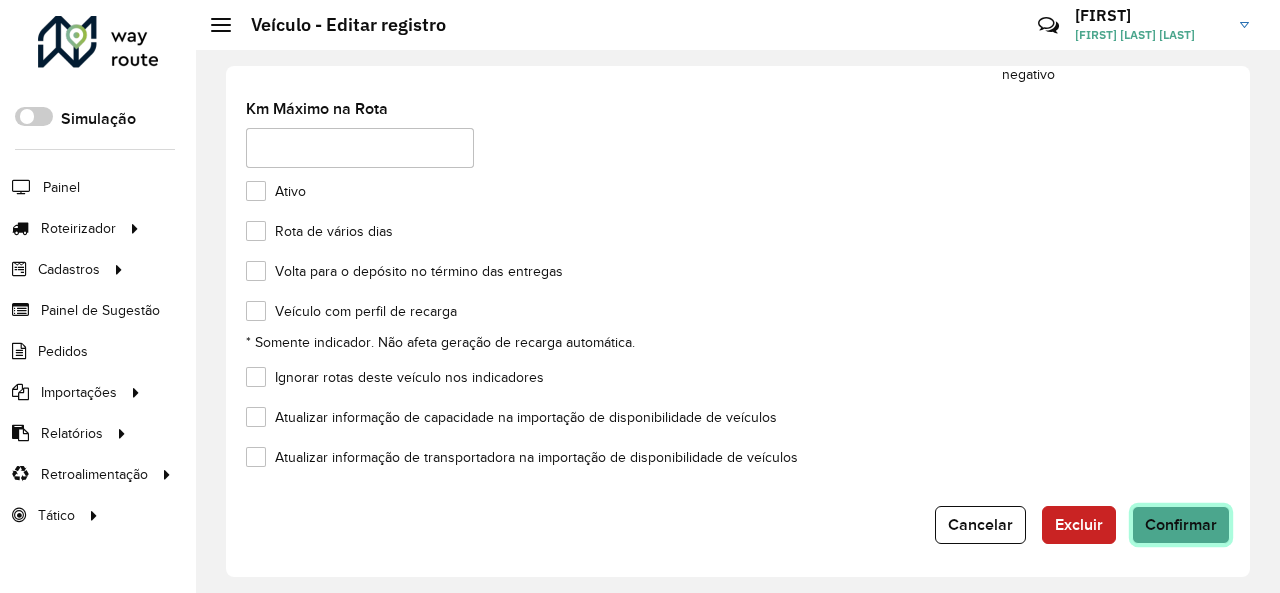 click on "Confirmar" 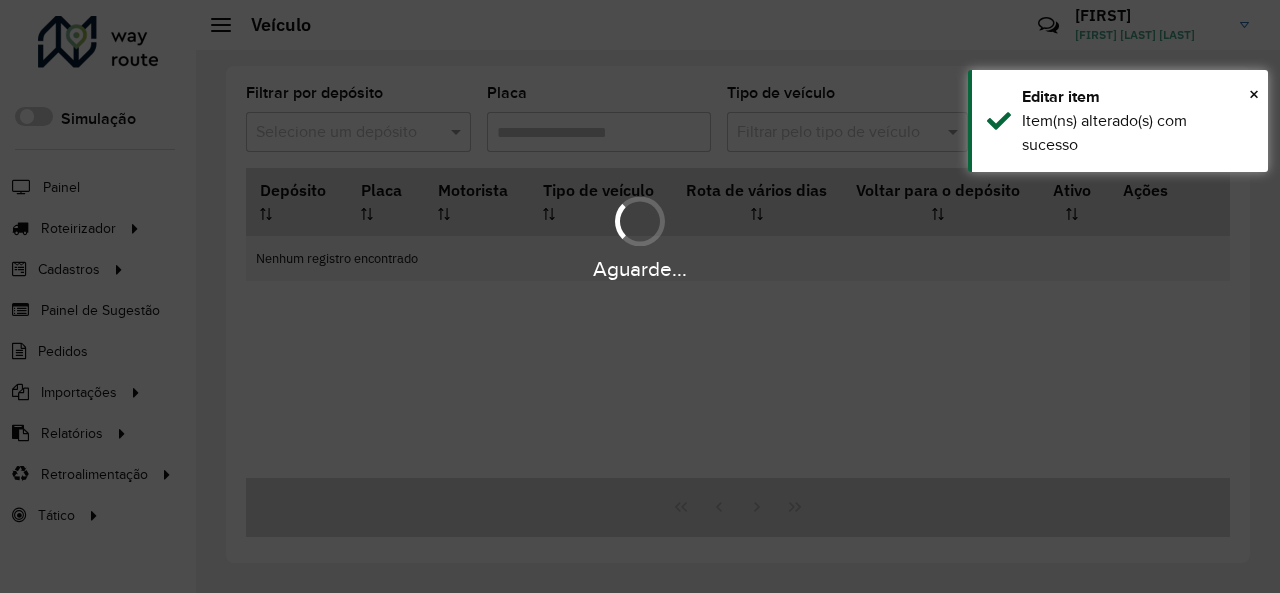 type on "***" 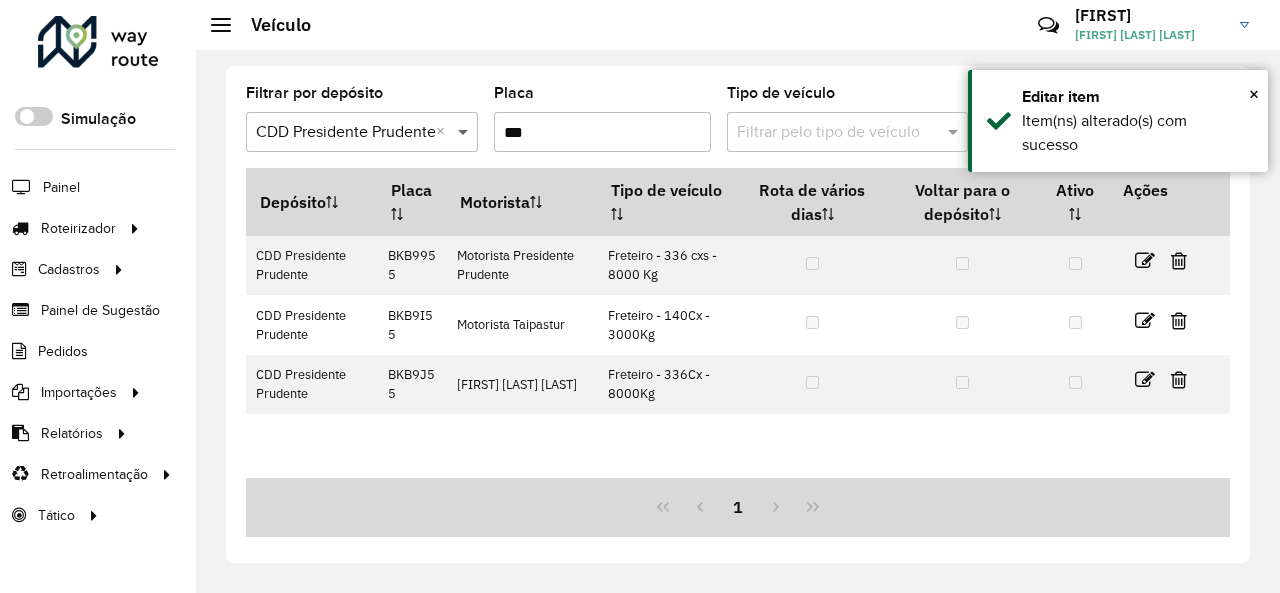 drag, startPoint x: 568, startPoint y: 135, endPoint x: 477, endPoint y: 135, distance: 91 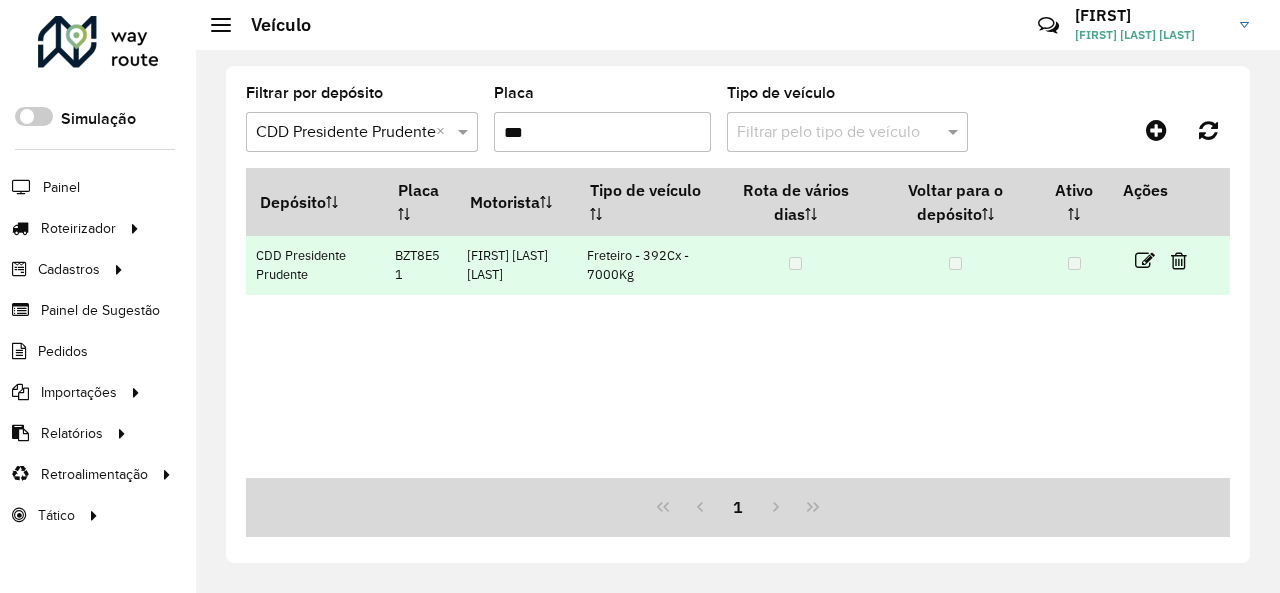 type on "***" 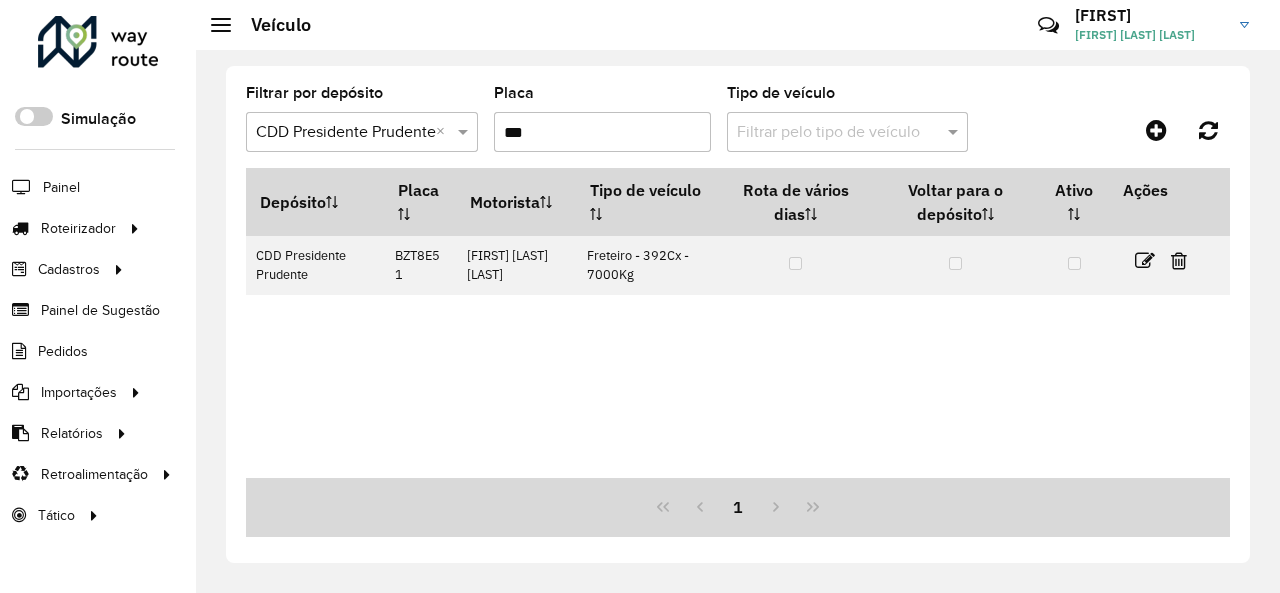 click on "Depósito   Placa   Motorista   Tipo de veículo   Rota de vários dias   Voltar para o depósito   Ativo   Ações   CDD Presidente Prudente   BZT8E51   JEFFERSON EDUARDO DOS SANTOS P   Freteiro - 392Cx - 7000Kg" at bounding box center [738, 323] 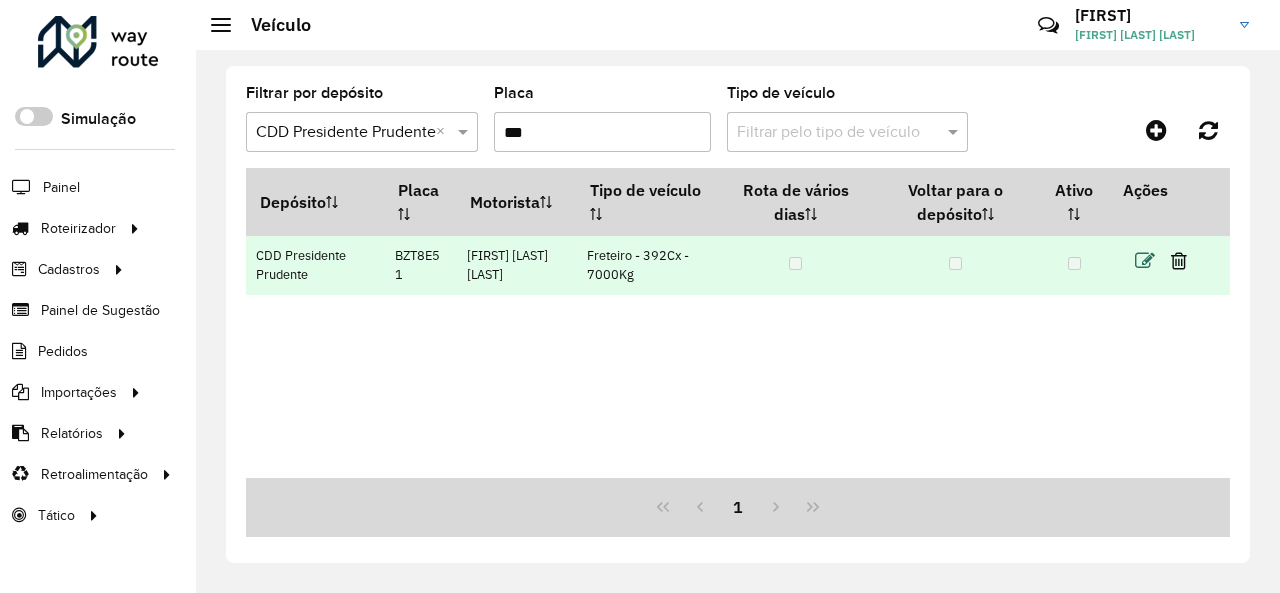 click at bounding box center [1145, 261] 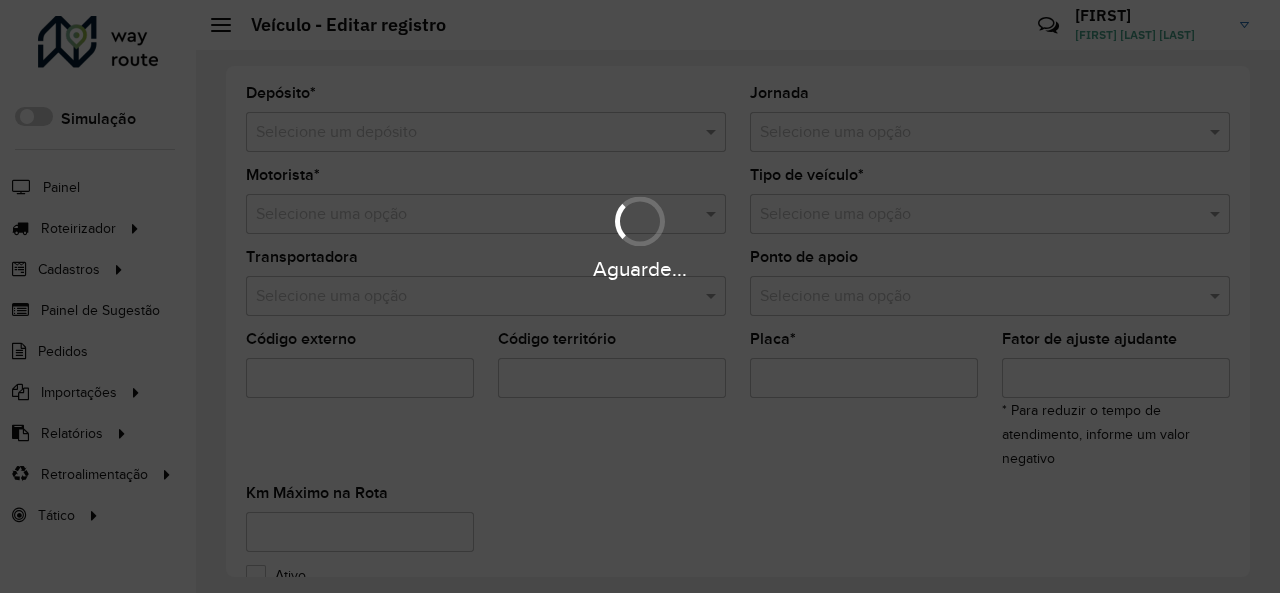 type on "***" 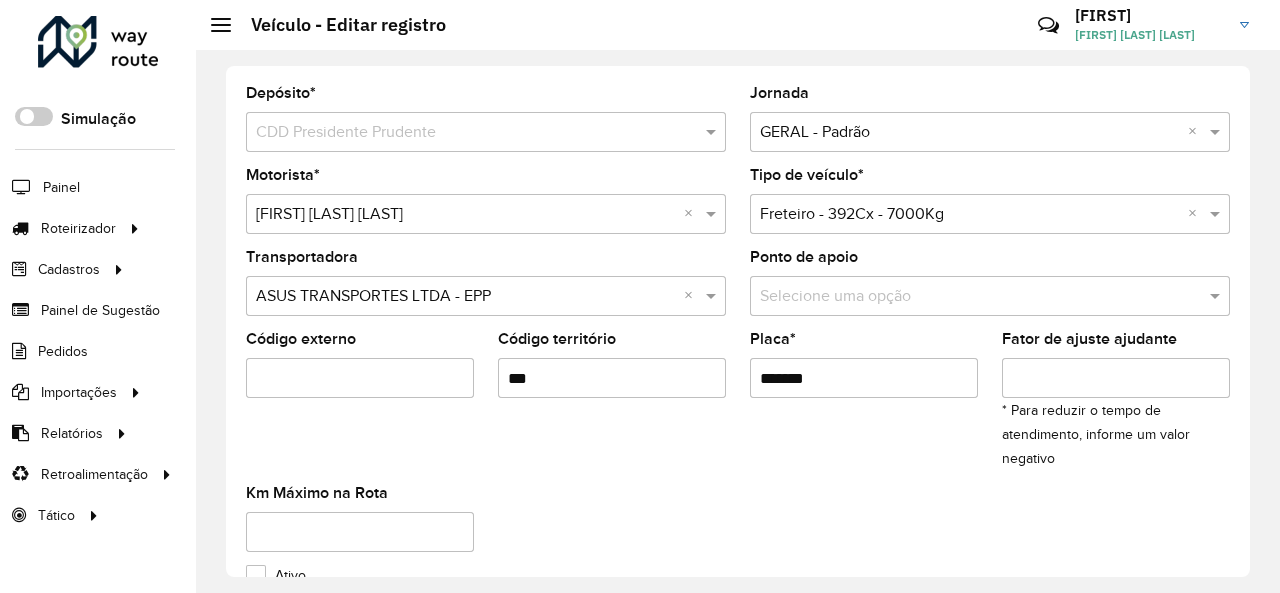 click at bounding box center [970, 215] 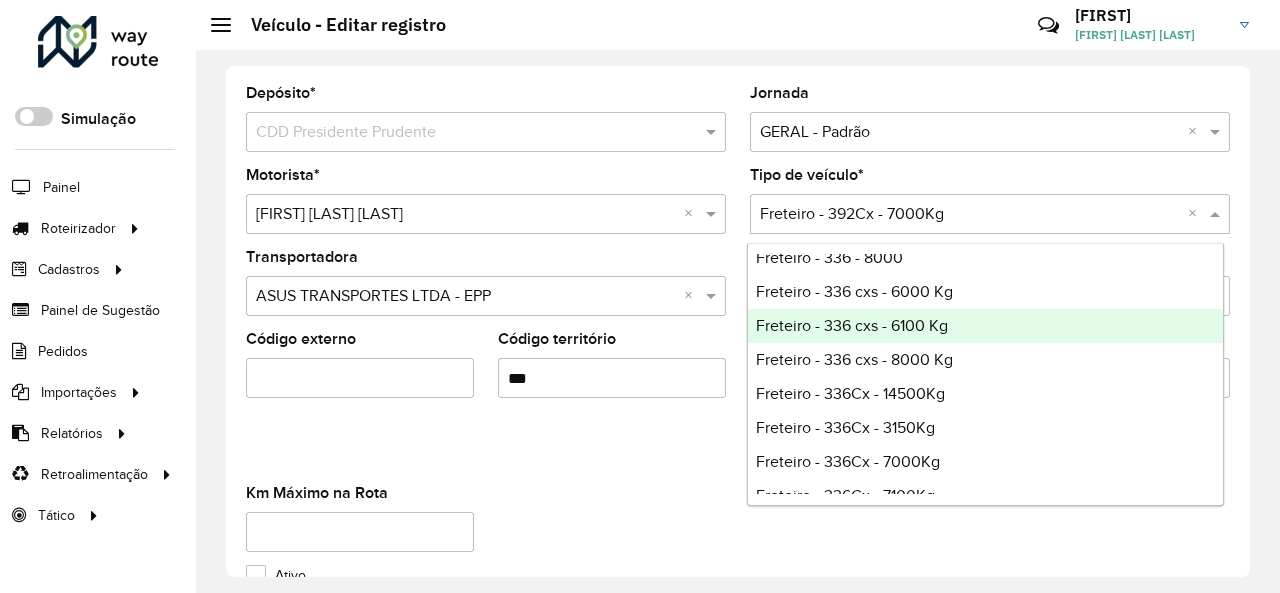 scroll, scrollTop: 3100, scrollLeft: 0, axis: vertical 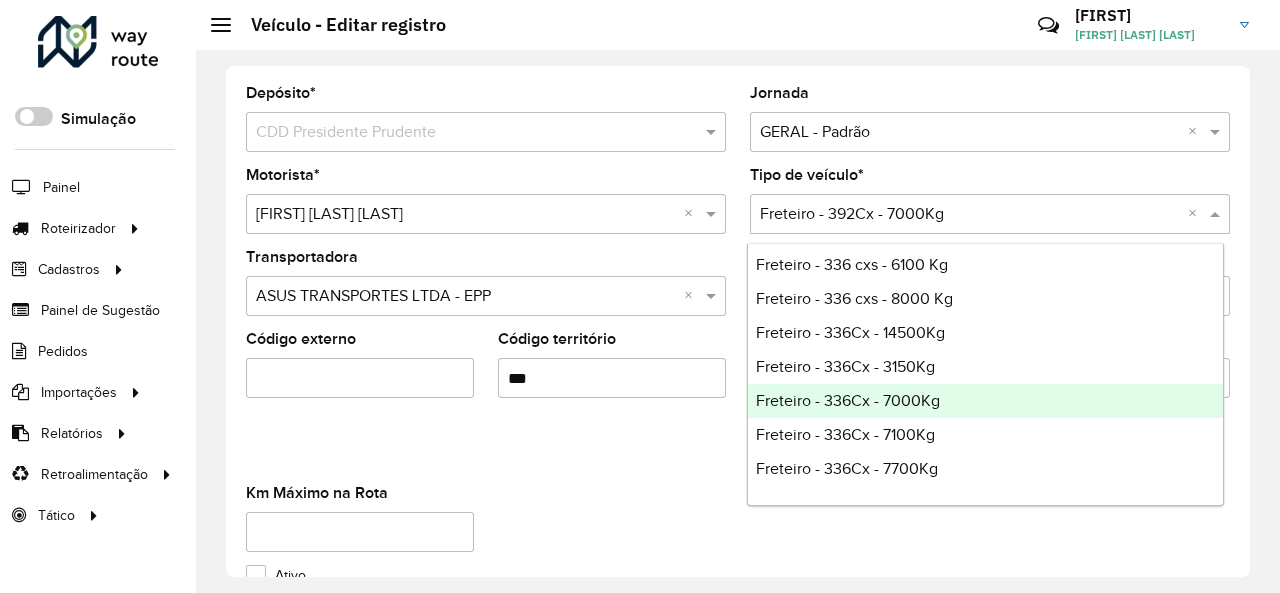 click on "Freteiro - 336Cx - 7000Kg" at bounding box center (985, 401) 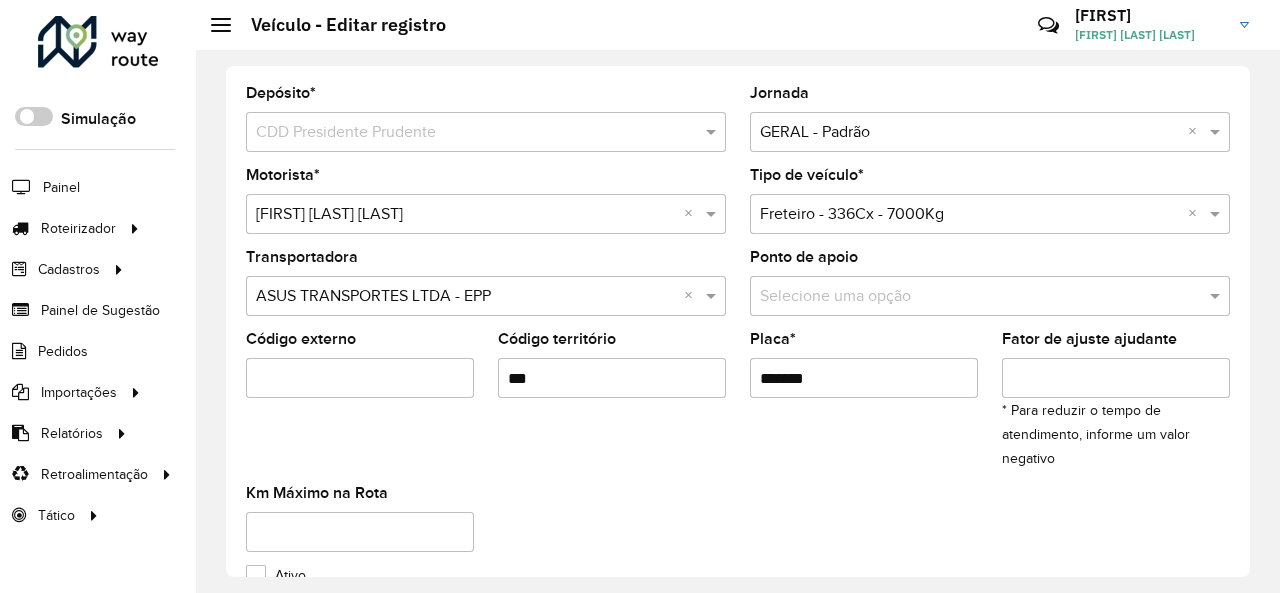 click on "Motorista  * Selecione uma opção × JEFFERSON EDUARDO DOS SANTOS P ×  Tipo de veículo  * Selecione uma opção × Freteiro - 336Cx - 7000Kg ×  Transportadora  Selecione uma opção × ASUS TRANSPORTES LTDA - EPP ×  Ponto de apoio  Selecione uma opção  Código externo   Código território  ***  Placa  * *******  Fator de ajuste ajudante  * Para reduzir o tempo de atendimento, informe um valor negativo  Km Máximo na Rota" 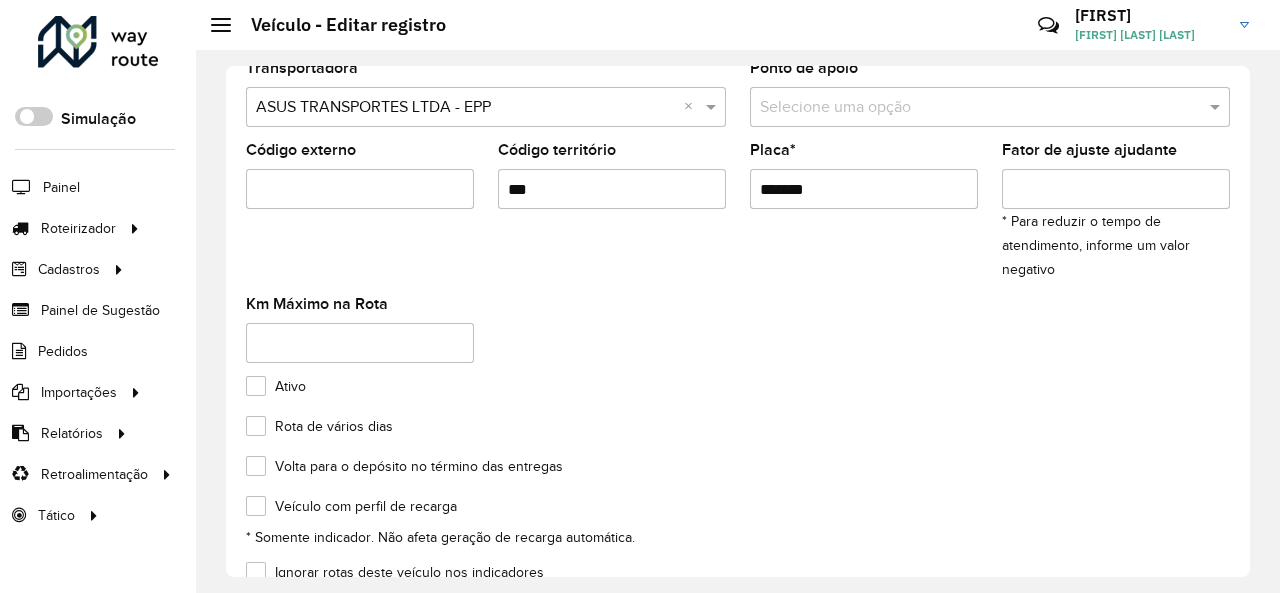 scroll, scrollTop: 384, scrollLeft: 0, axis: vertical 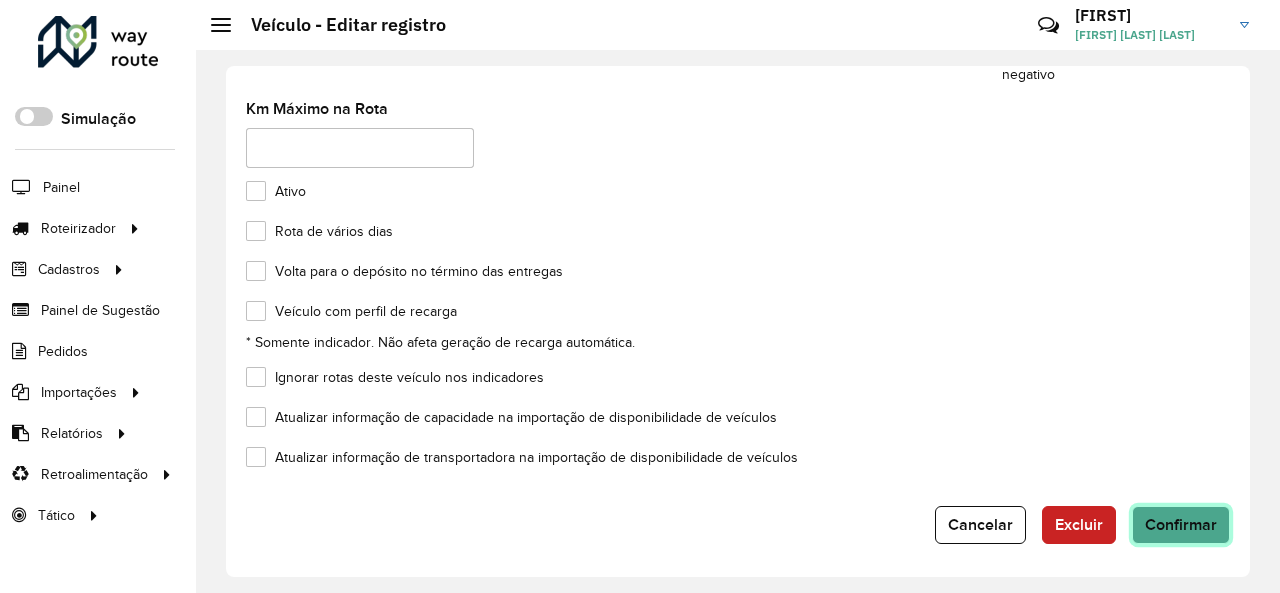 click on "Confirmar" 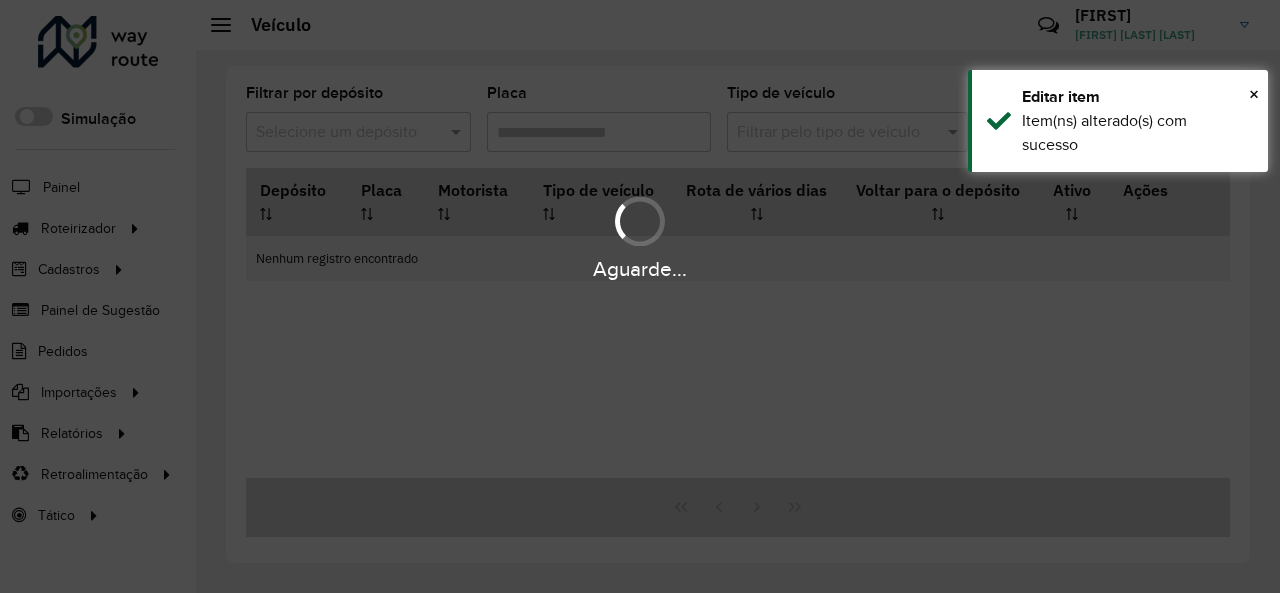type on "***" 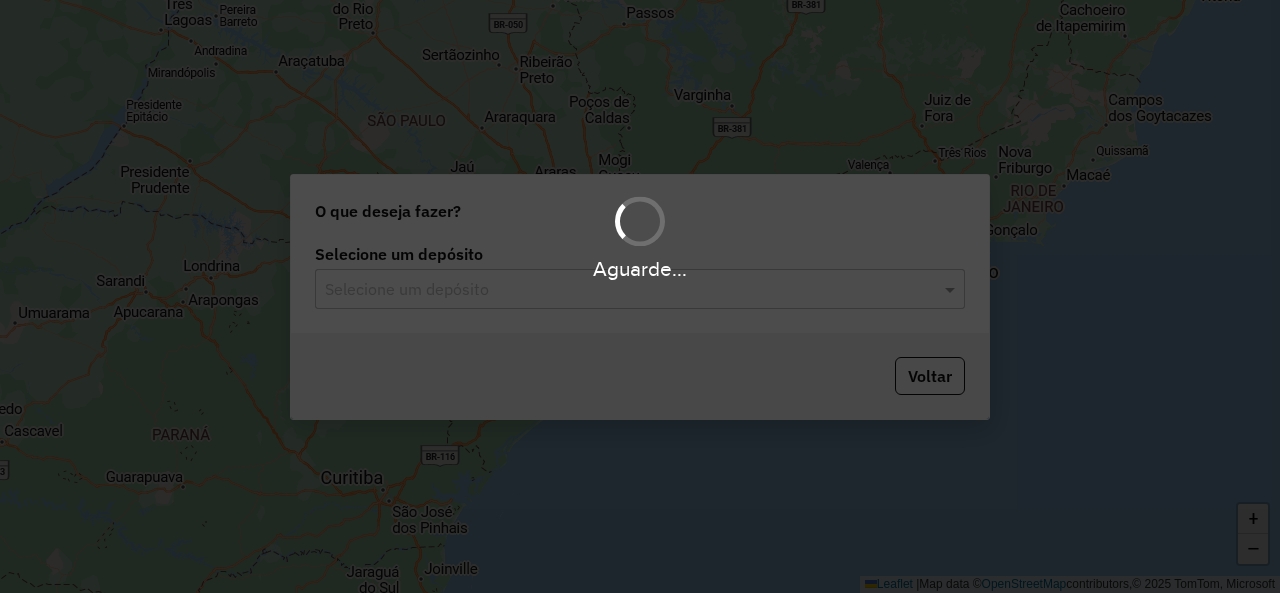 scroll, scrollTop: 0, scrollLeft: 0, axis: both 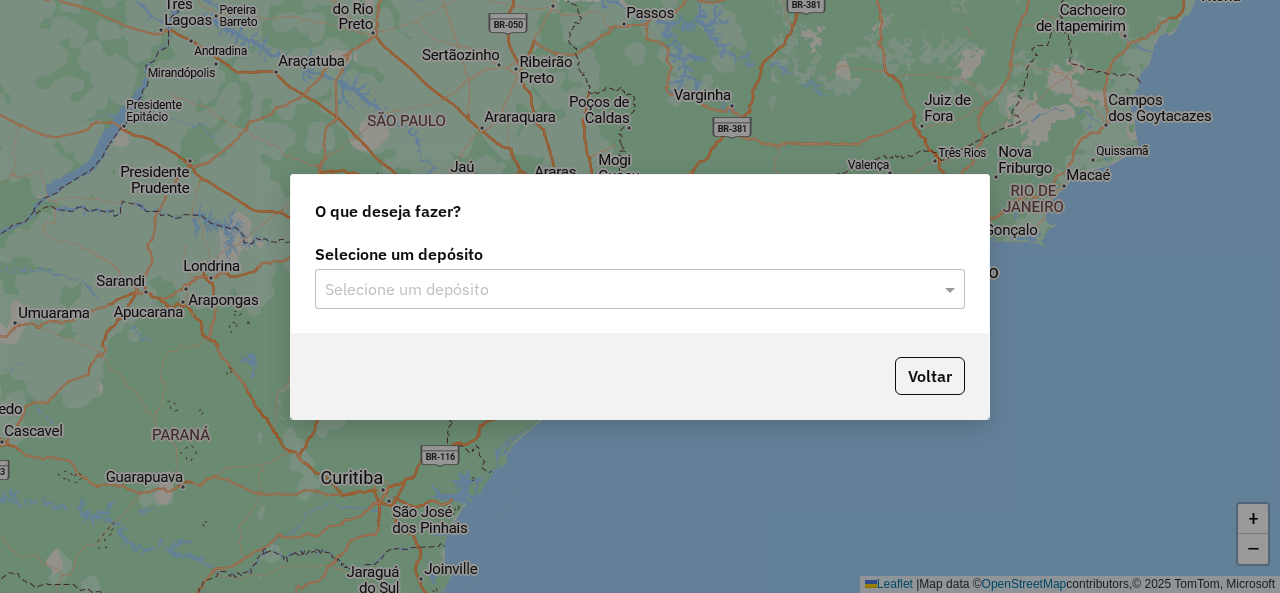 click on "Selecione um depósito" 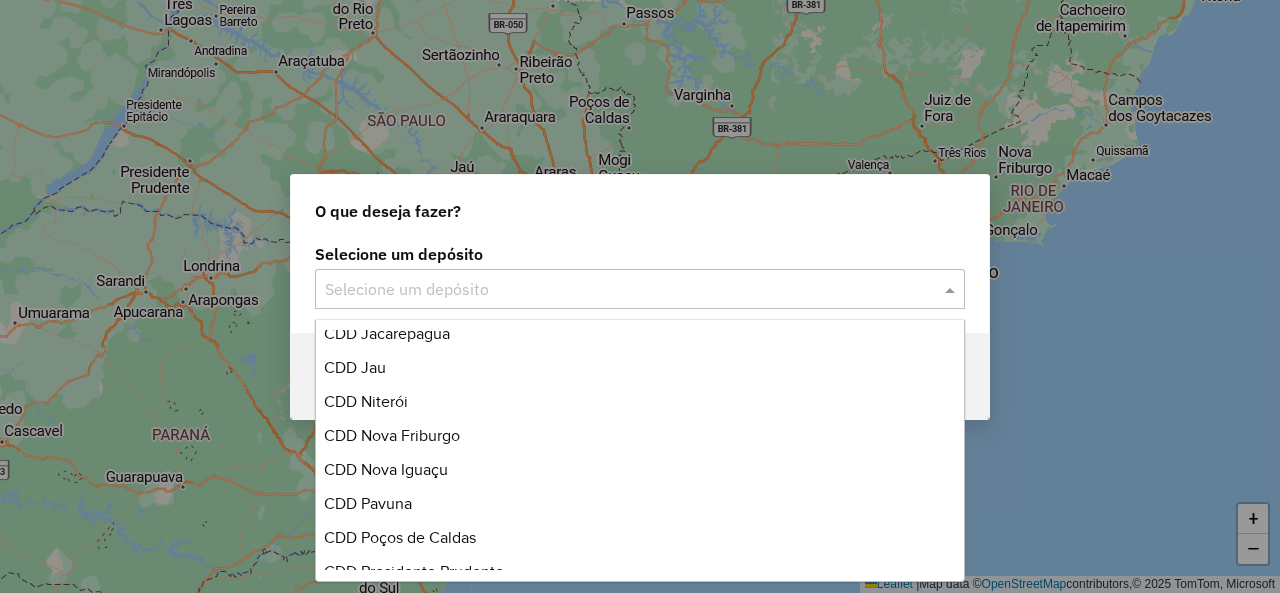 scroll, scrollTop: 600, scrollLeft: 0, axis: vertical 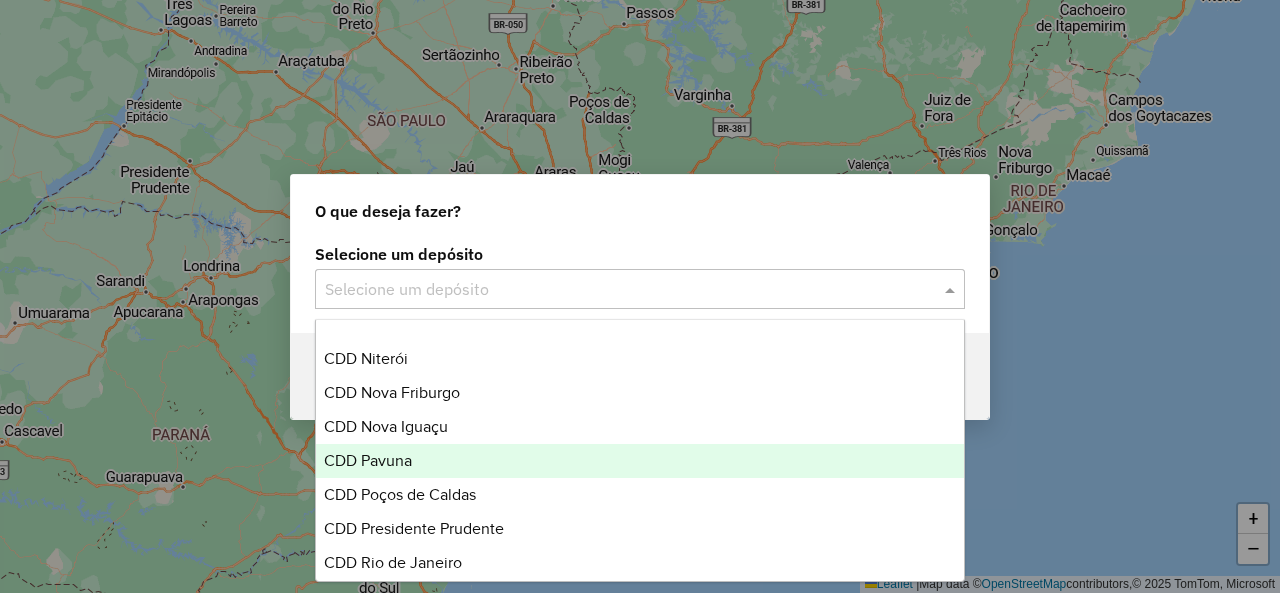 click on "CDD Pavuna" at bounding box center (639, 461) 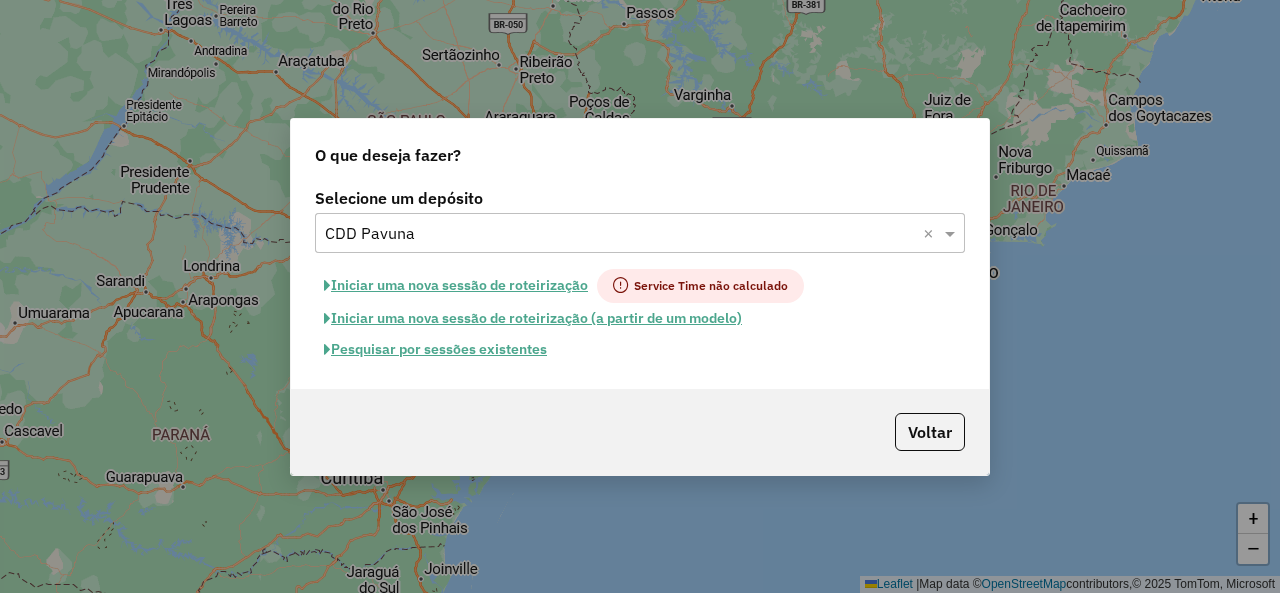 click on "Pesquisar por sessões existentes" 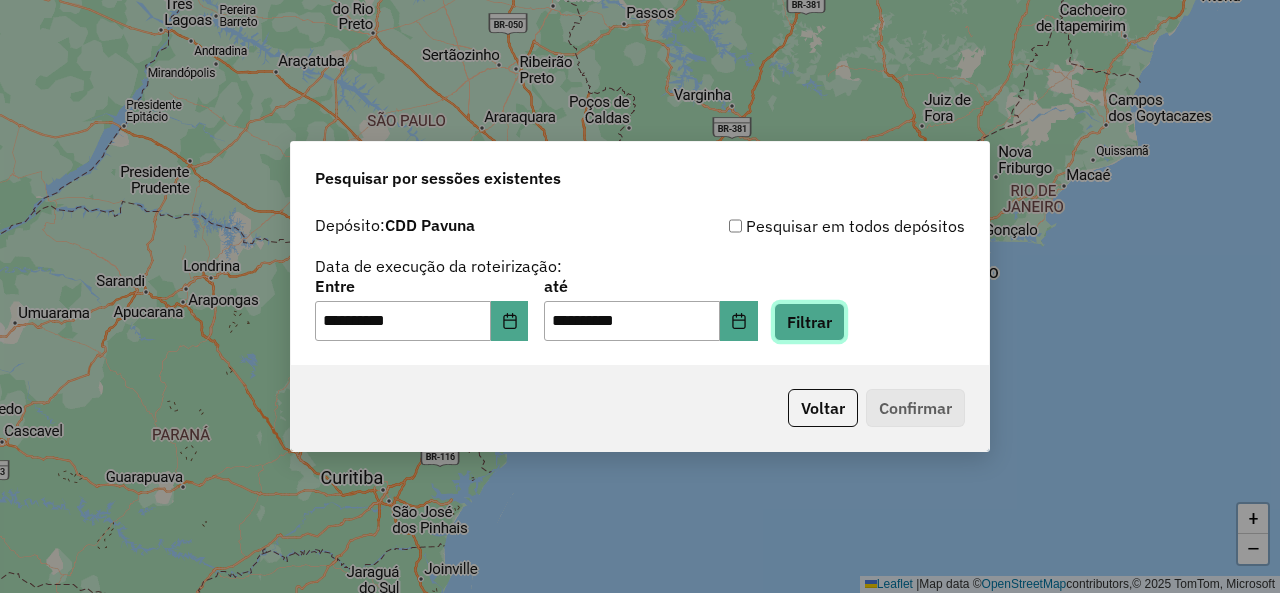 click on "Filtrar" 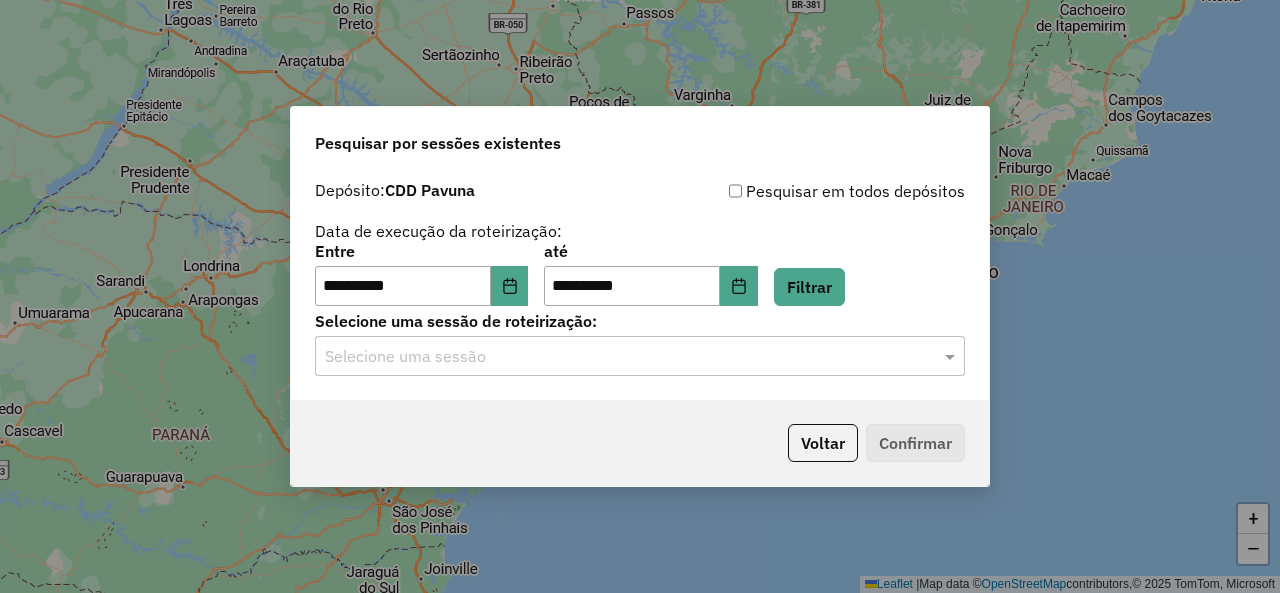 click 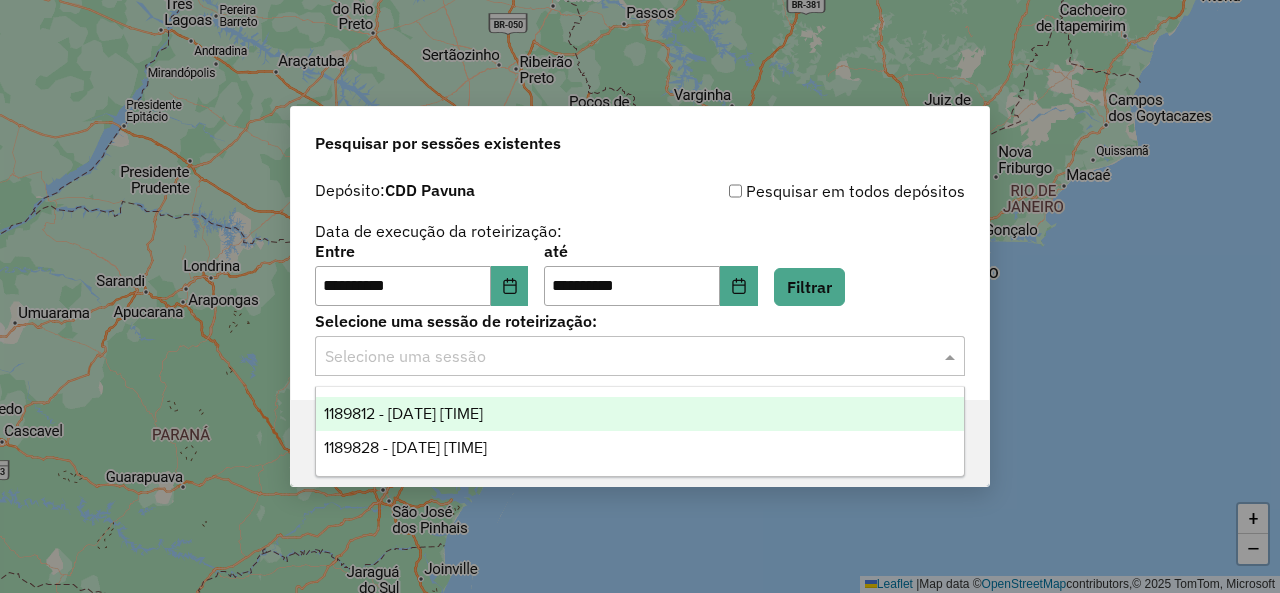 click on "1189812 - [DATE] [TIME]" at bounding box center [639, 414] 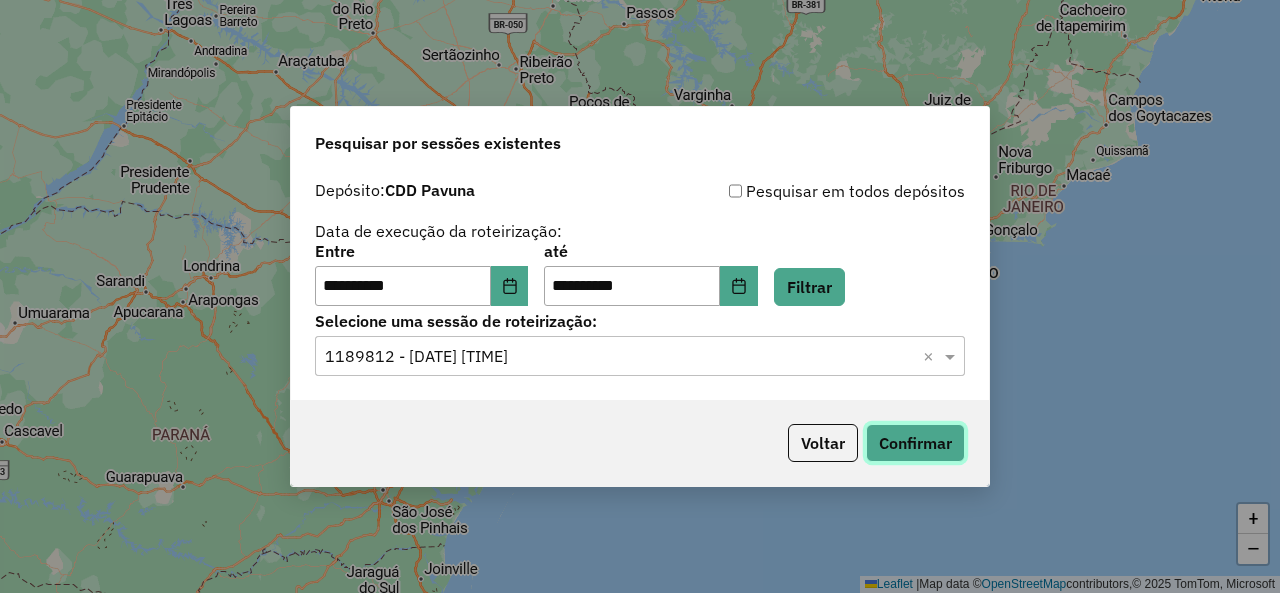 click on "Confirmar" 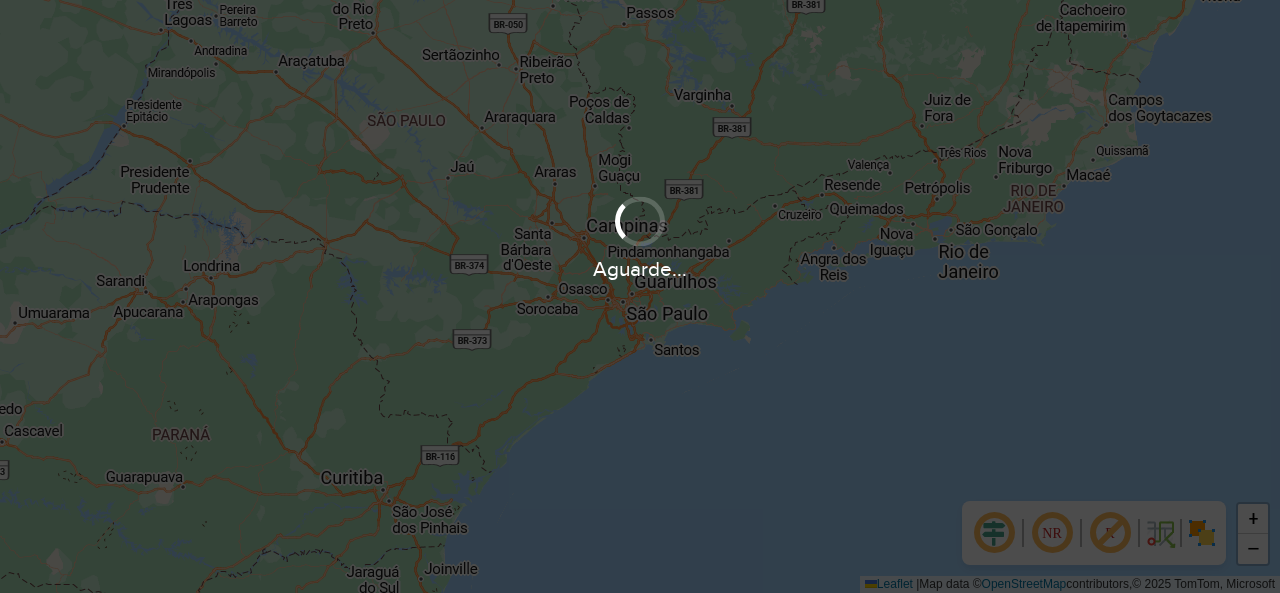 scroll, scrollTop: 0, scrollLeft: 0, axis: both 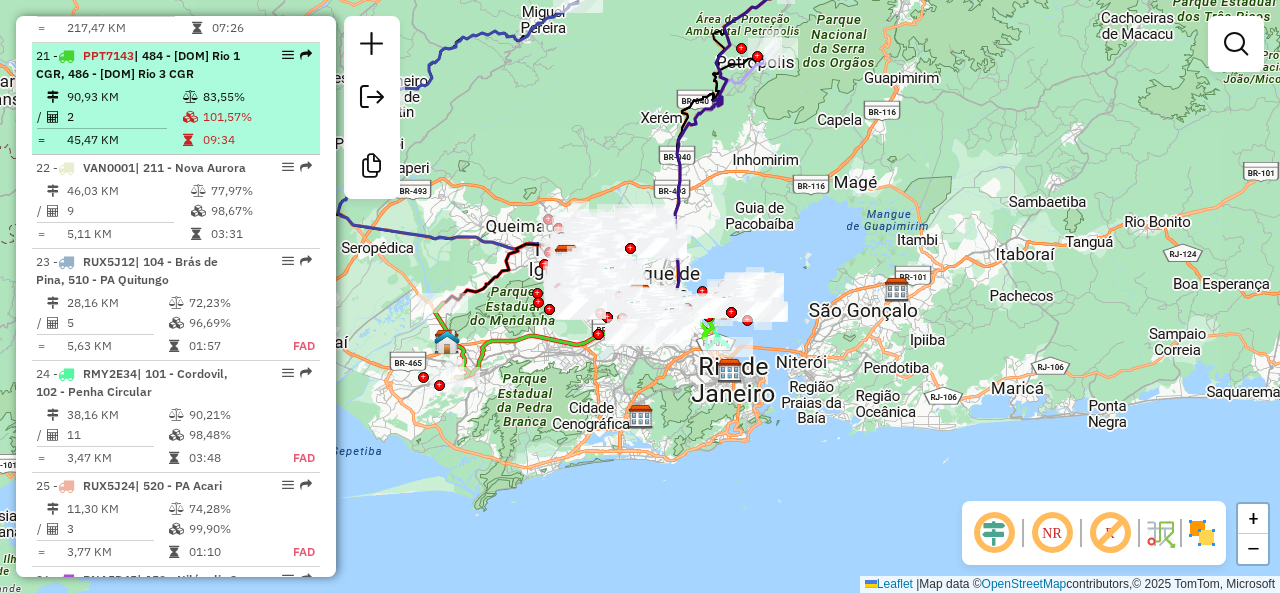 click on "83,55%" at bounding box center (257, 97) 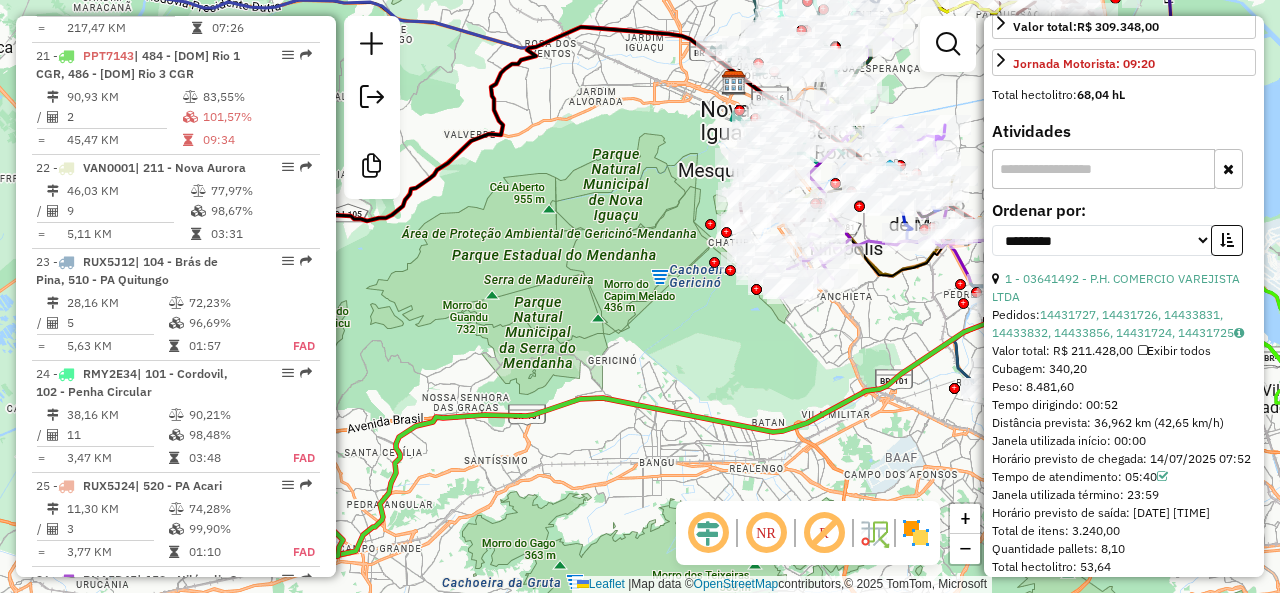 scroll, scrollTop: 700, scrollLeft: 0, axis: vertical 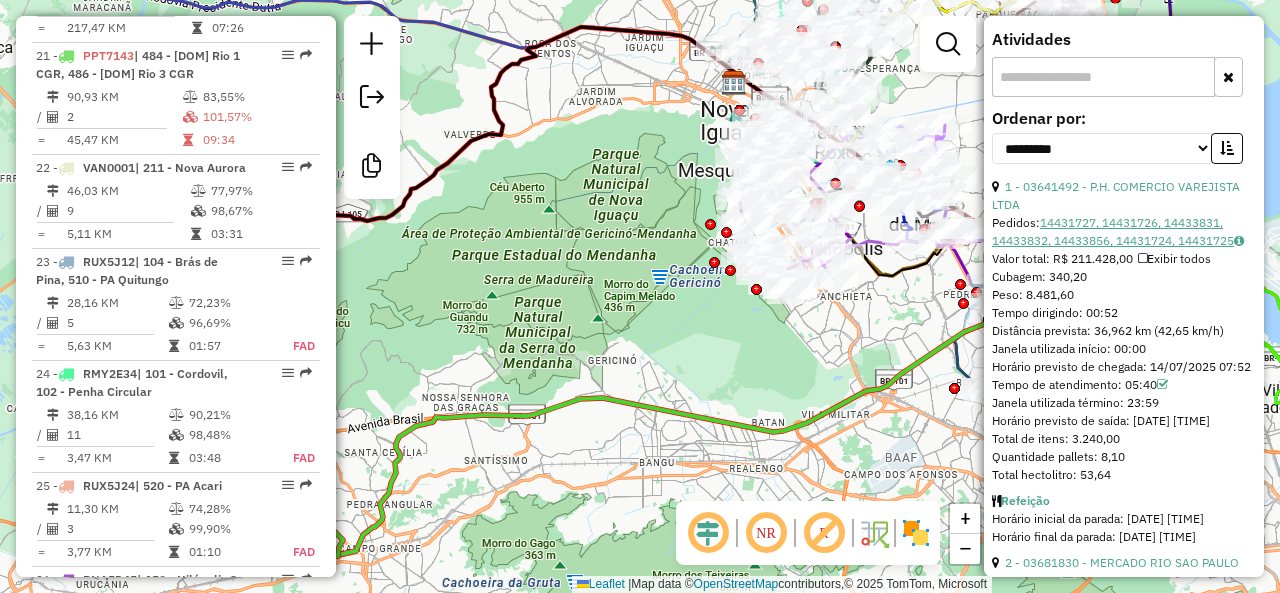 click on "14431727, 14431726, 14433831, 14433832, 14433856, 14431724, 14431725" at bounding box center (1118, 231) 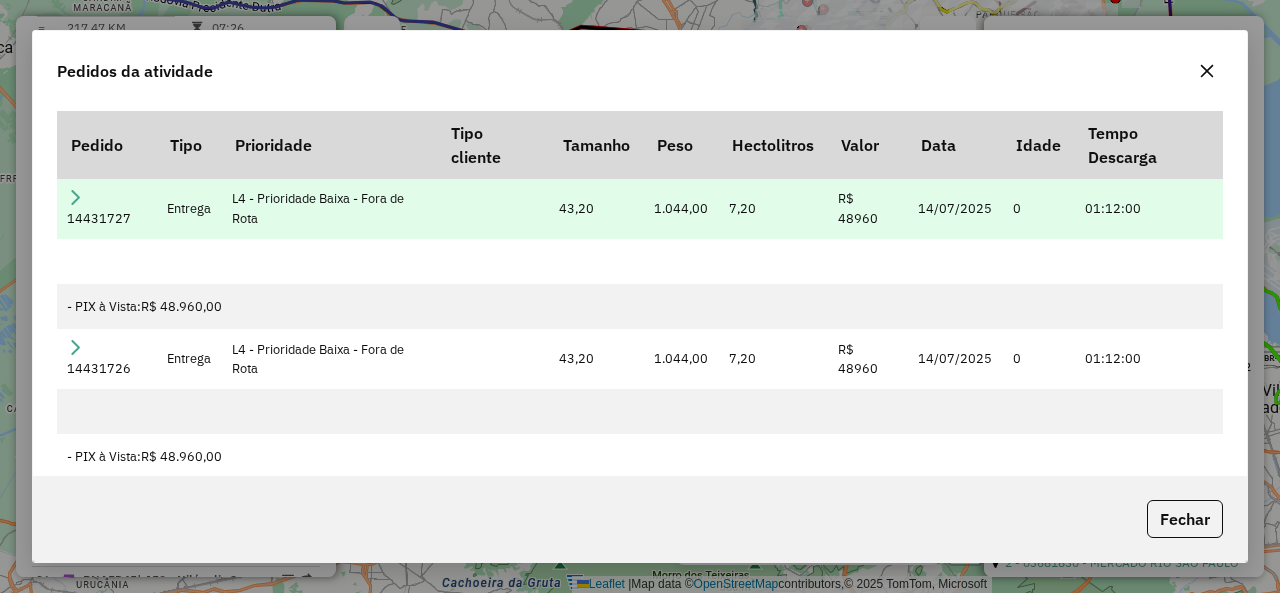 click on "14431727" at bounding box center [107, 208] 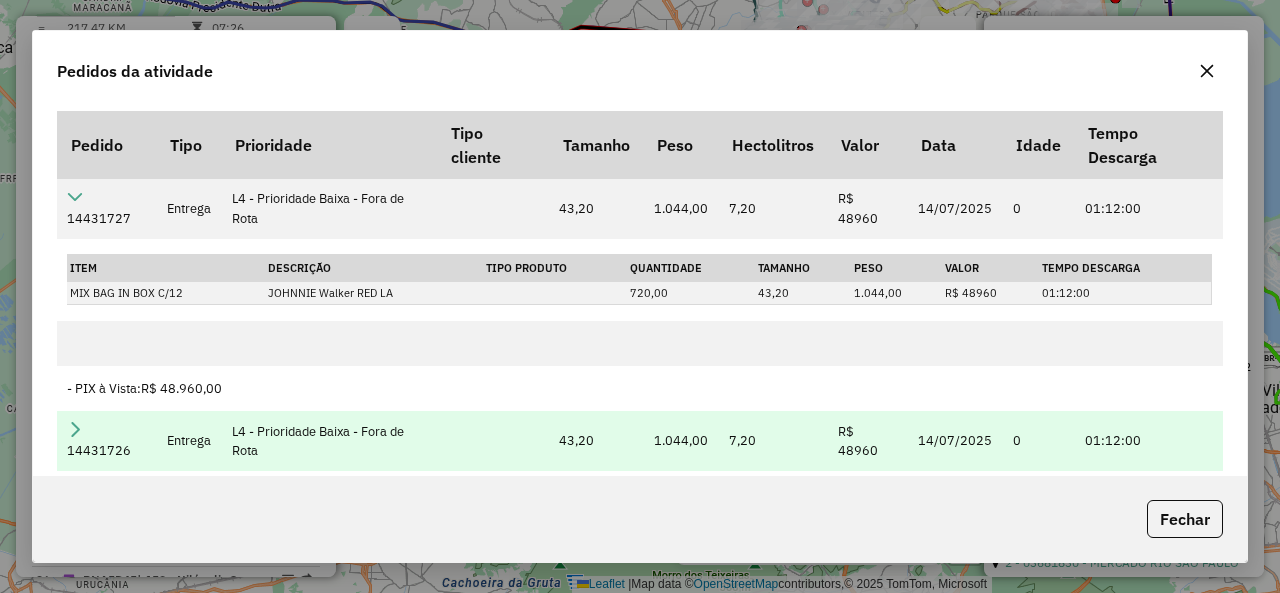 click at bounding box center (75, 429) 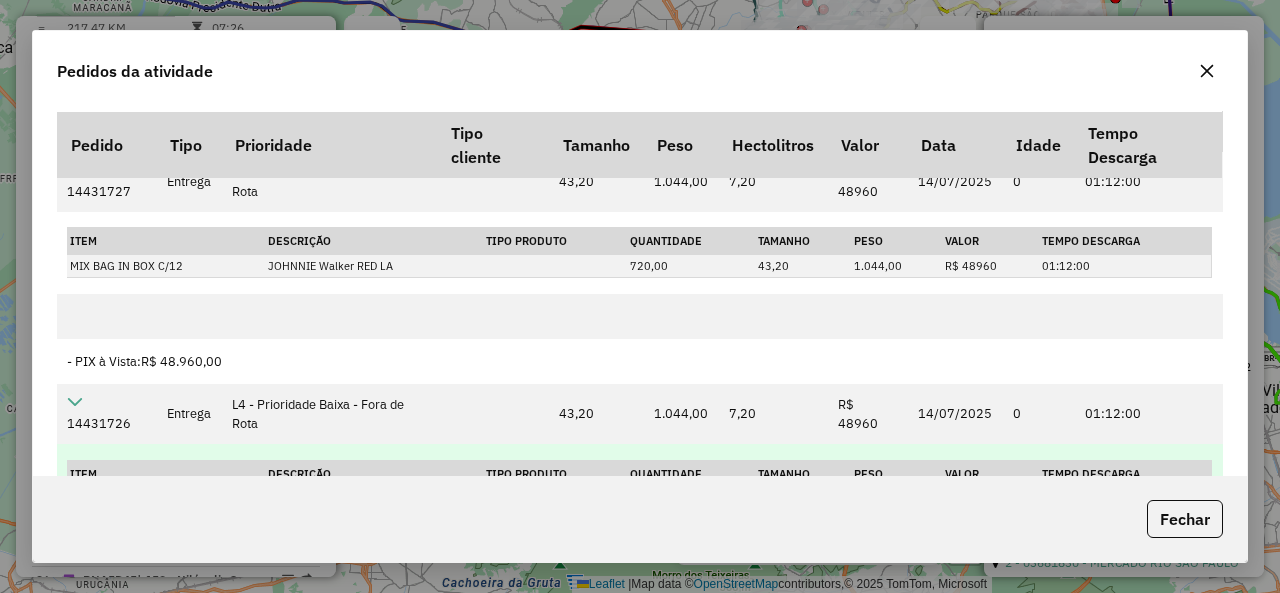 scroll, scrollTop: 0, scrollLeft: 0, axis: both 